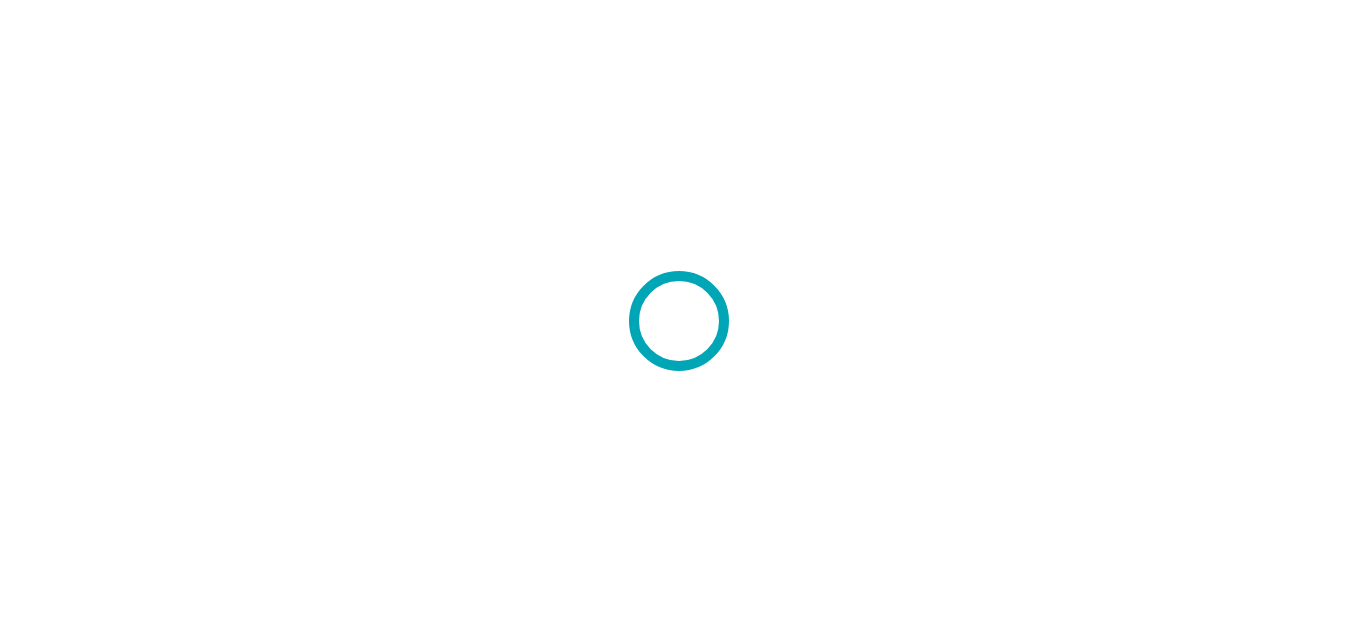 scroll, scrollTop: 0, scrollLeft: 0, axis: both 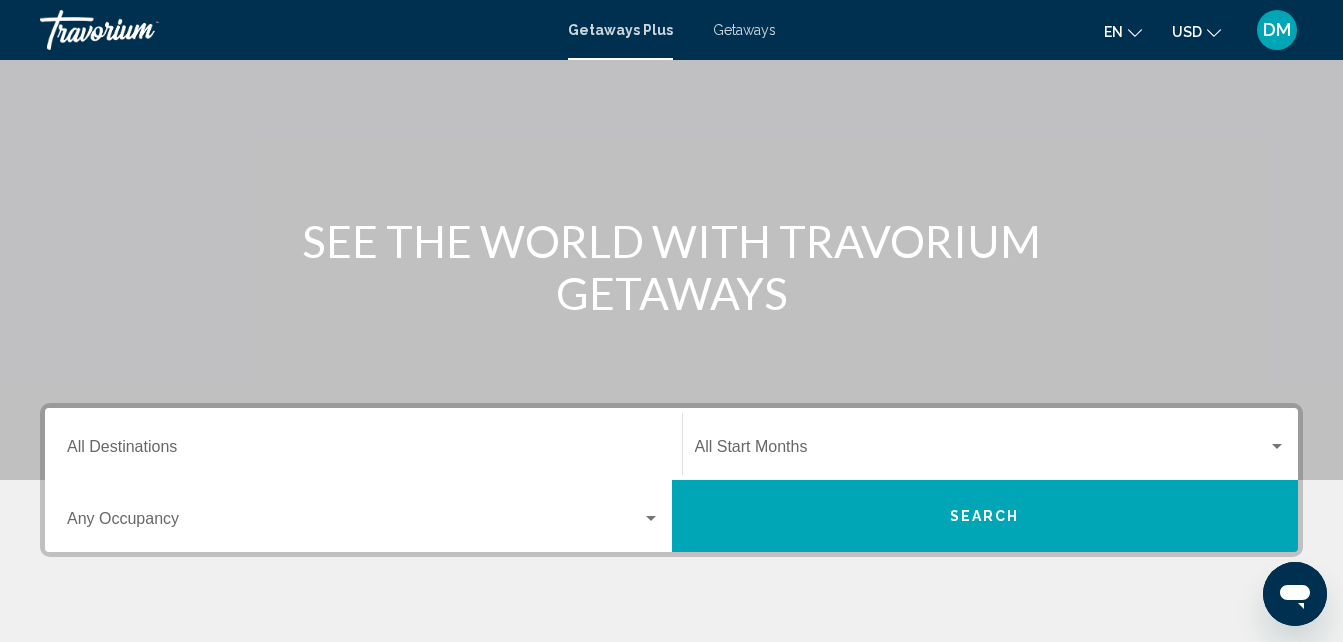 click on "Destination All Destinations" at bounding box center (363, 444) 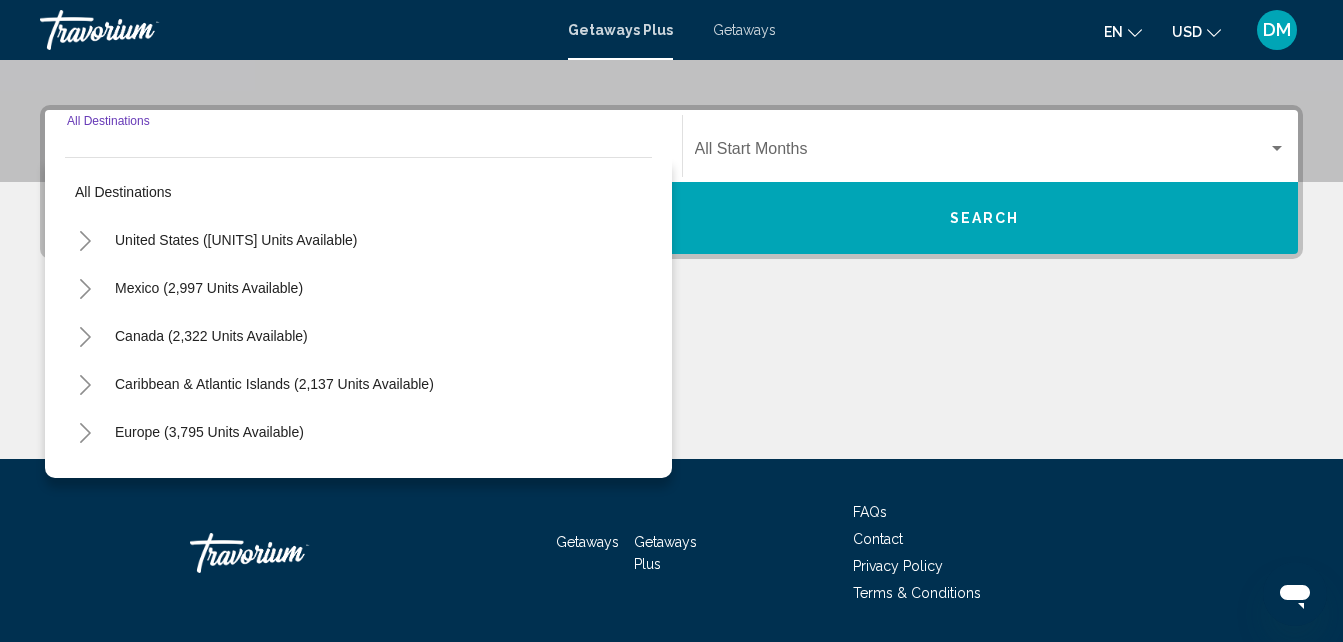scroll, scrollTop: 458, scrollLeft: 0, axis: vertical 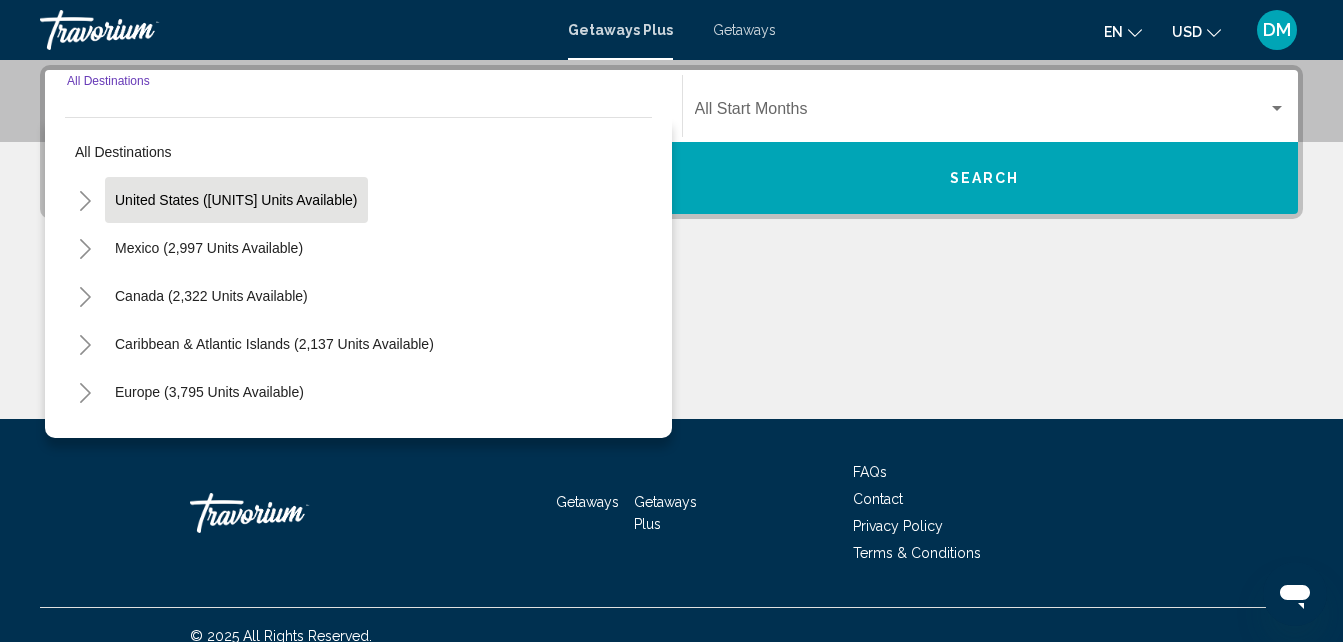 click on "United States ([UNITS] units available)" at bounding box center (236, 200) 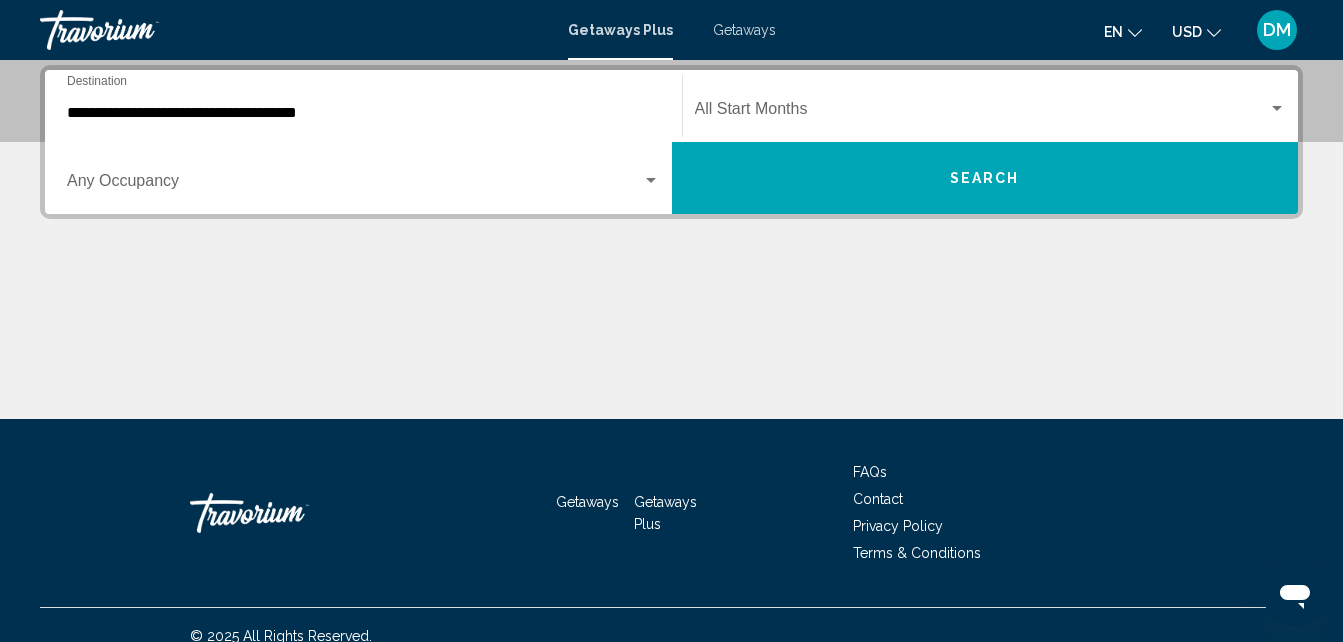 click on "Start Month All Start Months" at bounding box center (991, 106) 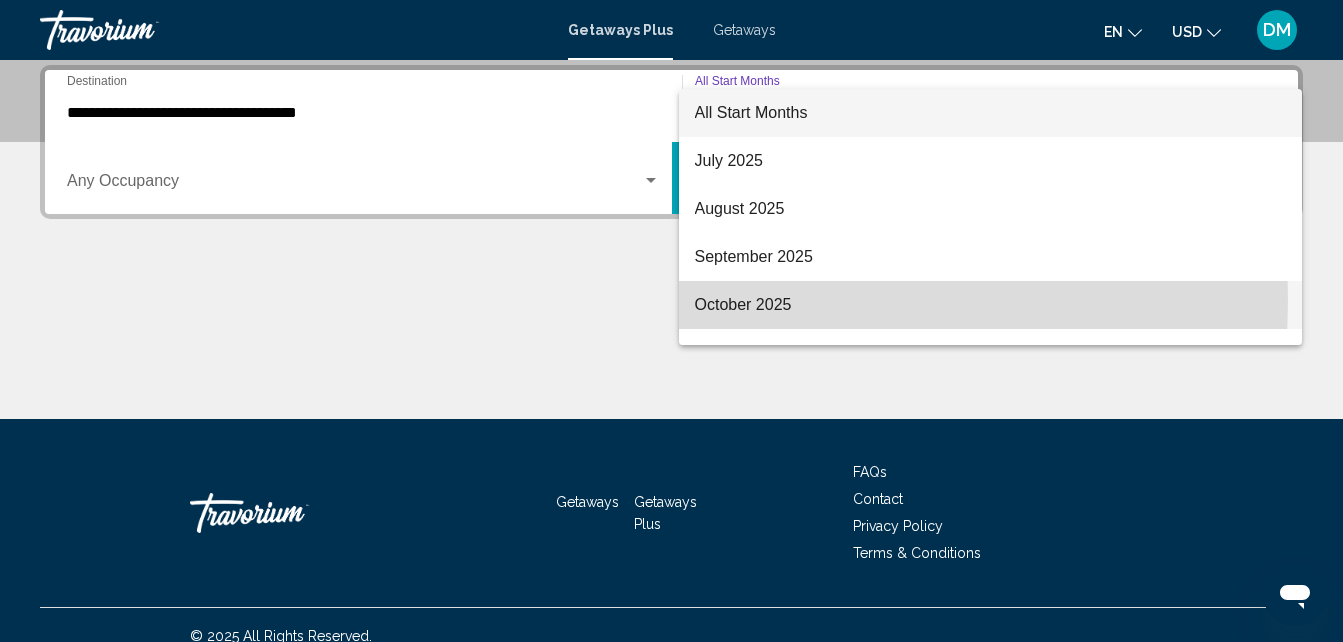 click on "October 2025" at bounding box center (991, 305) 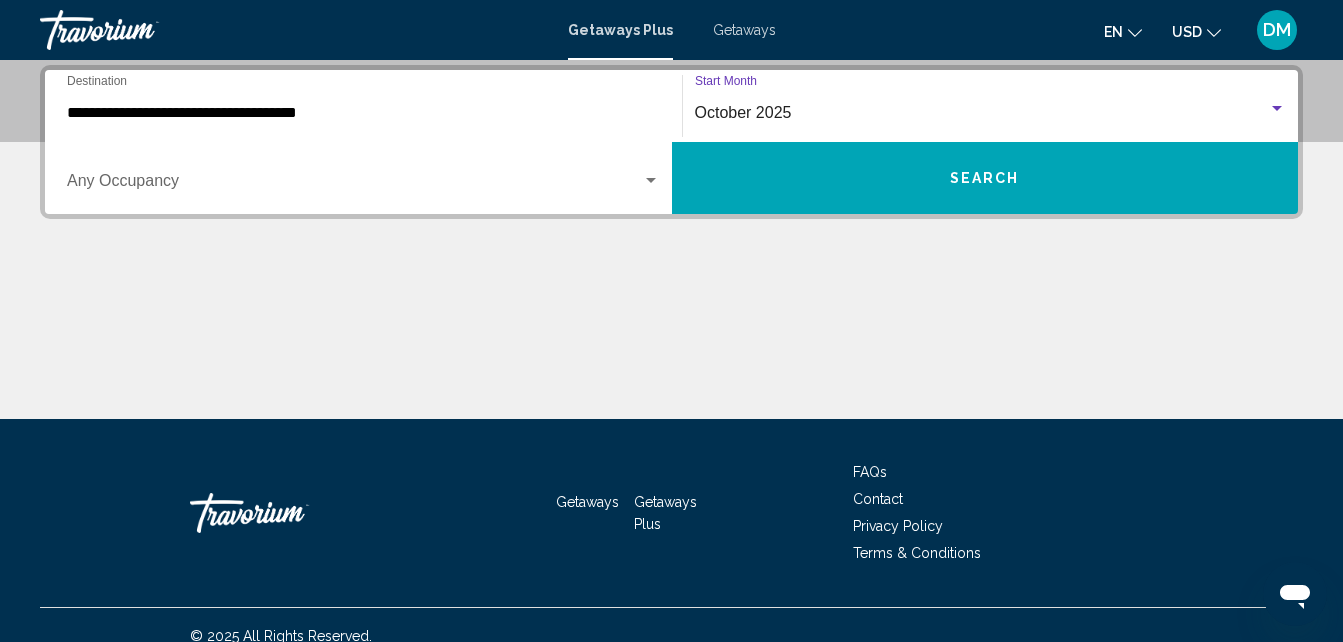 click on "Search" at bounding box center (985, 178) 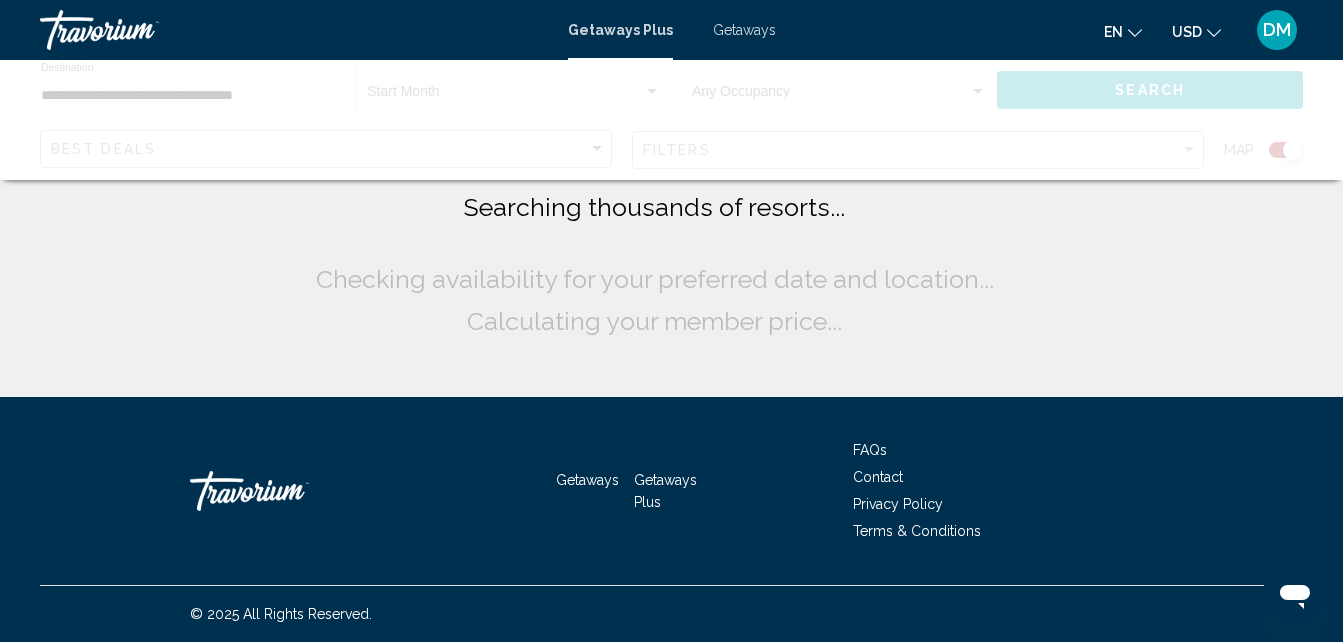 scroll, scrollTop: 0, scrollLeft: 0, axis: both 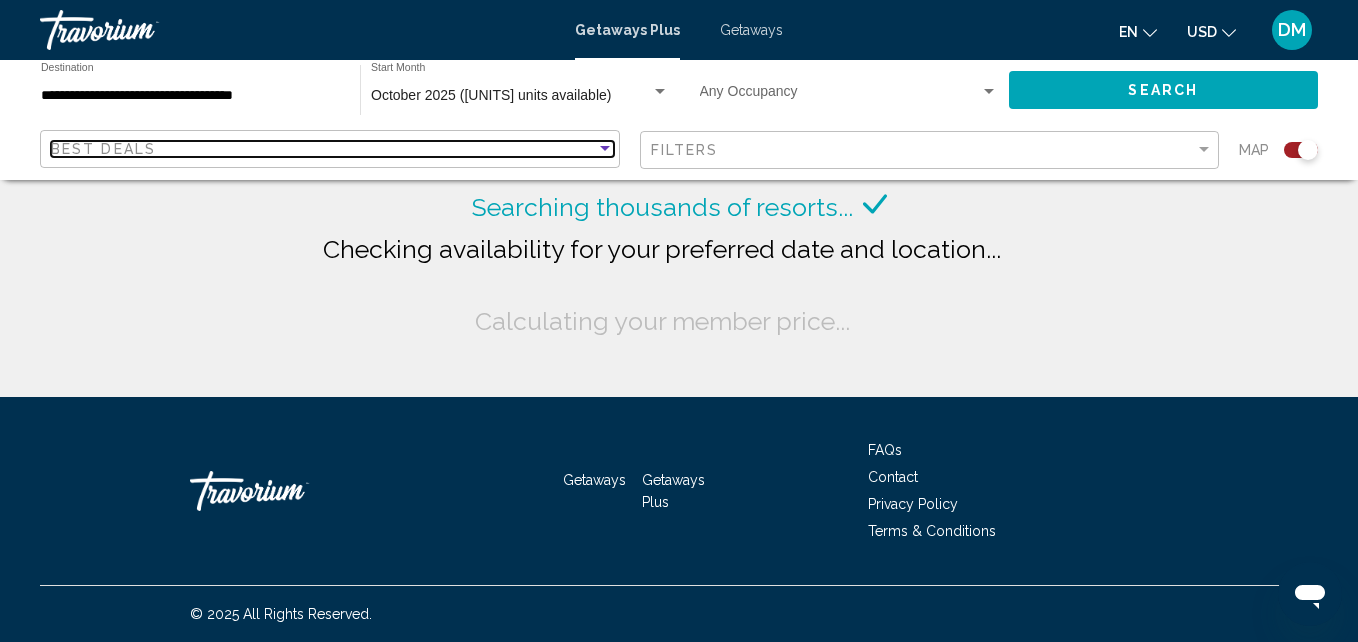 click at bounding box center [605, 149] 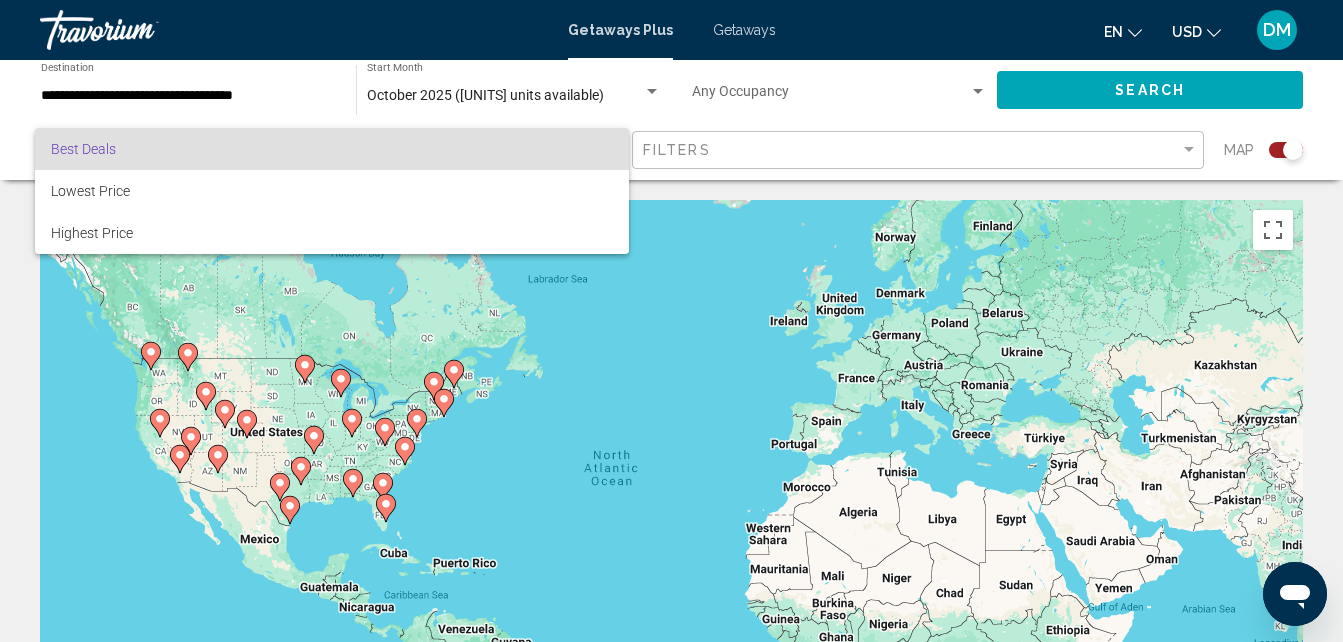 click at bounding box center [671, 321] 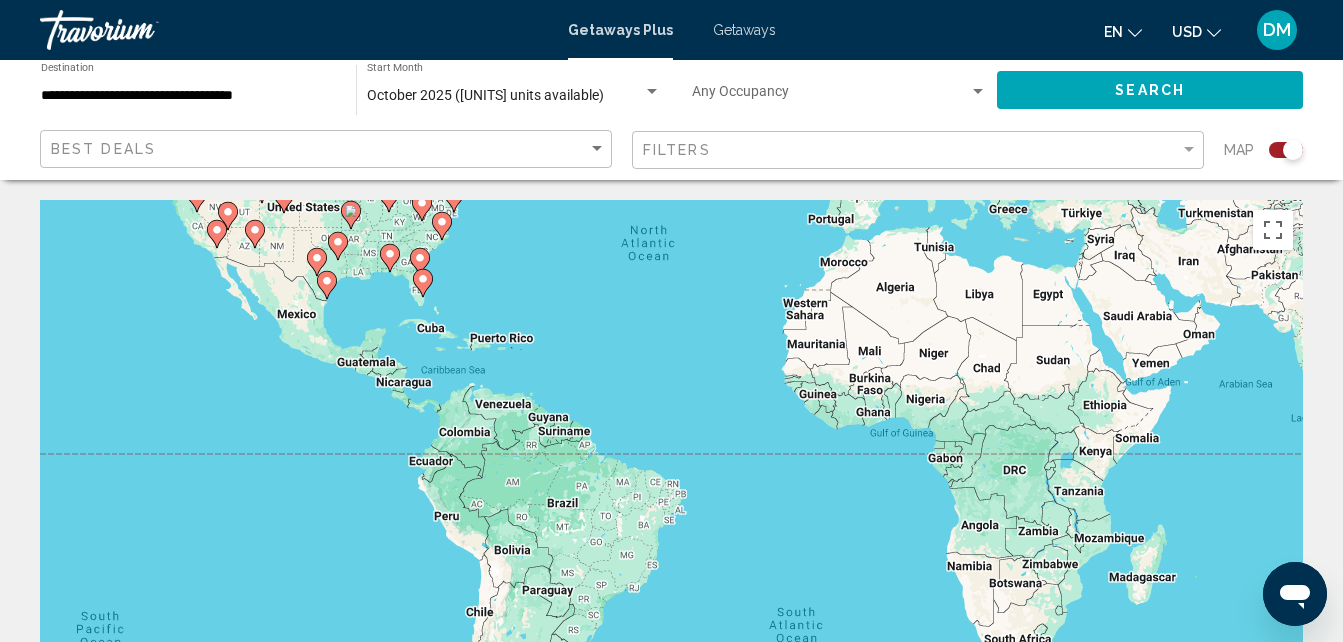 drag, startPoint x: 444, startPoint y: 502, endPoint x: 482, endPoint y: 273, distance: 232.13142 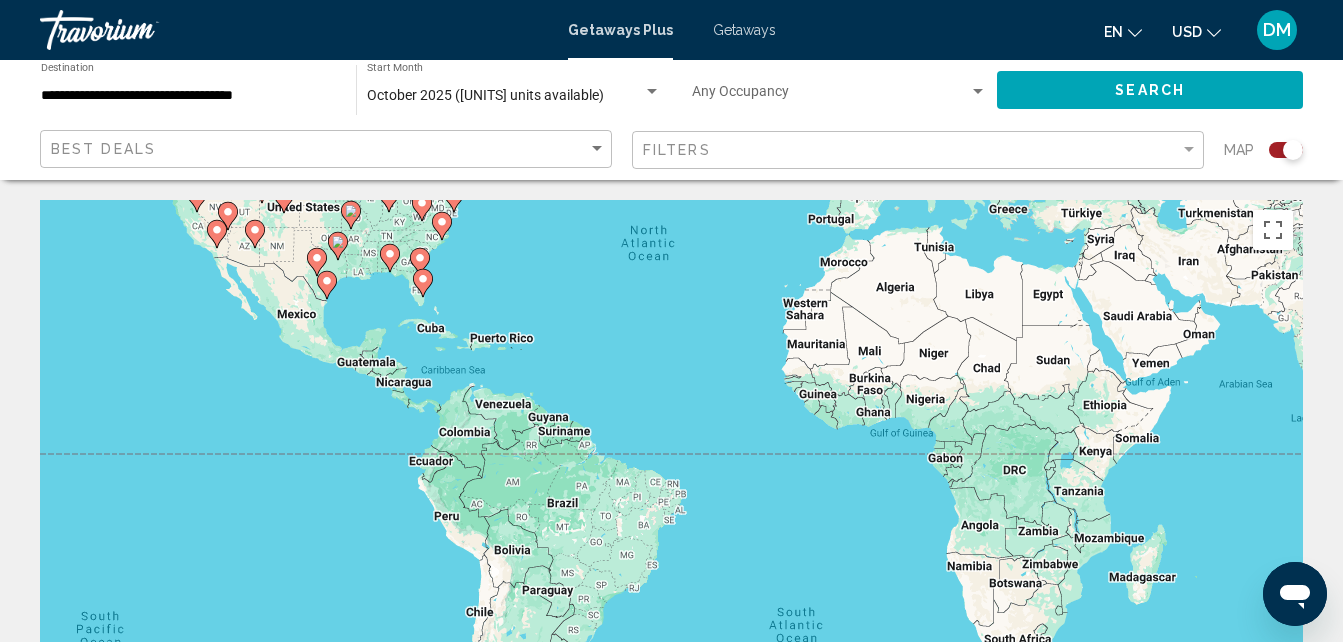 click on "To navigate, press the arrow keys. To activate drag with keyboard, press Alt + Enter. Once in keyboard drag state, use the arrow keys to move the marker. To complete the drag, press the Enter key. To cancel, press Escape." at bounding box center (671, 500) 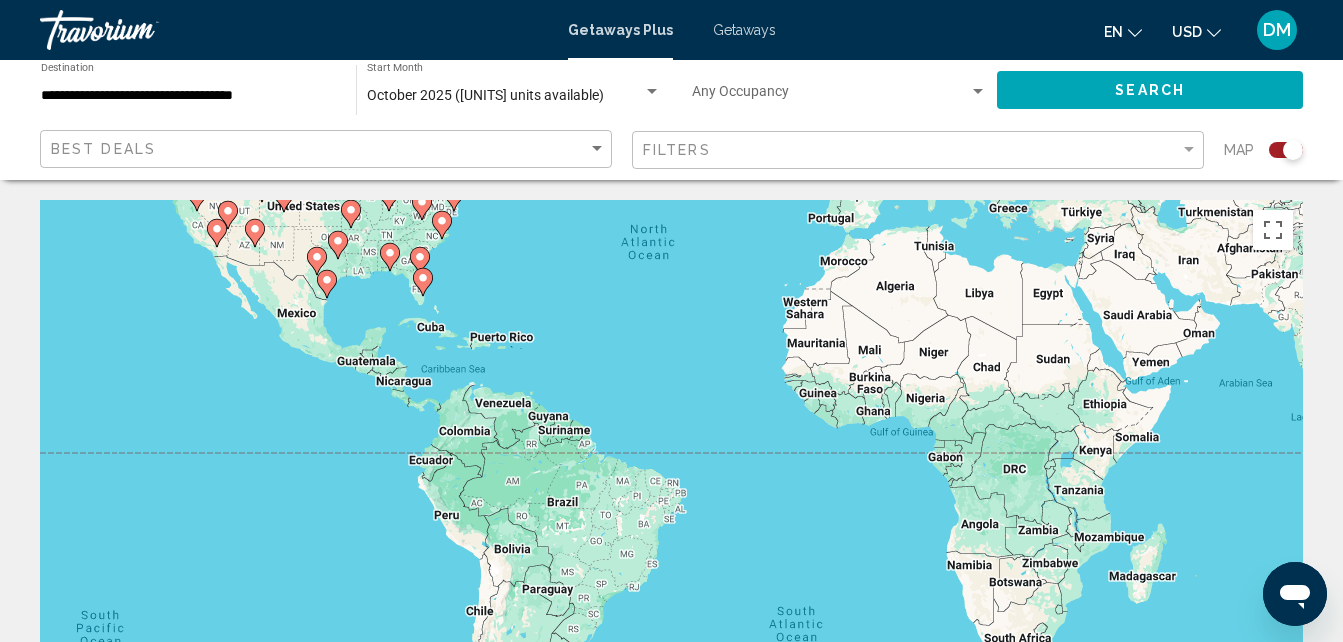 click on "To navigate, press the arrow keys. To activate drag with keyboard, press Alt + Enter. Once in keyboard drag state, use the arrow keys to move the marker. To complete the drag, press the Enter key. To cancel, press Escape." at bounding box center (671, 500) 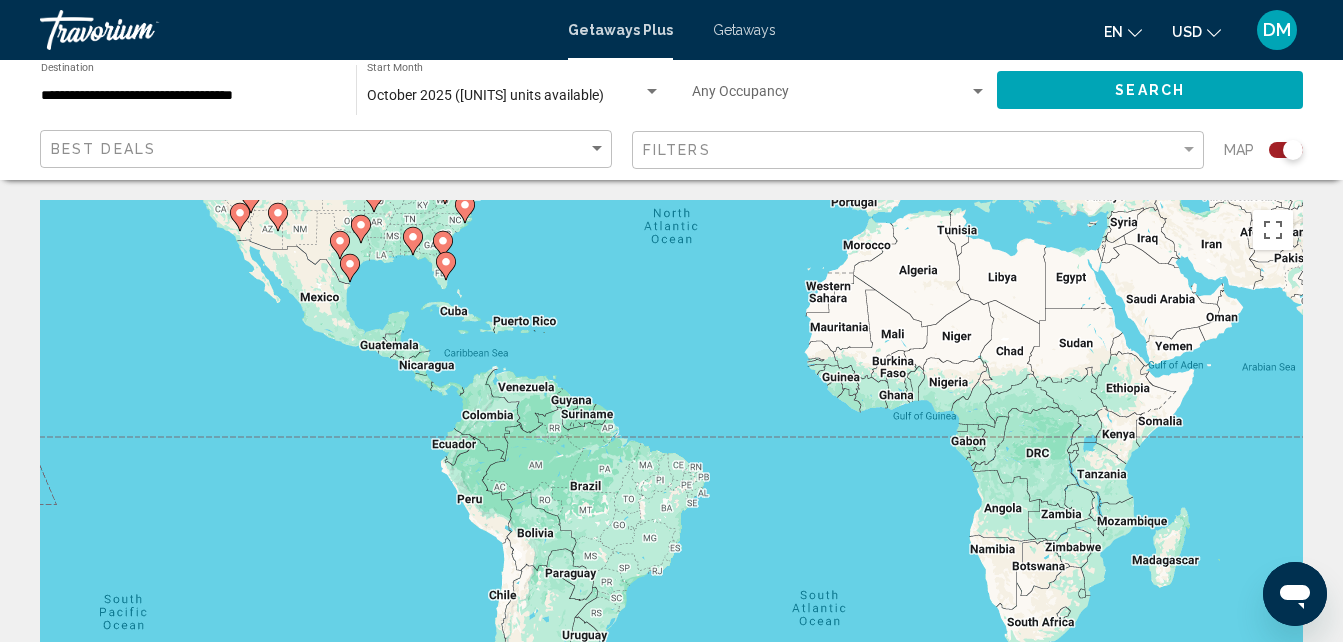 drag, startPoint x: 492, startPoint y: 341, endPoint x: 519, endPoint y: 325, distance: 31.38471 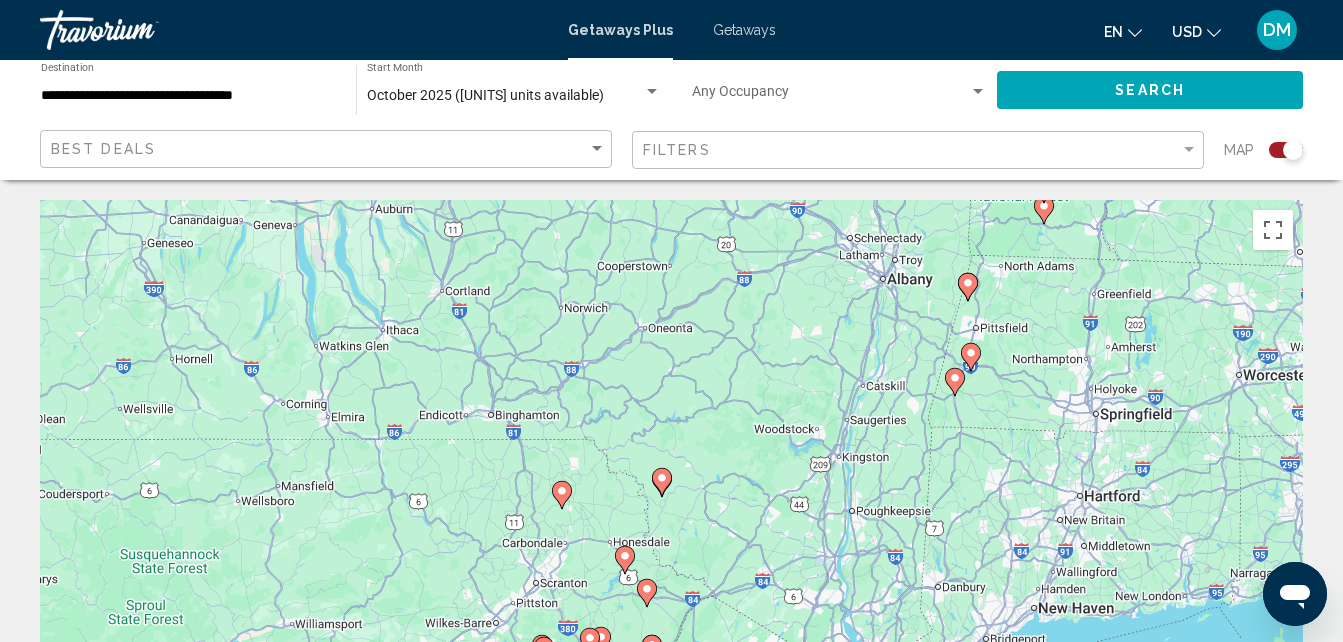 click at bounding box center [542, 645] 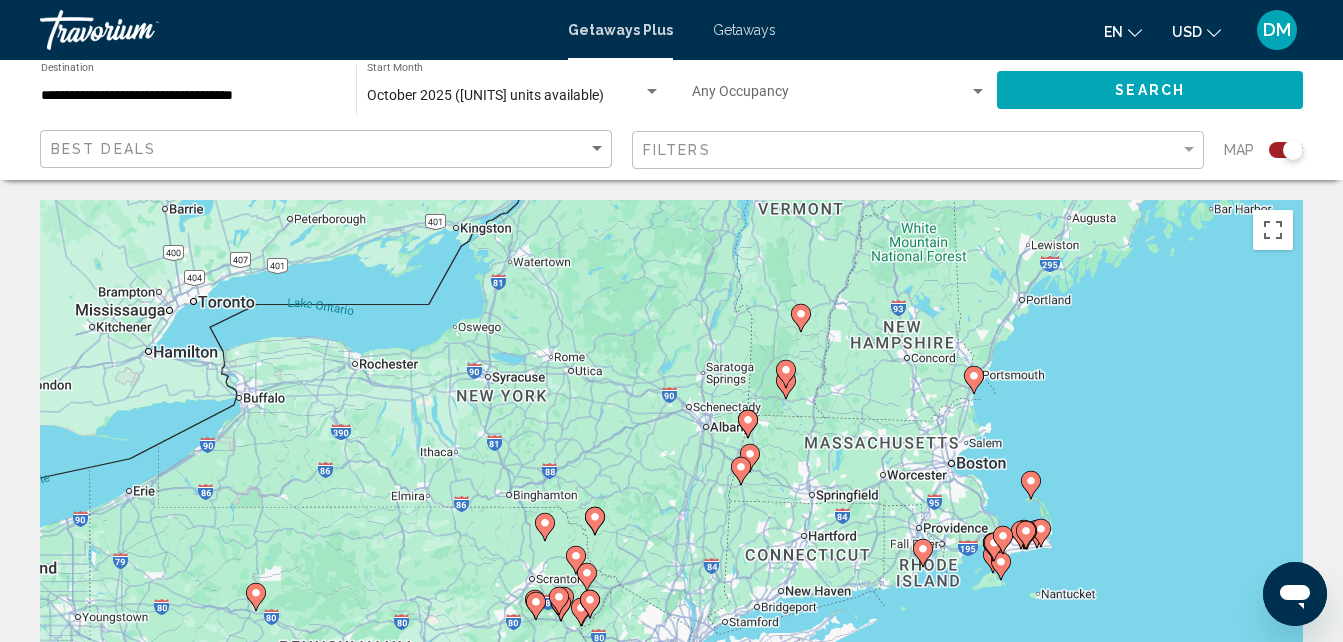 click at bounding box center (535, 600) 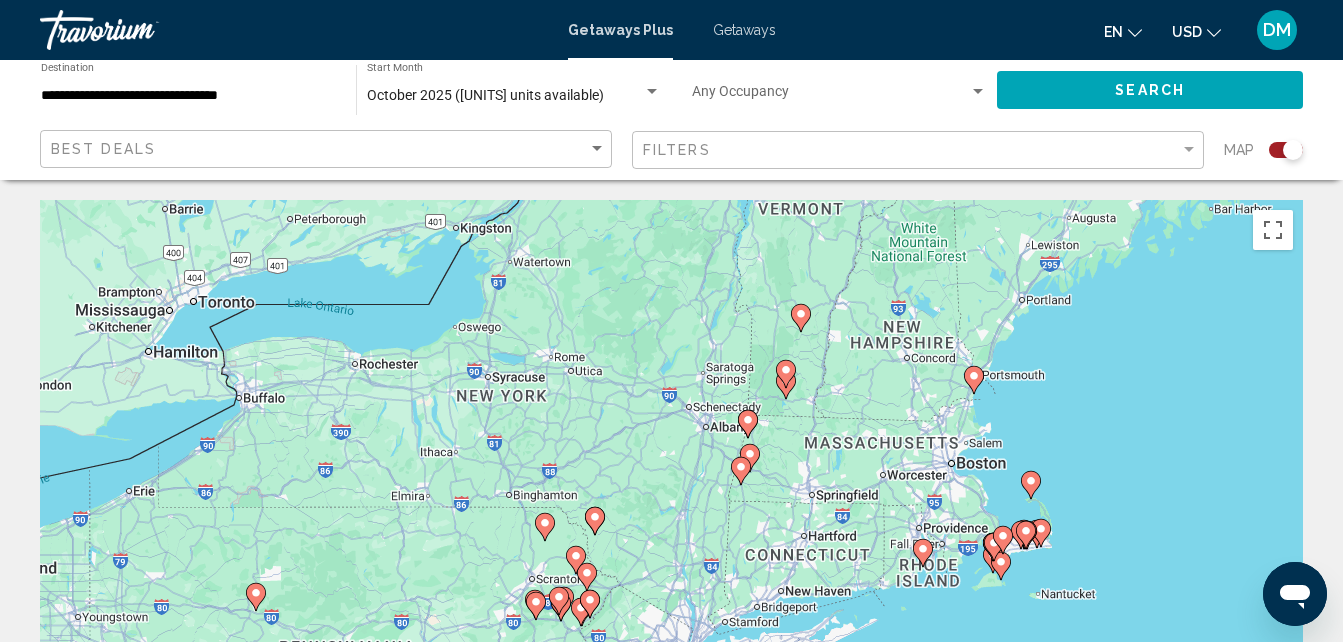 click at bounding box center [535, 600] 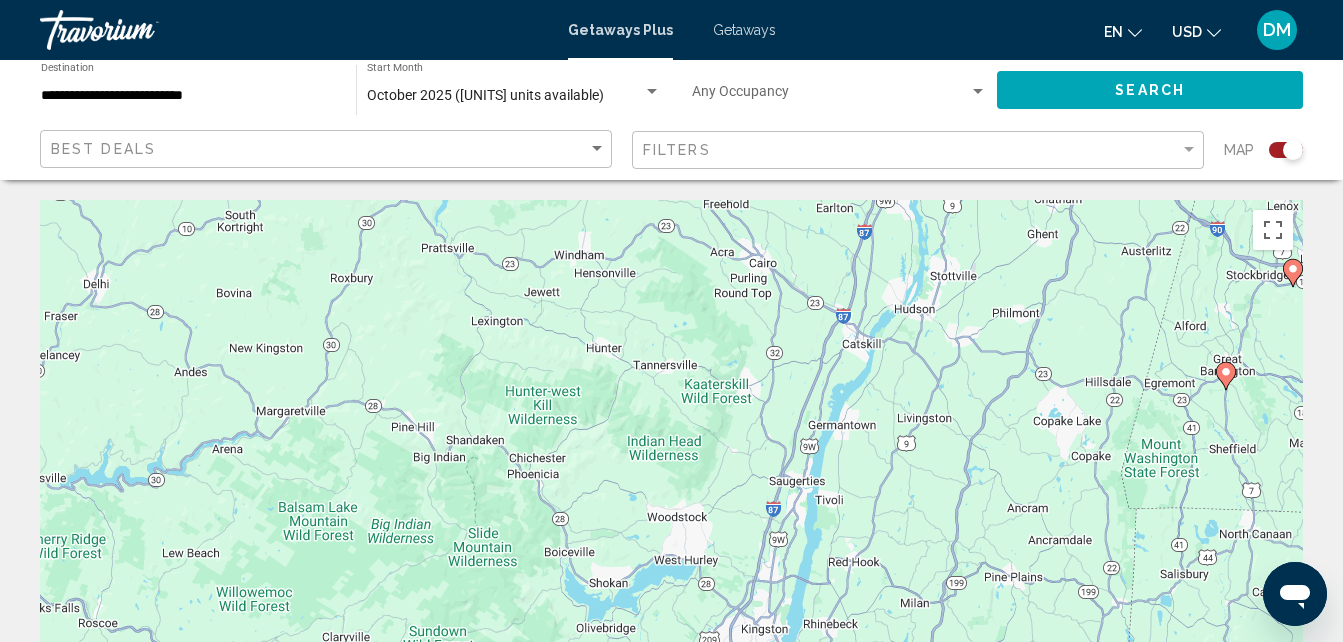 click at bounding box center (55, 773) 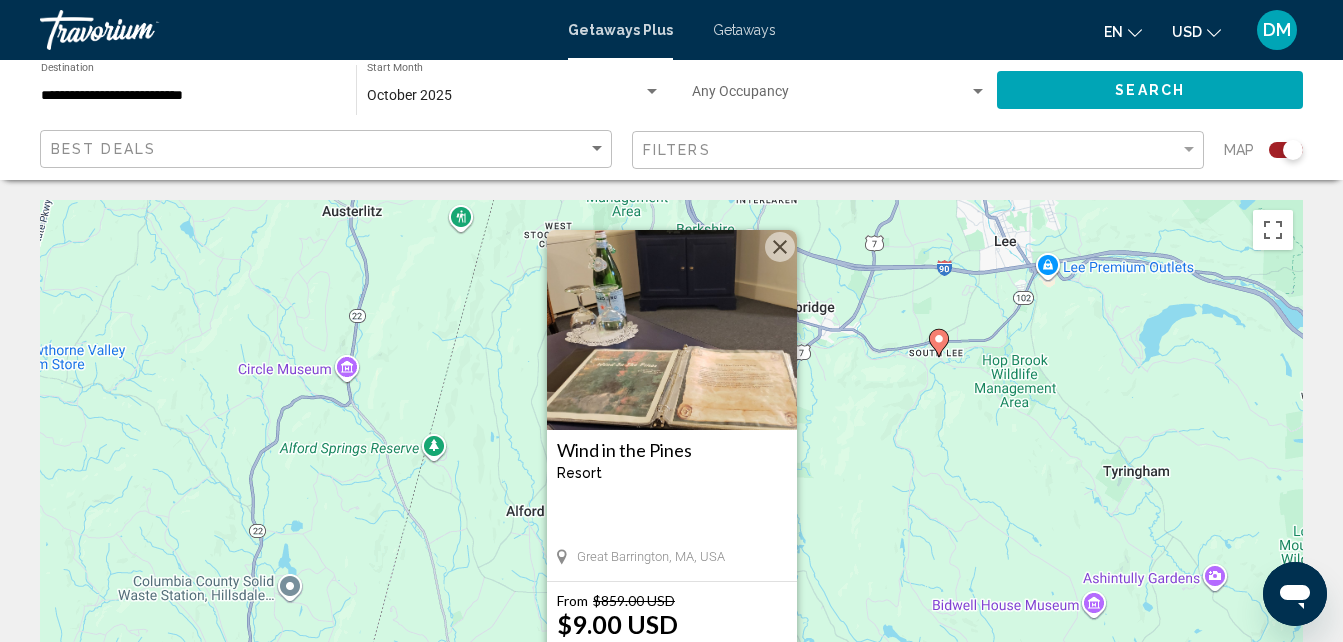 click at bounding box center [780, 247] 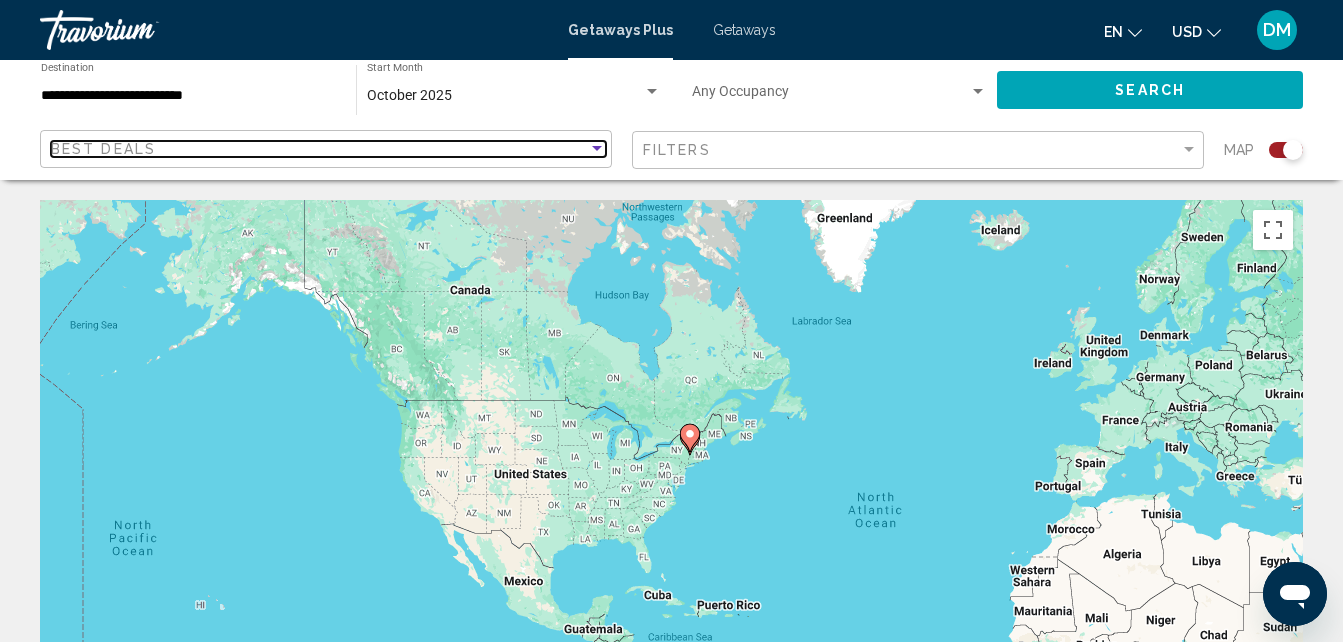 click at bounding box center [597, 149] 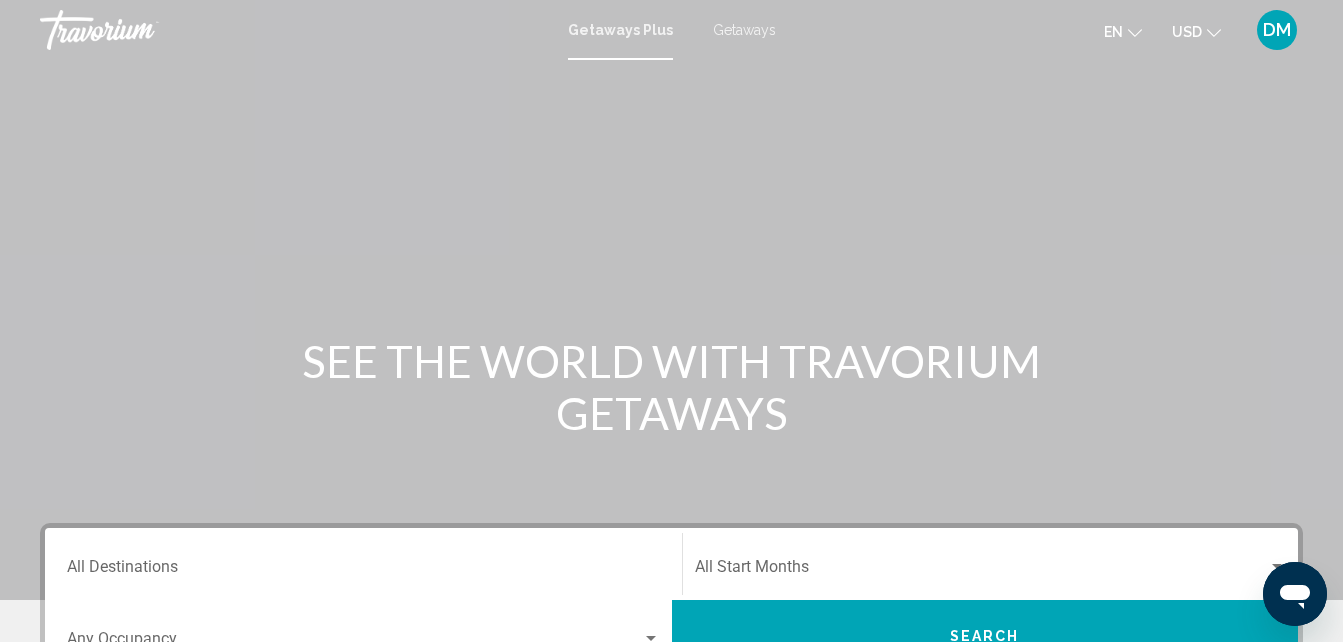 click on "Occupancy Any Occupancy" at bounding box center [363, 636] 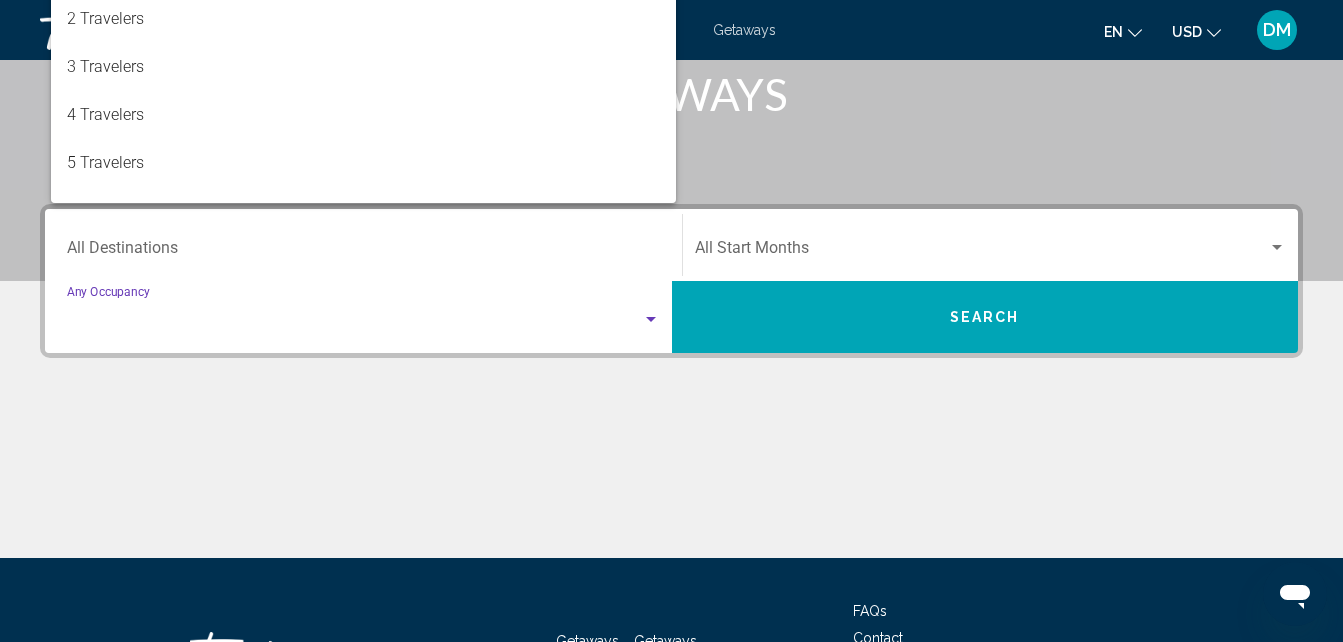 scroll, scrollTop: 458, scrollLeft: 0, axis: vertical 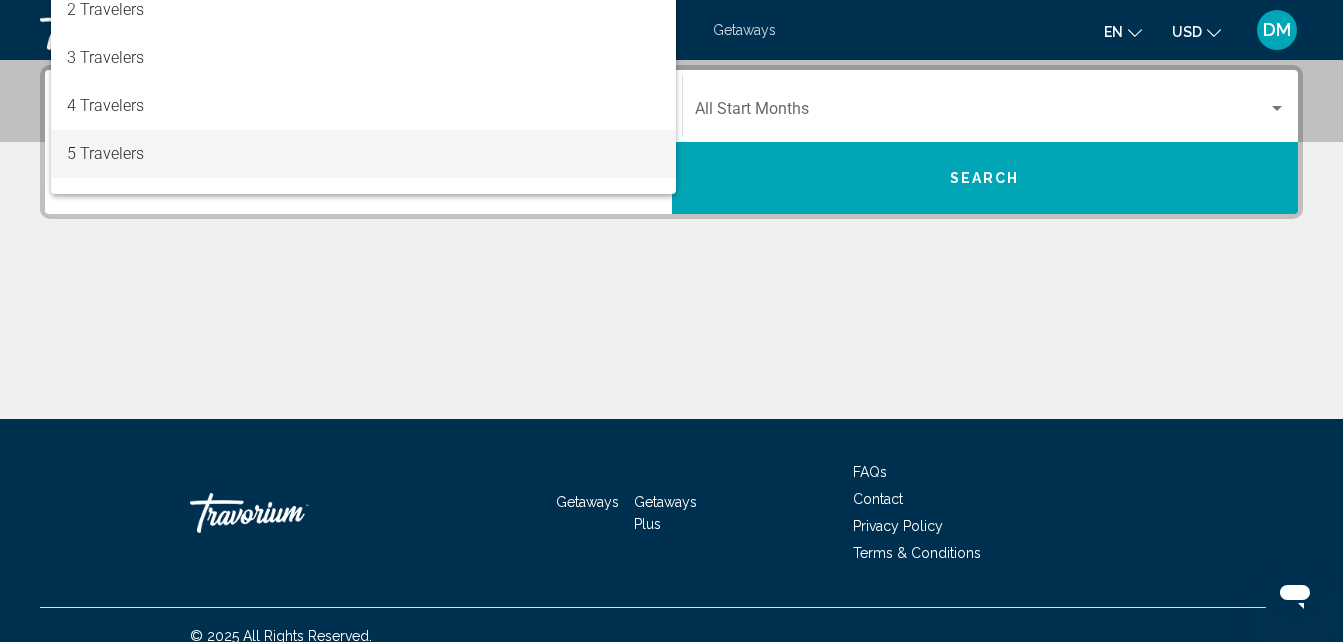 click on "5 Travelers" at bounding box center [363, 154] 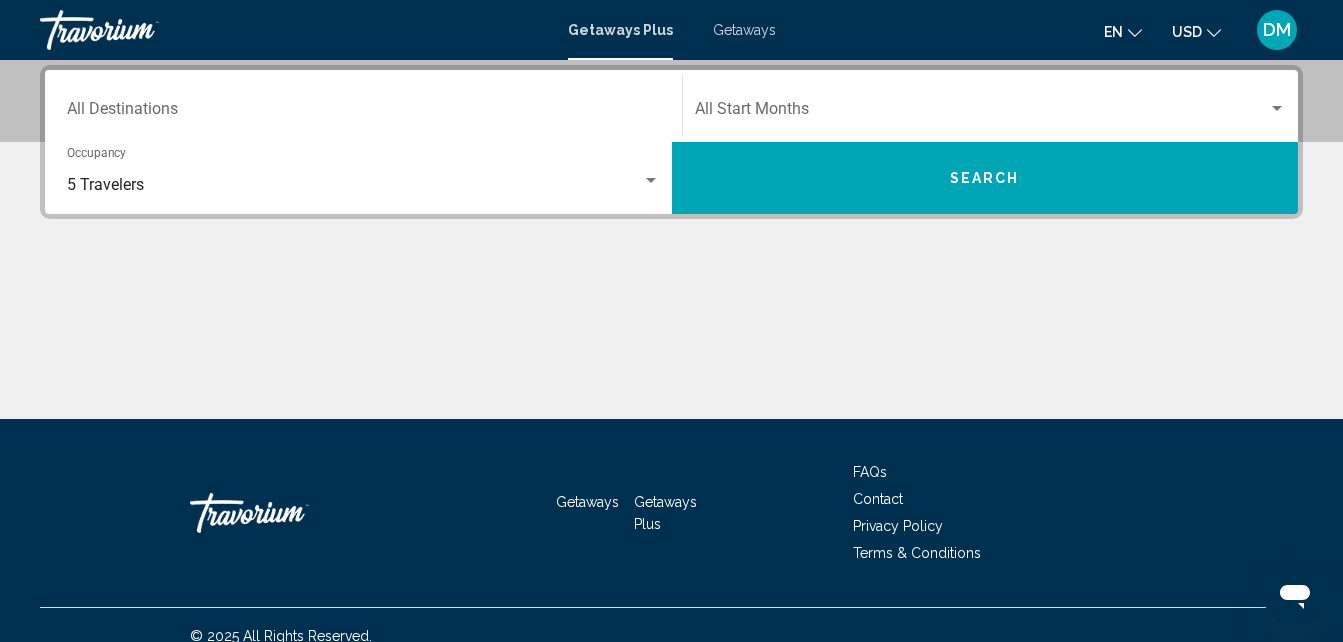 click on "[NUMBER] Travelers Occupancy Any Occupancy" at bounding box center (363, 178) 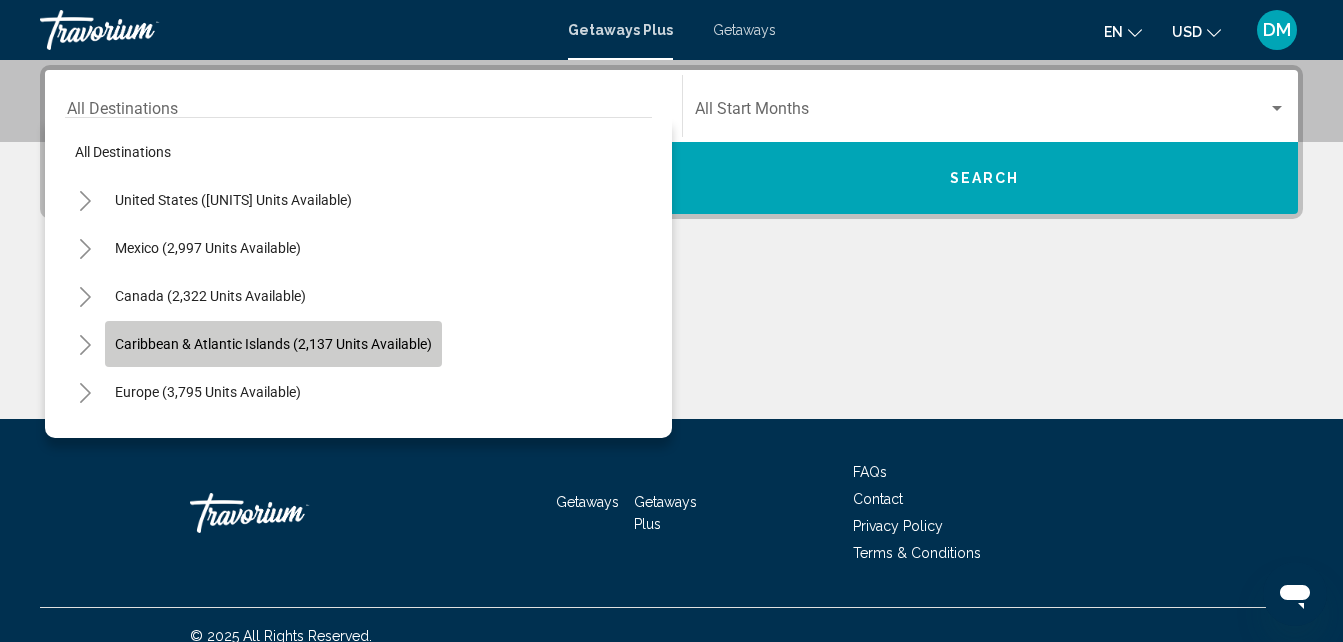click on "Caribbean & Atlantic Islands (2,137 units available)" at bounding box center (273, 344) 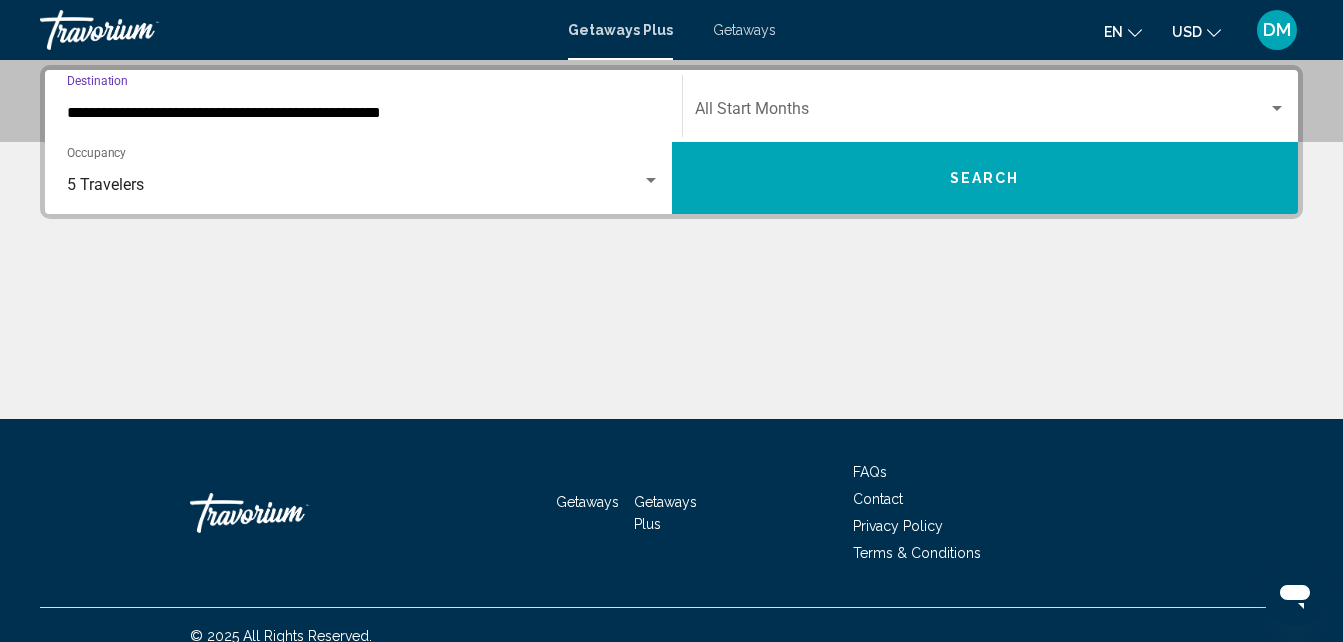 click at bounding box center [982, 113] 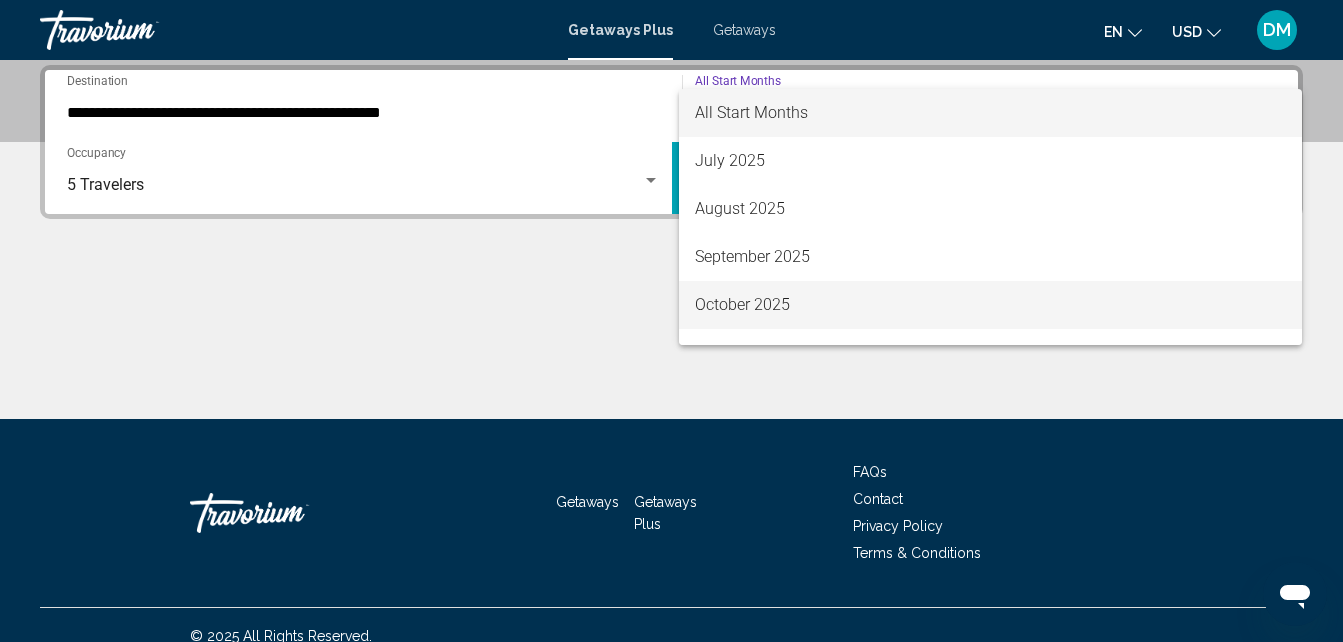 click on "October 2025" at bounding box center (991, 305) 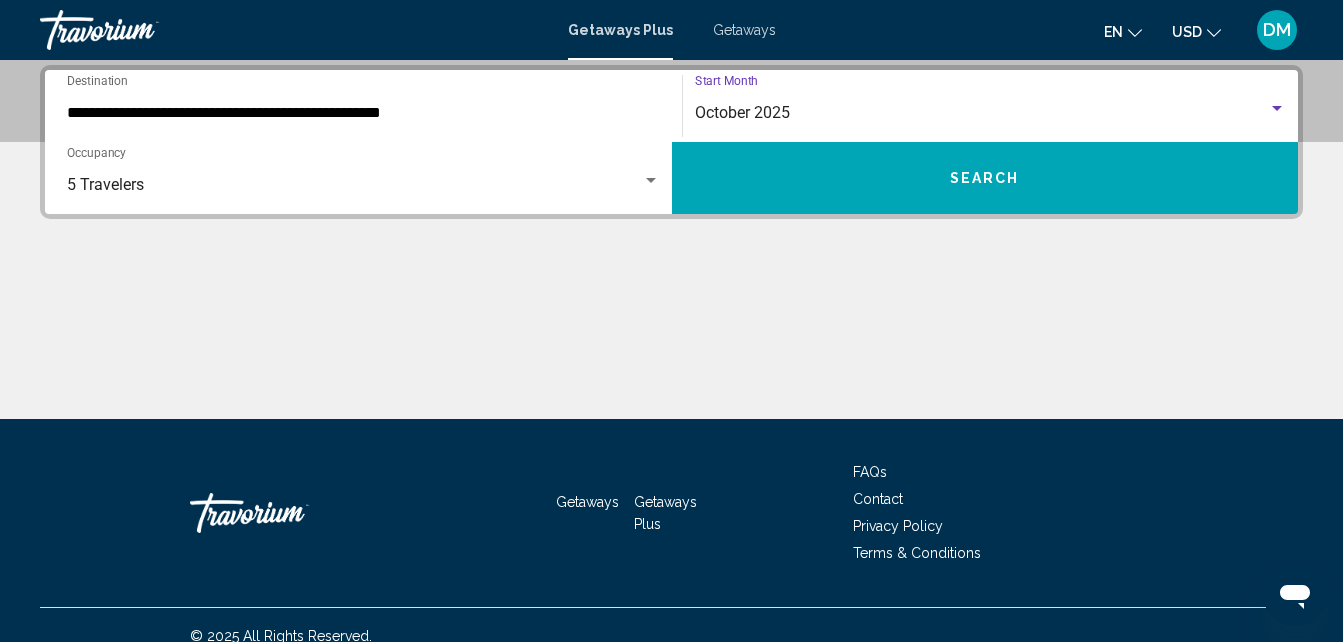 click on "Search" at bounding box center (985, 178) 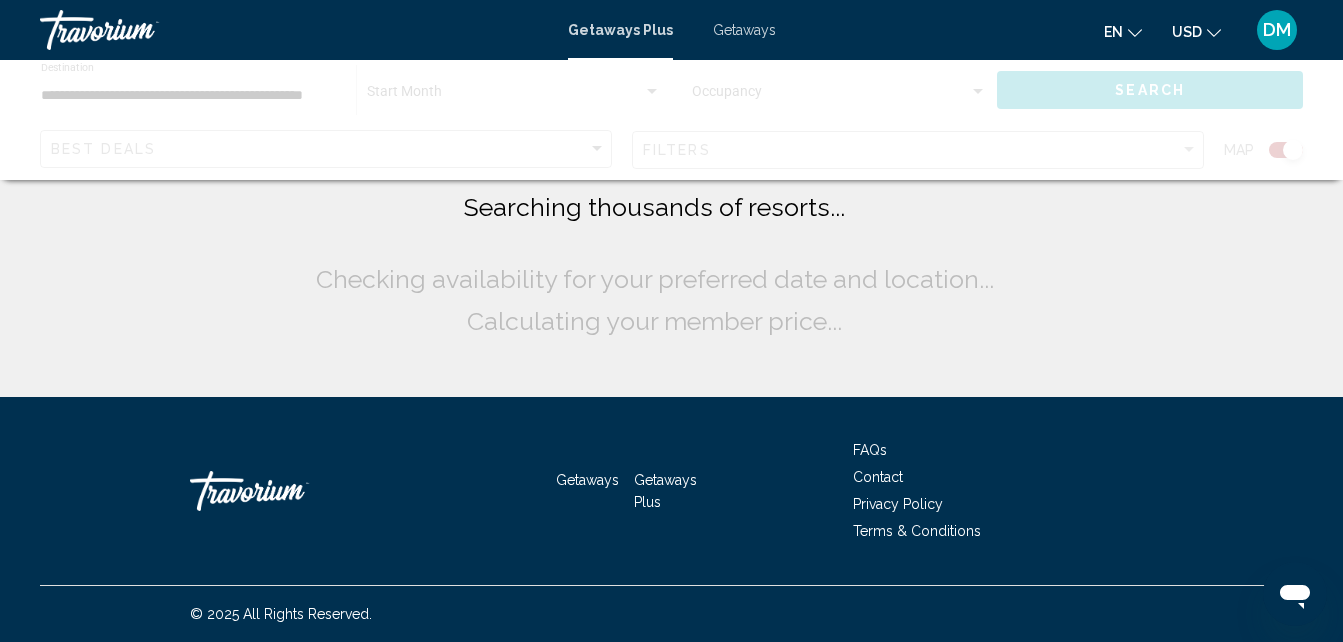 scroll, scrollTop: 0, scrollLeft: 0, axis: both 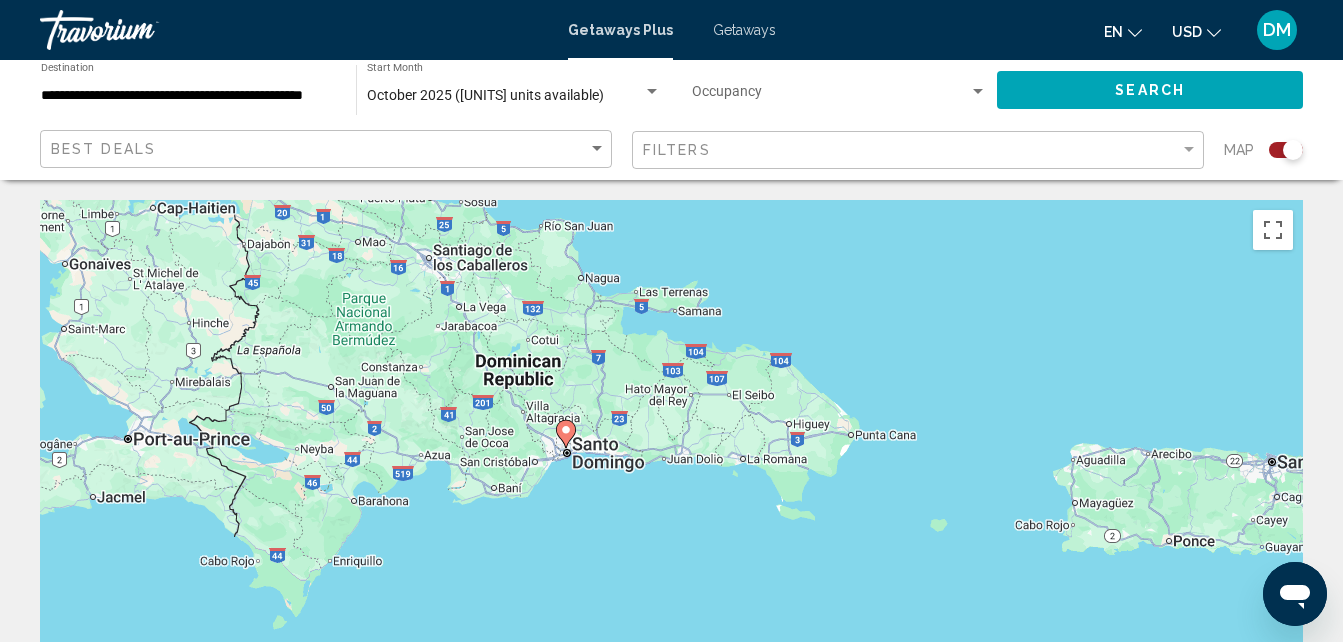 click at bounding box center (565, 434) 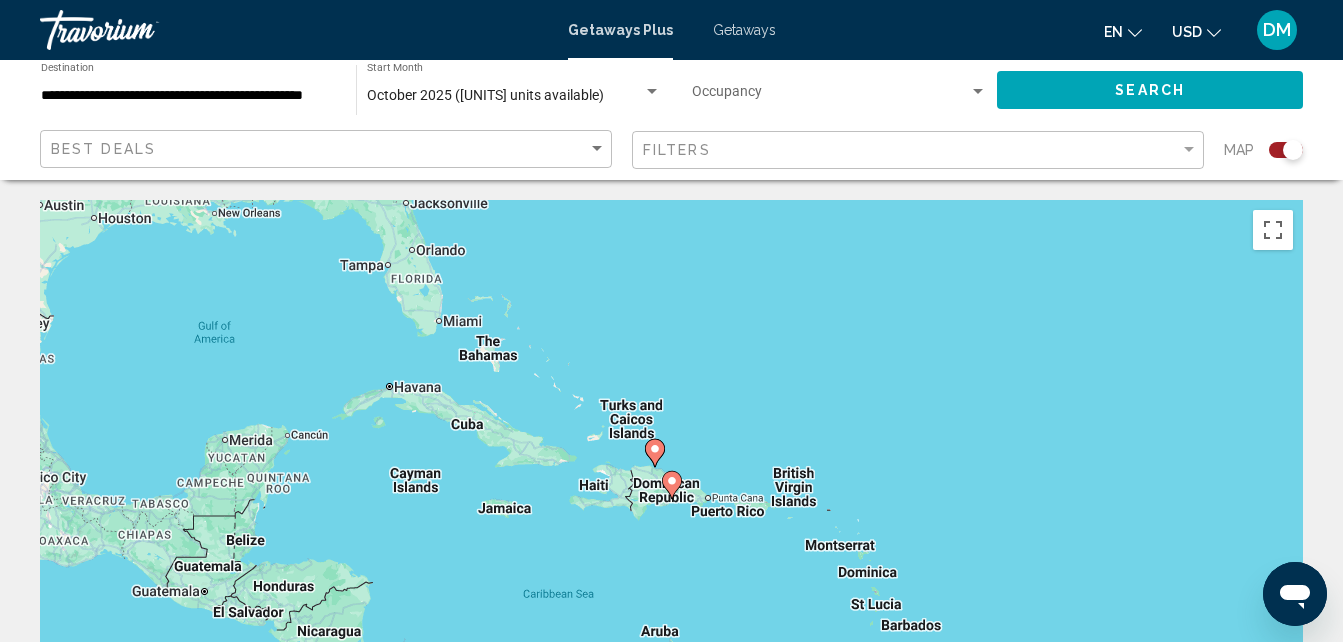 click at bounding box center [672, 481] 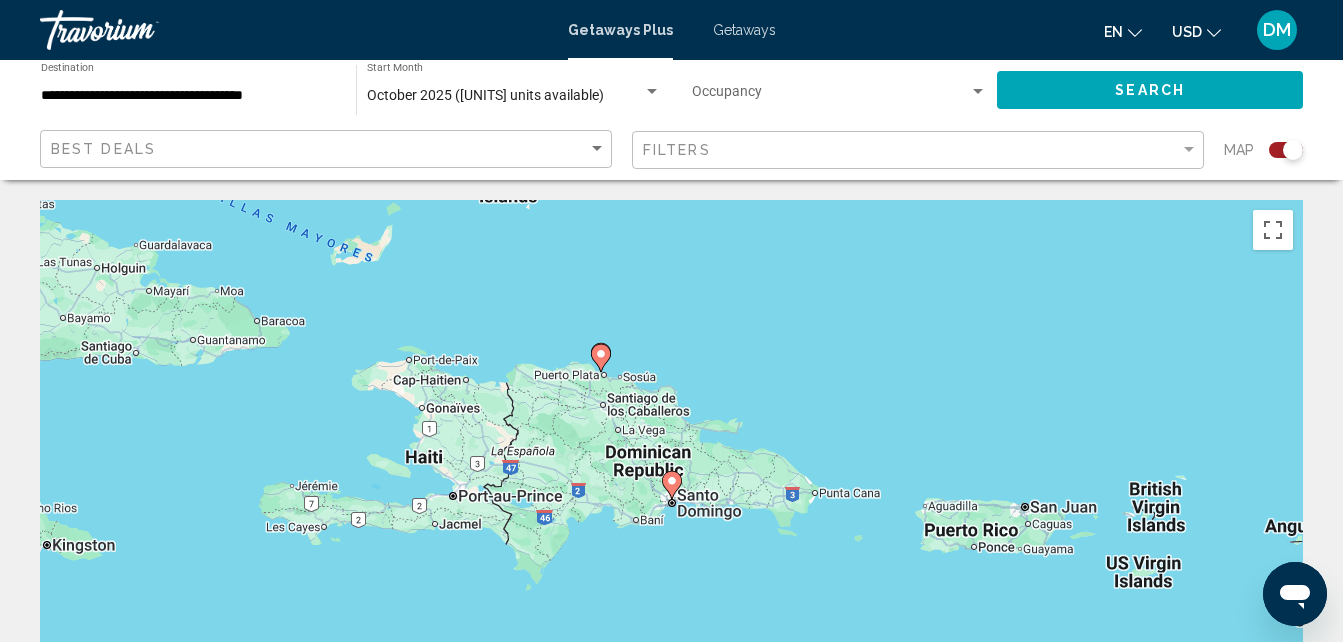 click at bounding box center [672, 481] 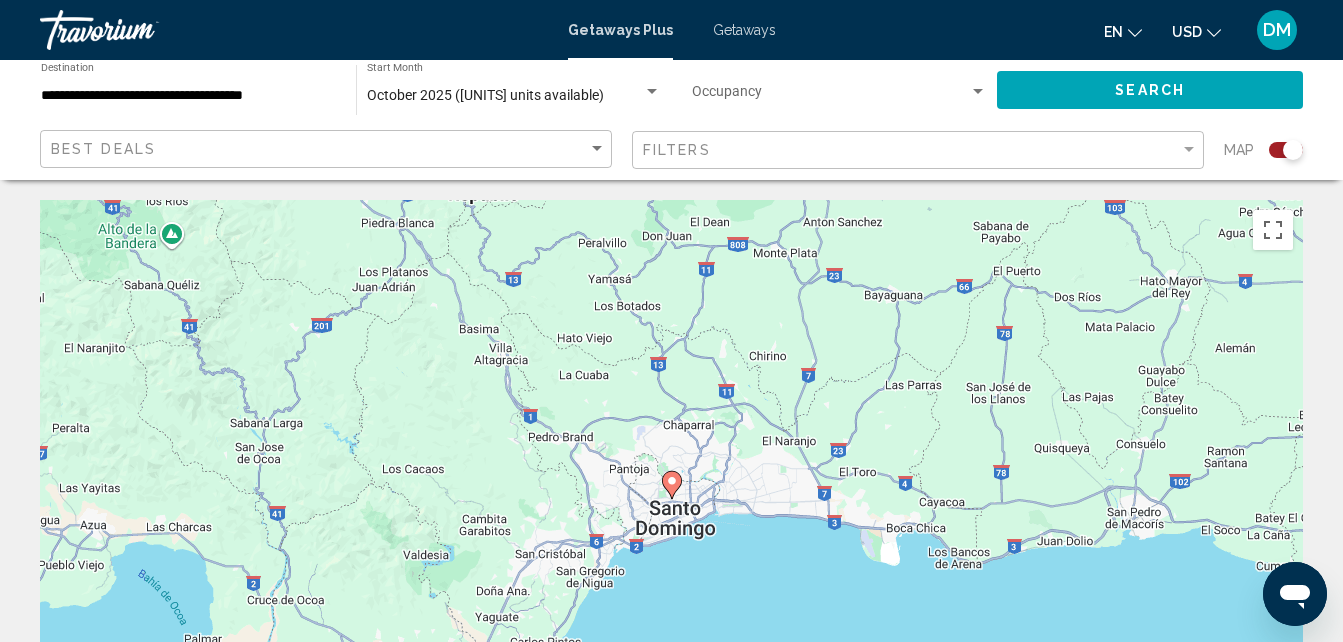 click at bounding box center (672, 481) 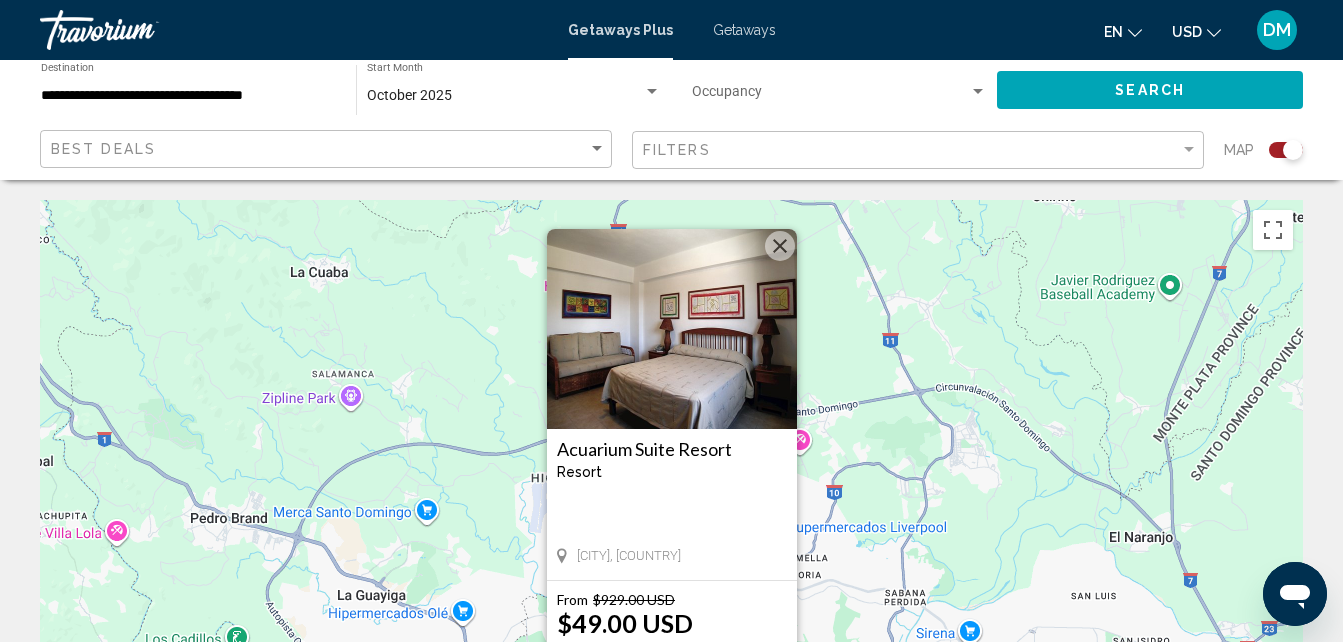 click at bounding box center (672, 329) 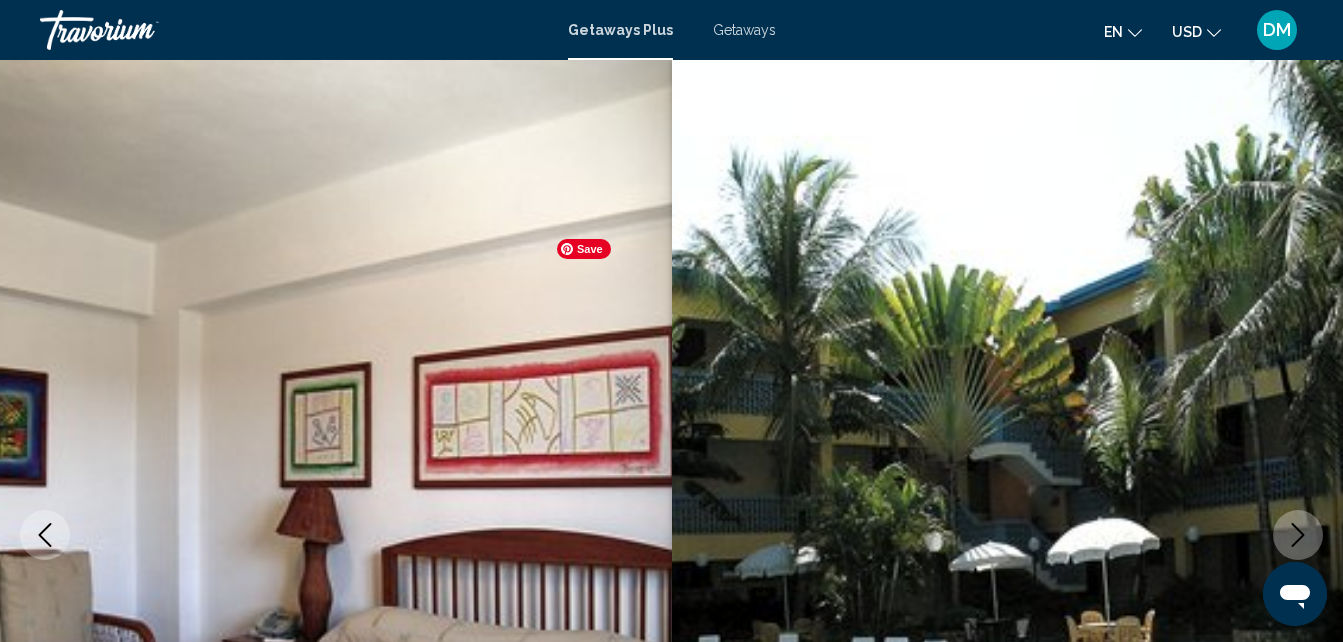scroll, scrollTop: 214, scrollLeft: 0, axis: vertical 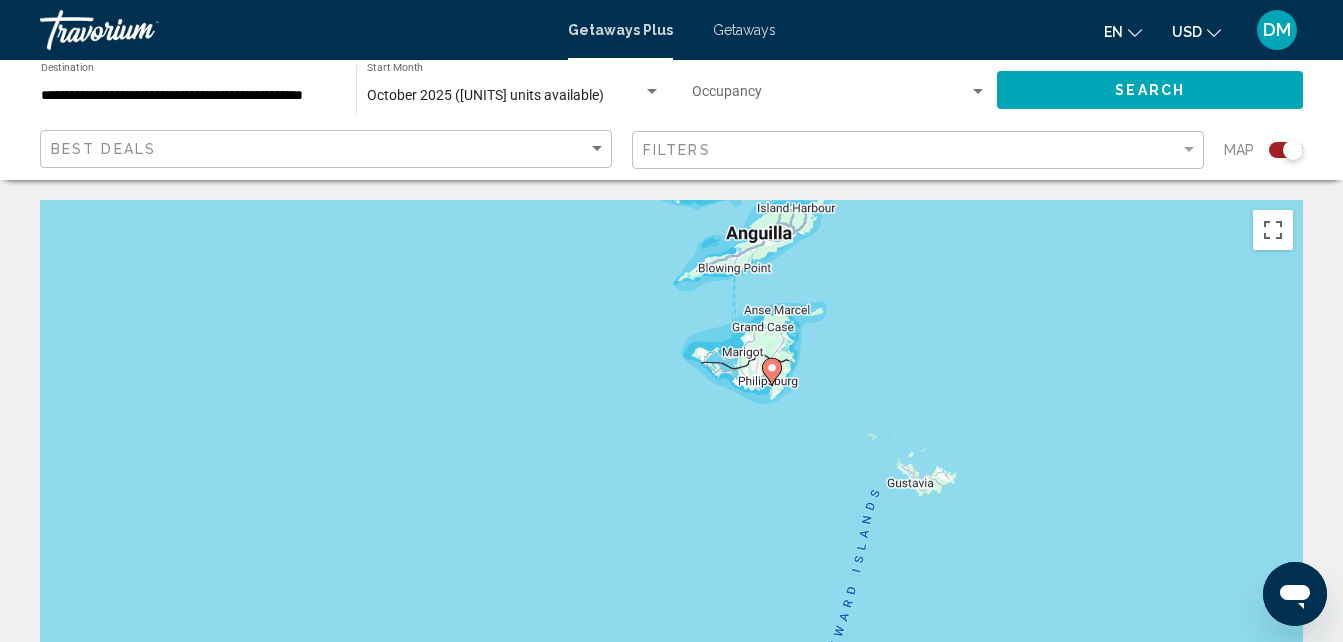 click at bounding box center (771, 372) 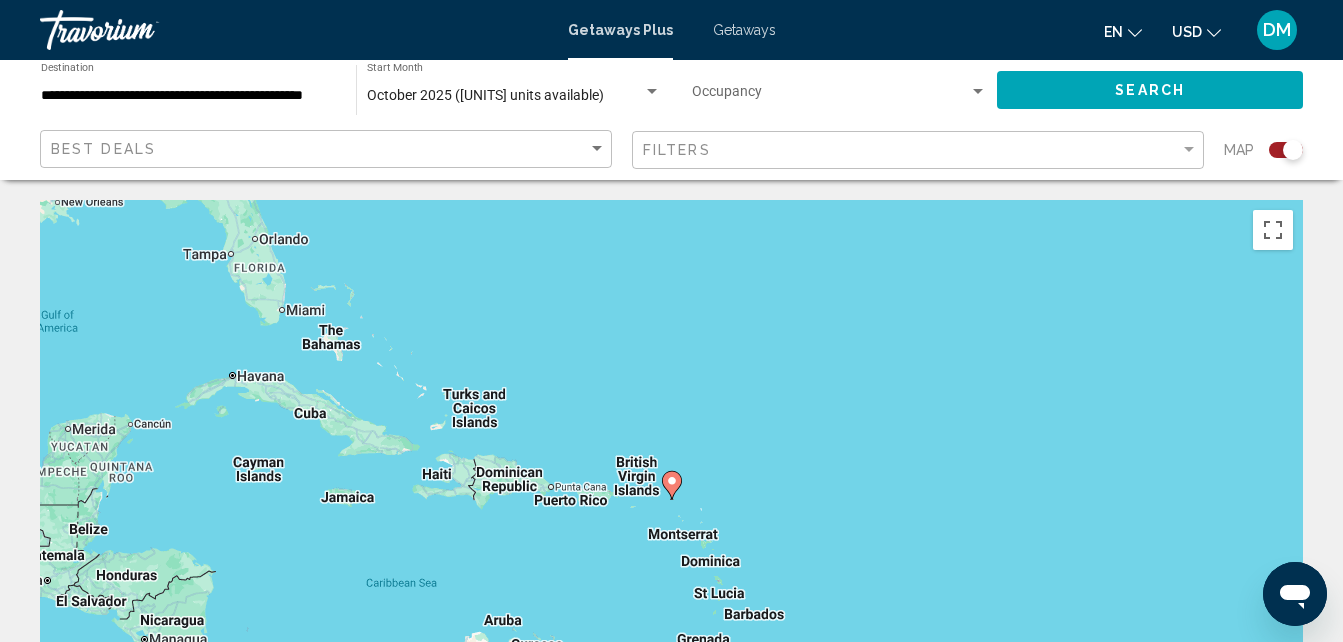 click at bounding box center (672, 481) 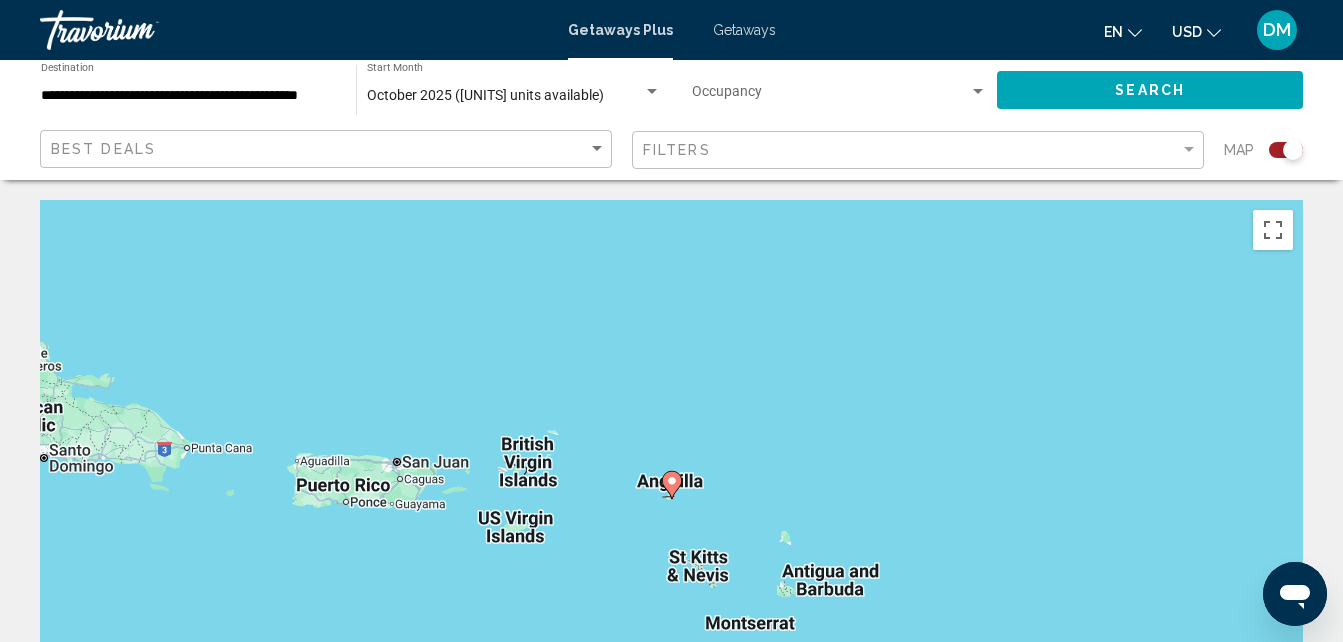 click at bounding box center [672, 481] 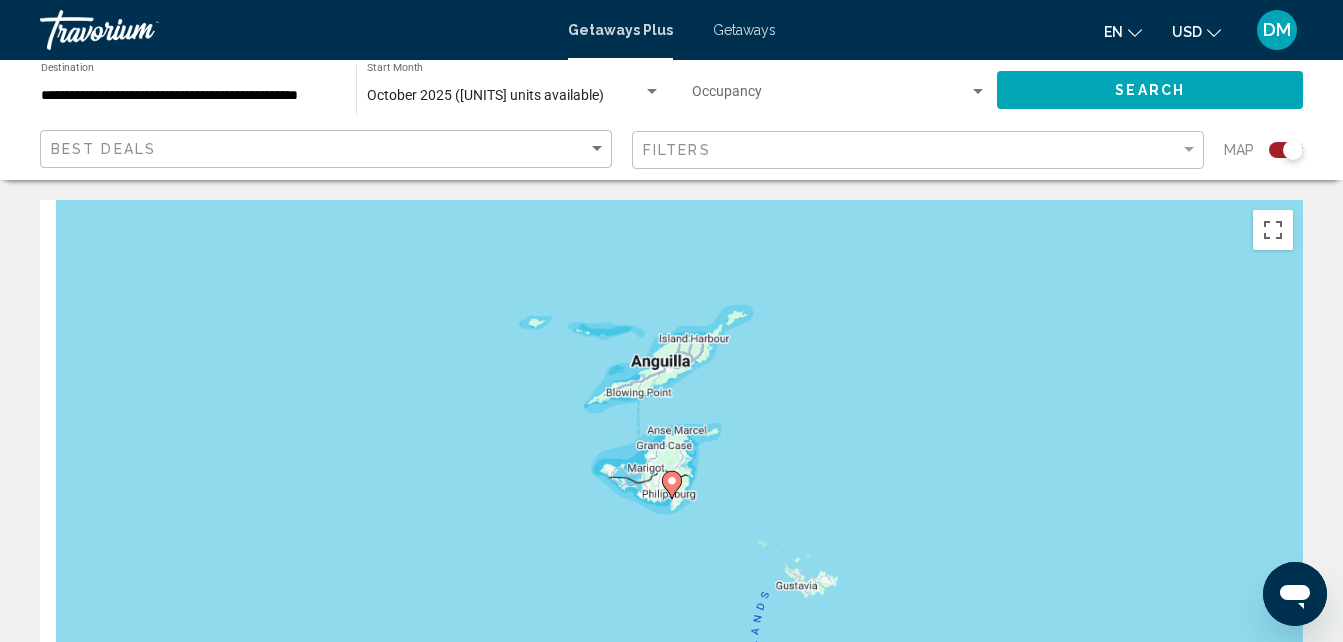 click at bounding box center (672, 481) 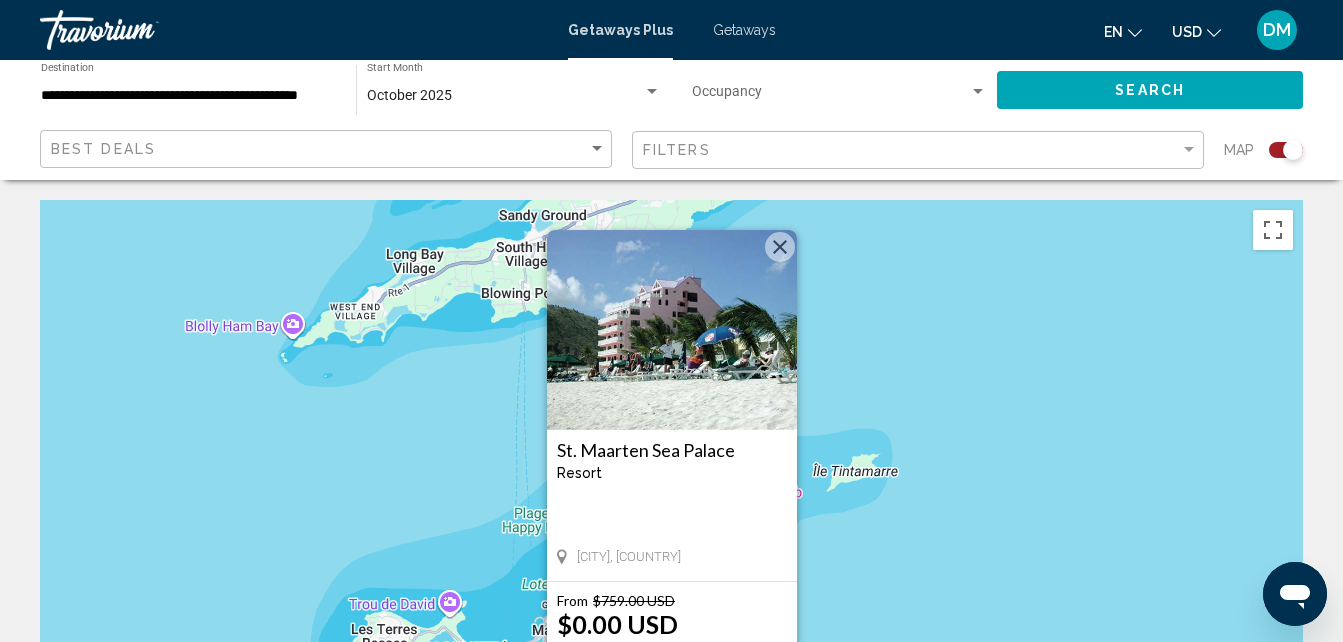 click at bounding box center (780, 247) 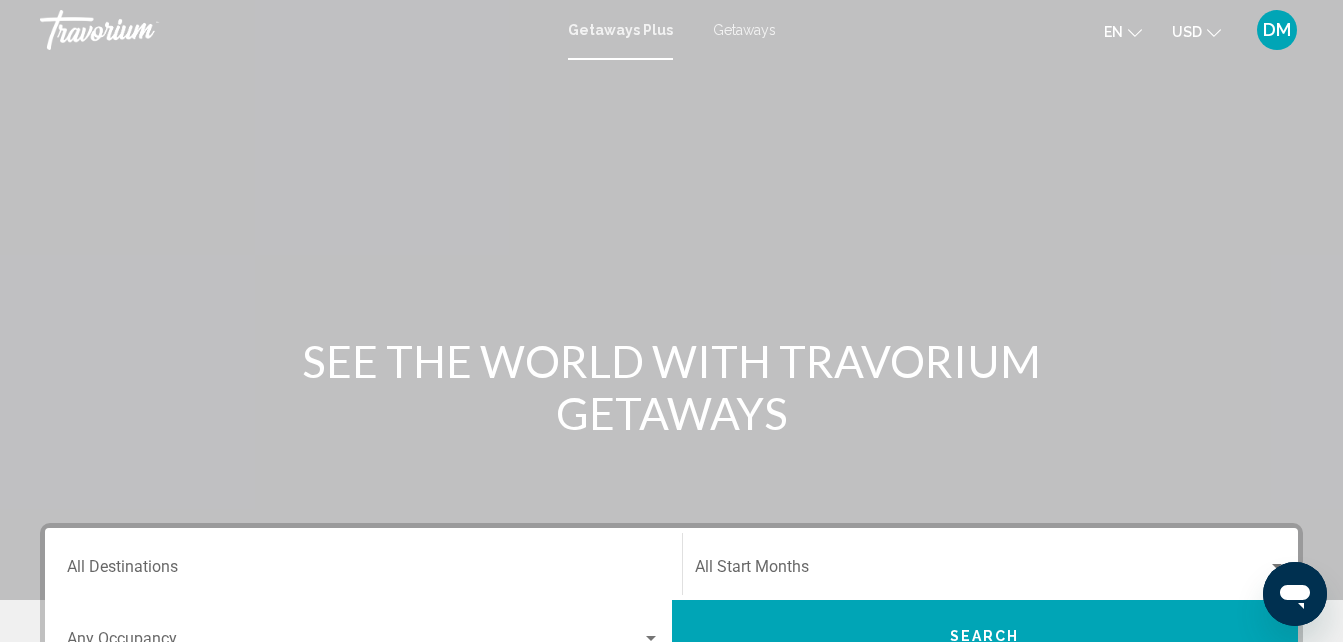 click on "Occupancy Any Occupancy" at bounding box center (363, 636) 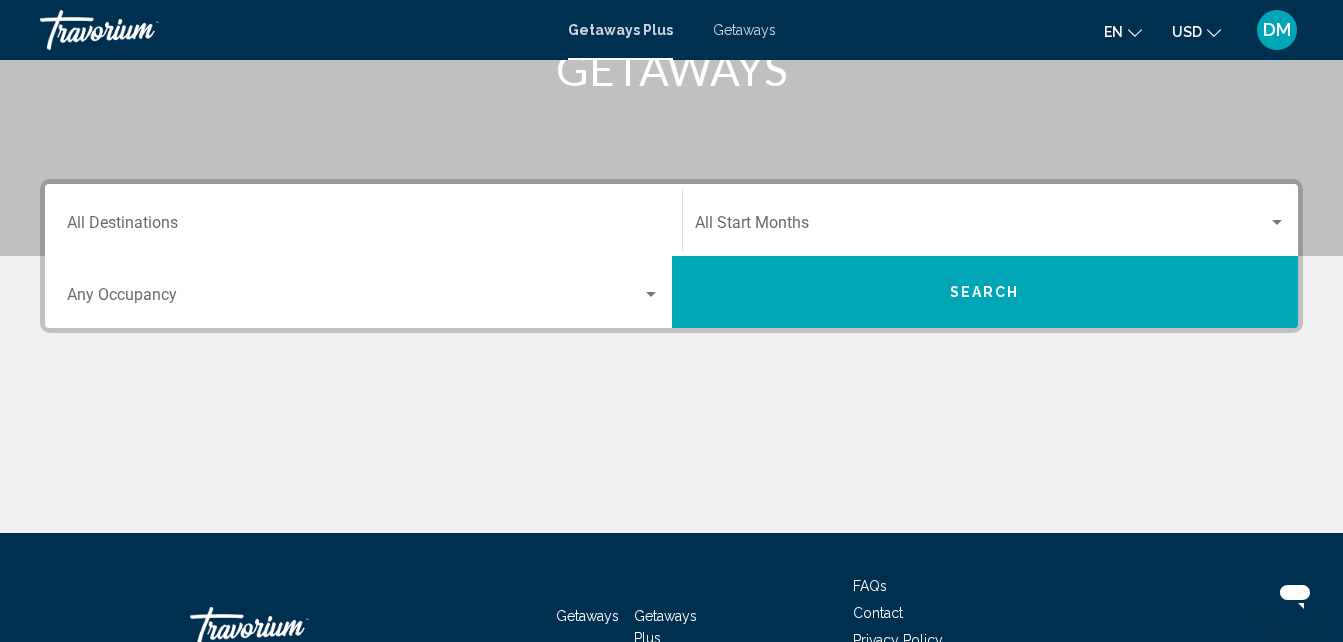 scroll, scrollTop: 458, scrollLeft: 0, axis: vertical 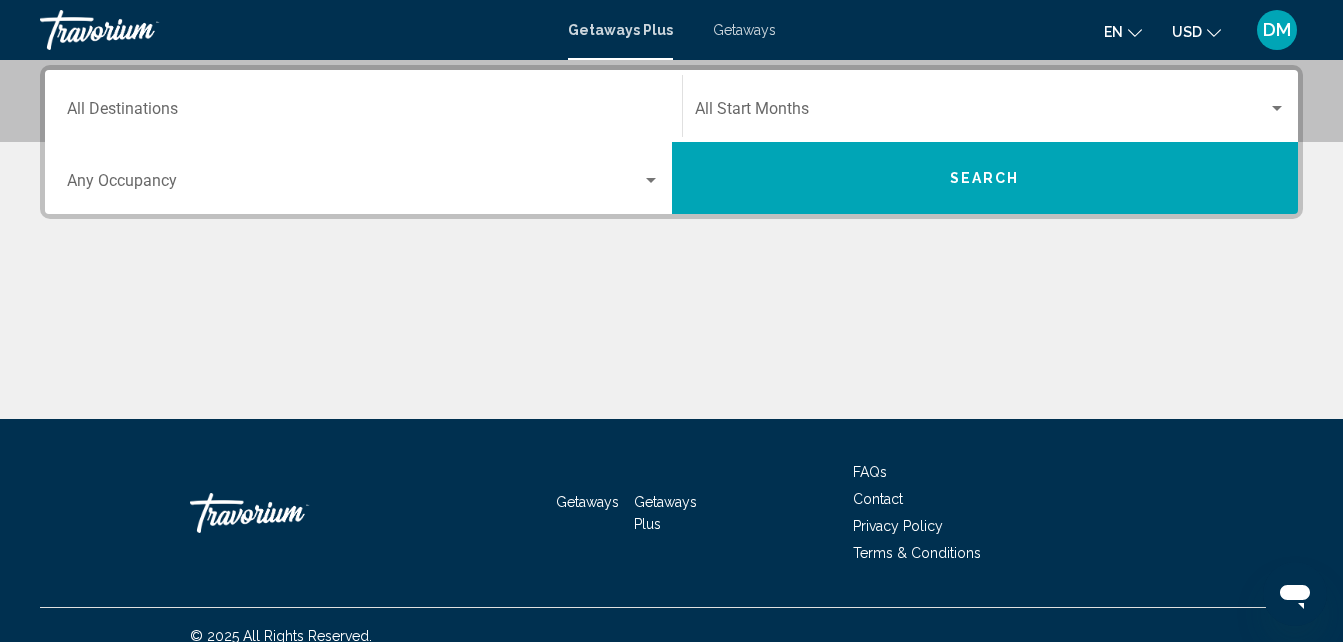 click on "Destination All Destinations" at bounding box center [363, 106] 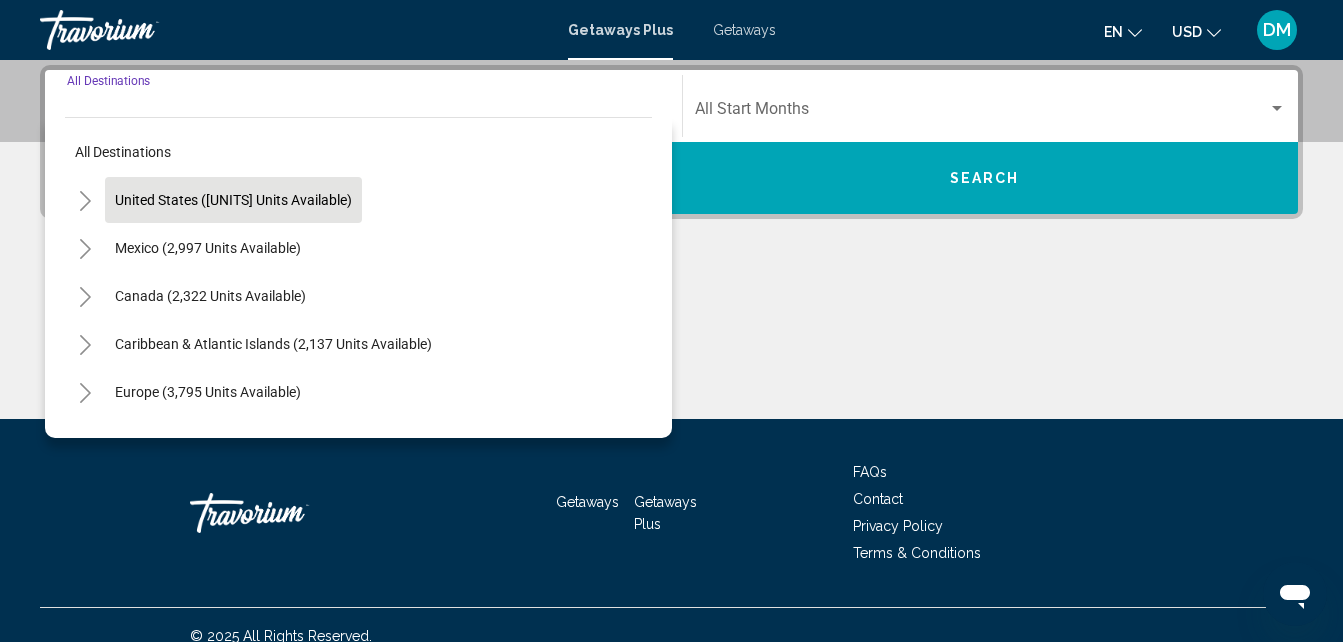 click on "United States ([UNITS] units available)" at bounding box center [233, 200] 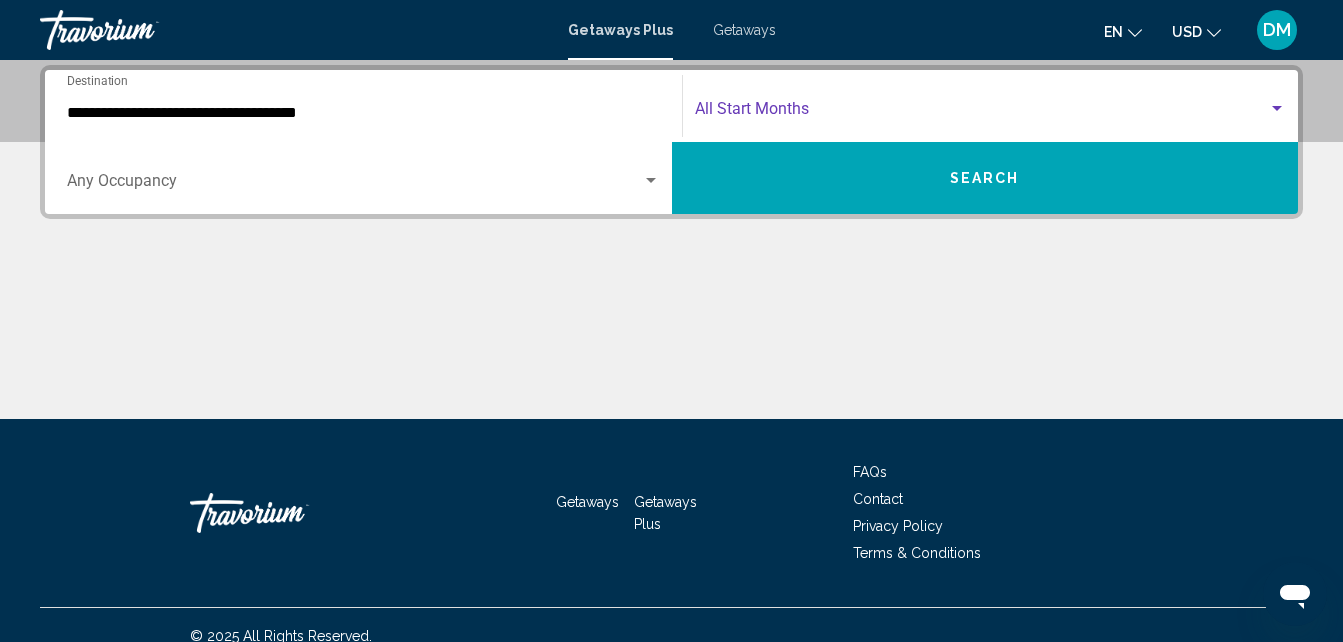 click at bounding box center [982, 113] 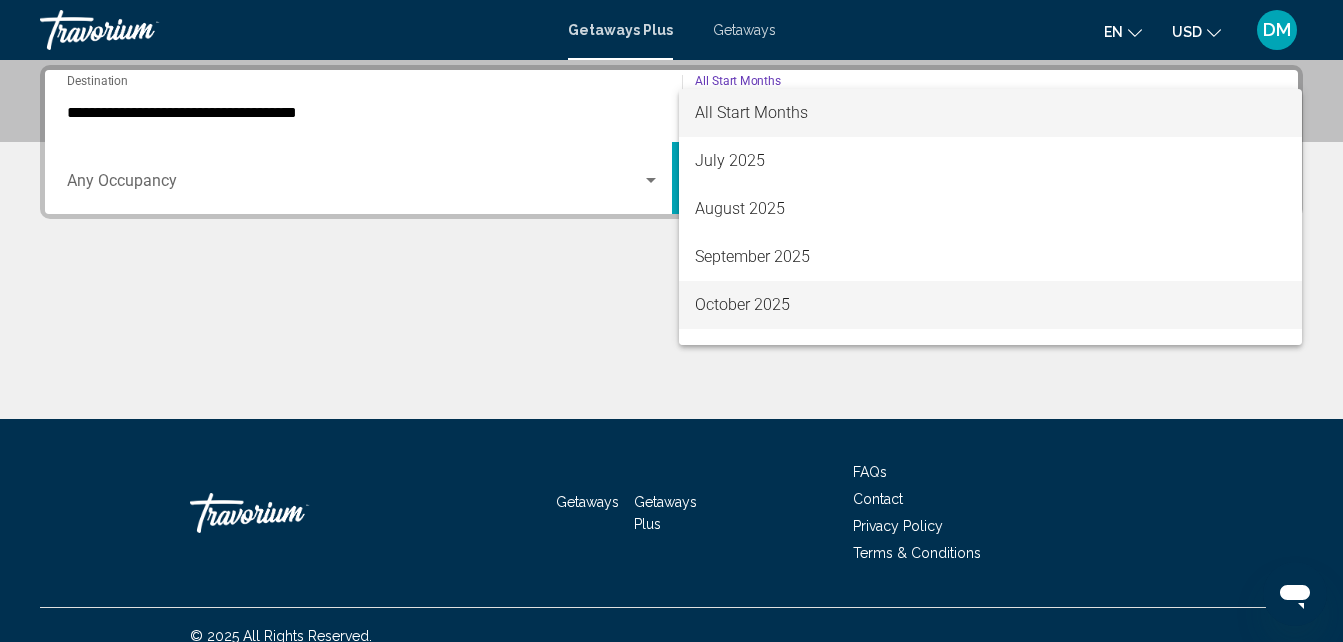 click on "October 2025" at bounding box center (991, 305) 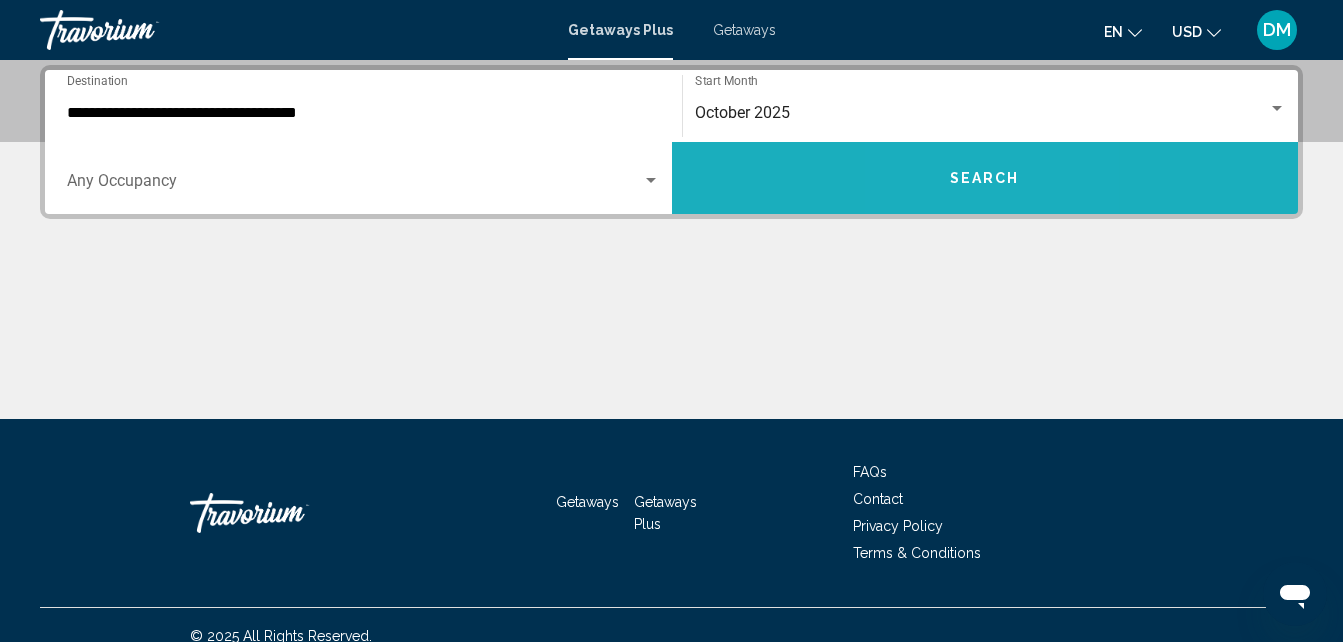 click on "Search" at bounding box center [985, 178] 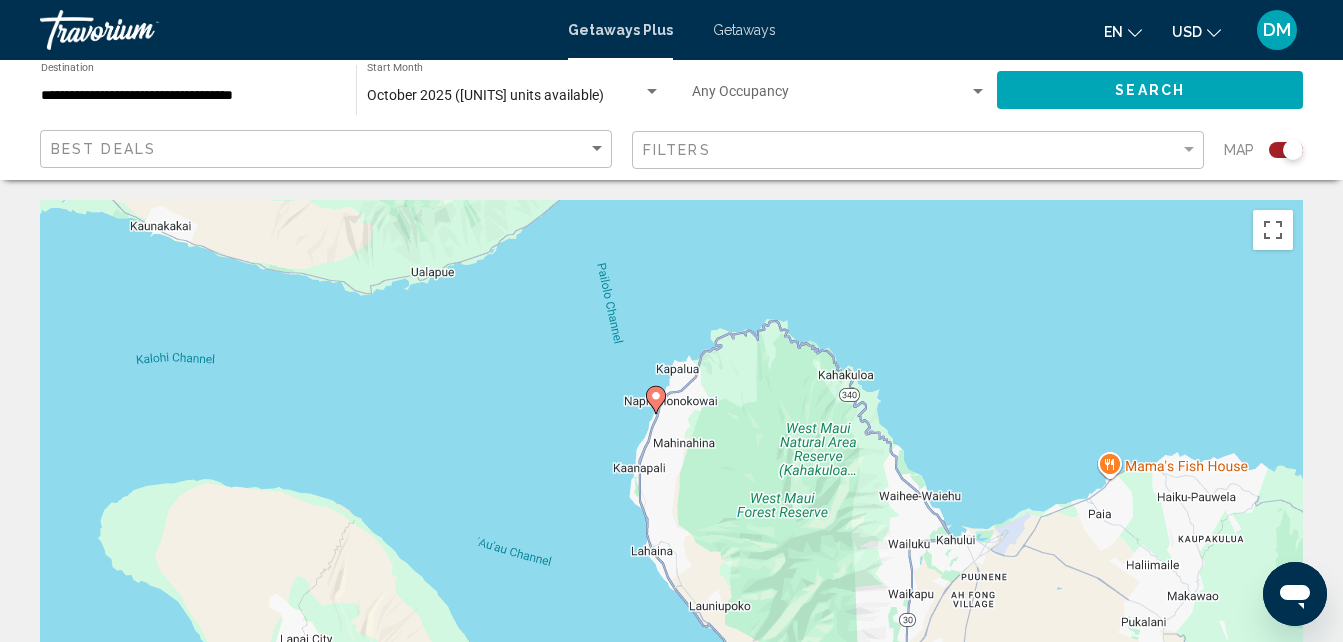 click on "To navigate, press the arrow keys. To activate drag with keyboard, press Alt + Enter. Once in keyboard drag state, use the arrow keys to move the marker. To complete the drag, press the Enter key. To cancel, press Escape." at bounding box center (671, 500) 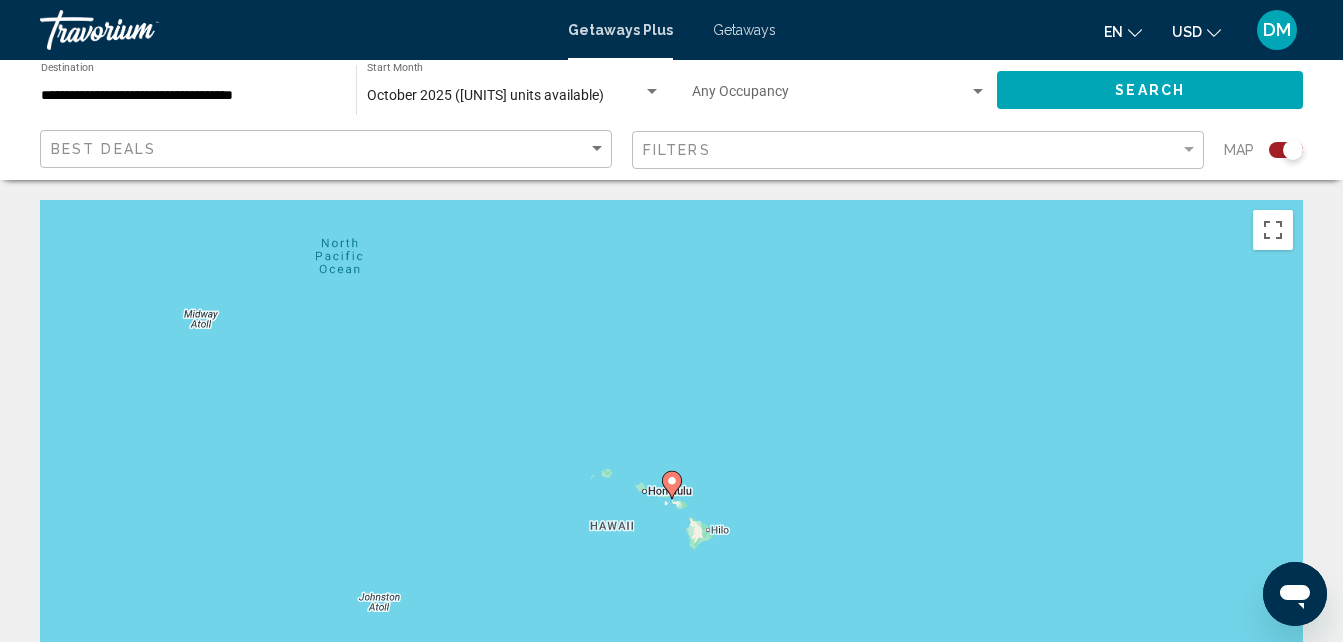 click at bounding box center (672, 485) 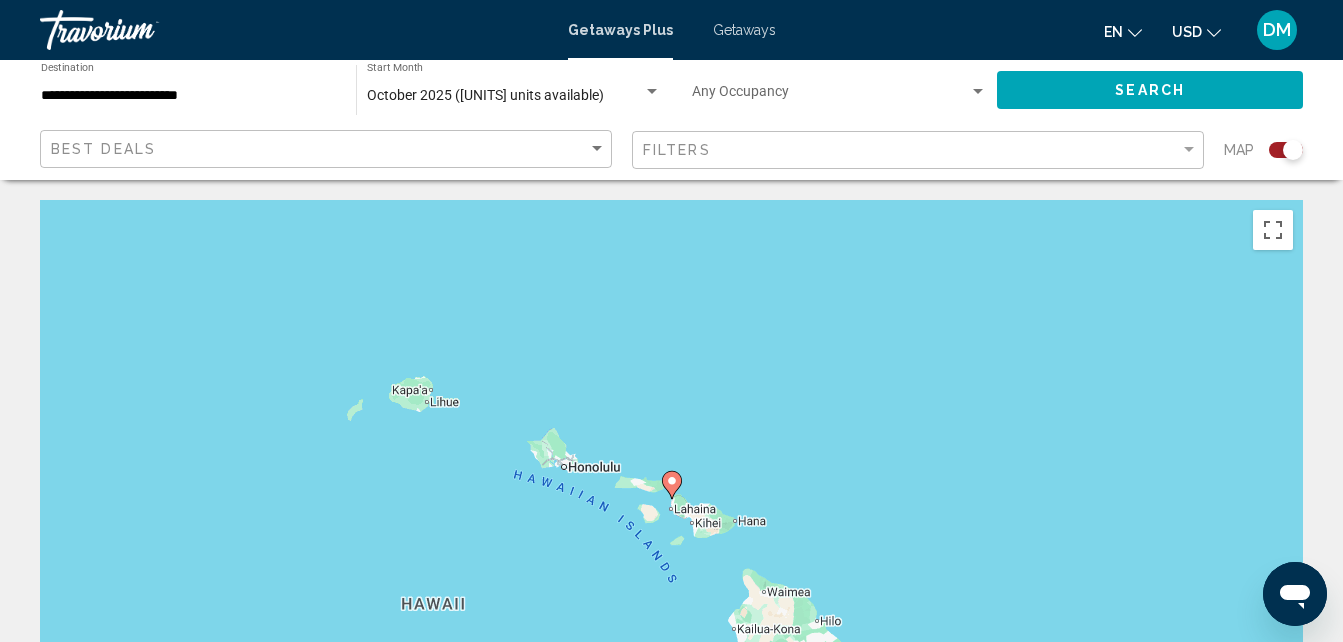 click at bounding box center (671, 485) 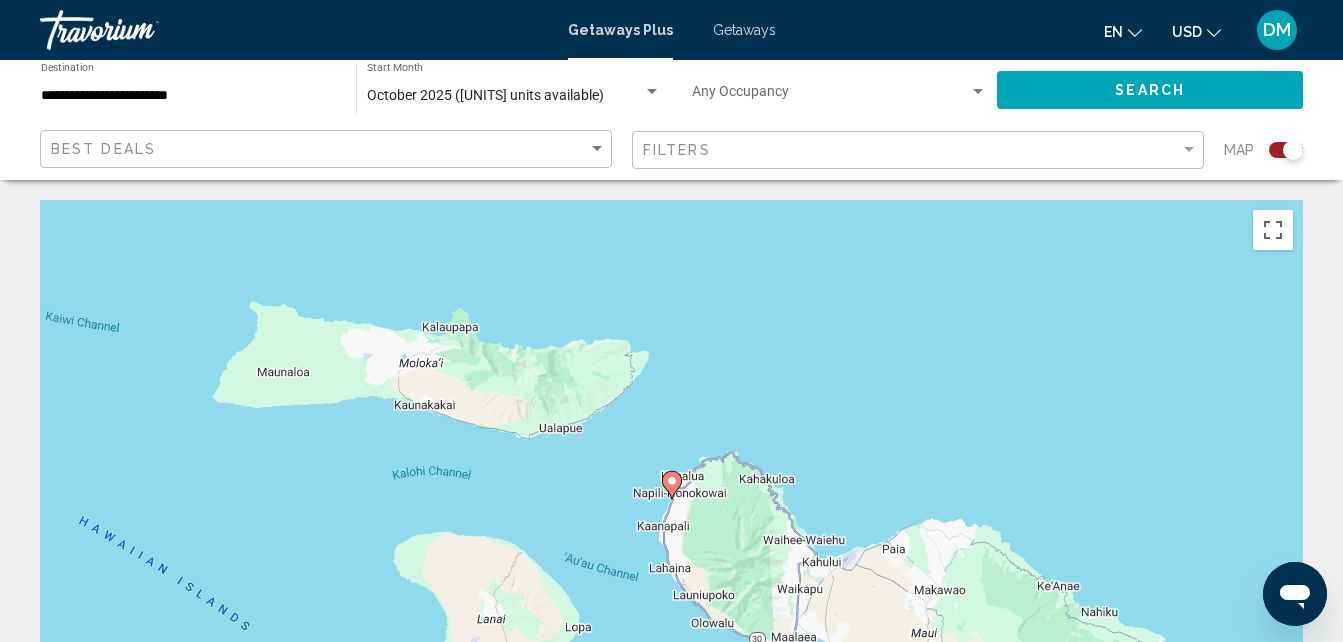 click at bounding box center [671, 485] 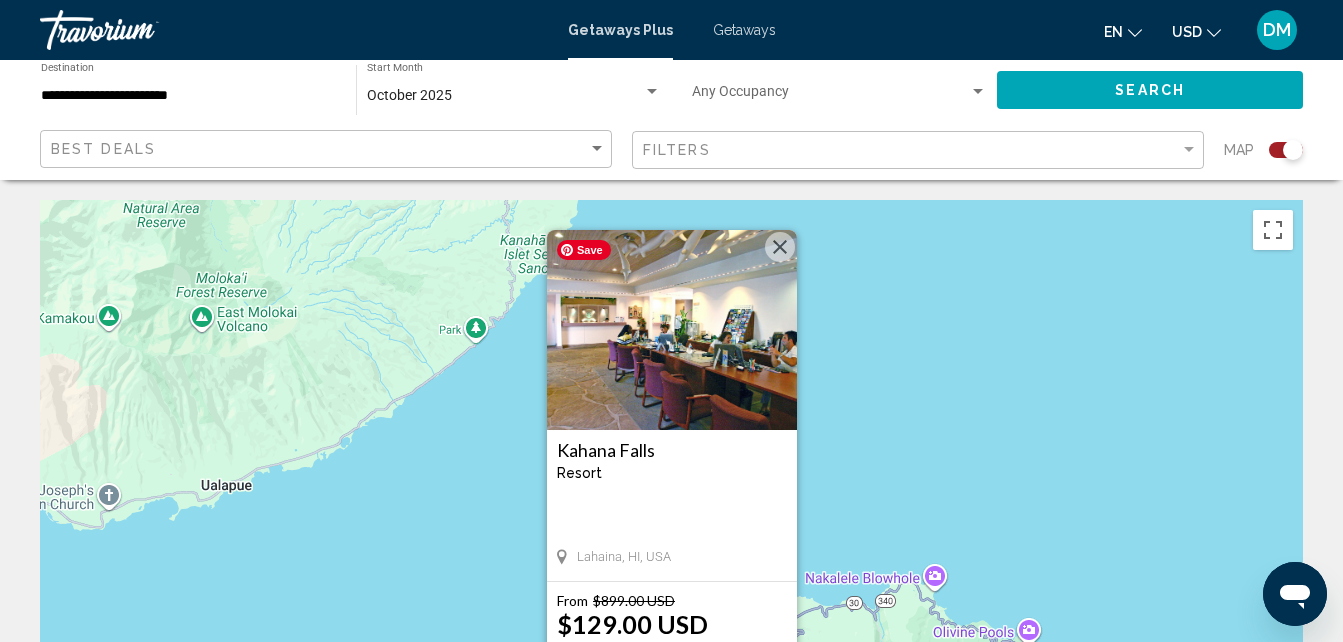click at bounding box center [672, 330] 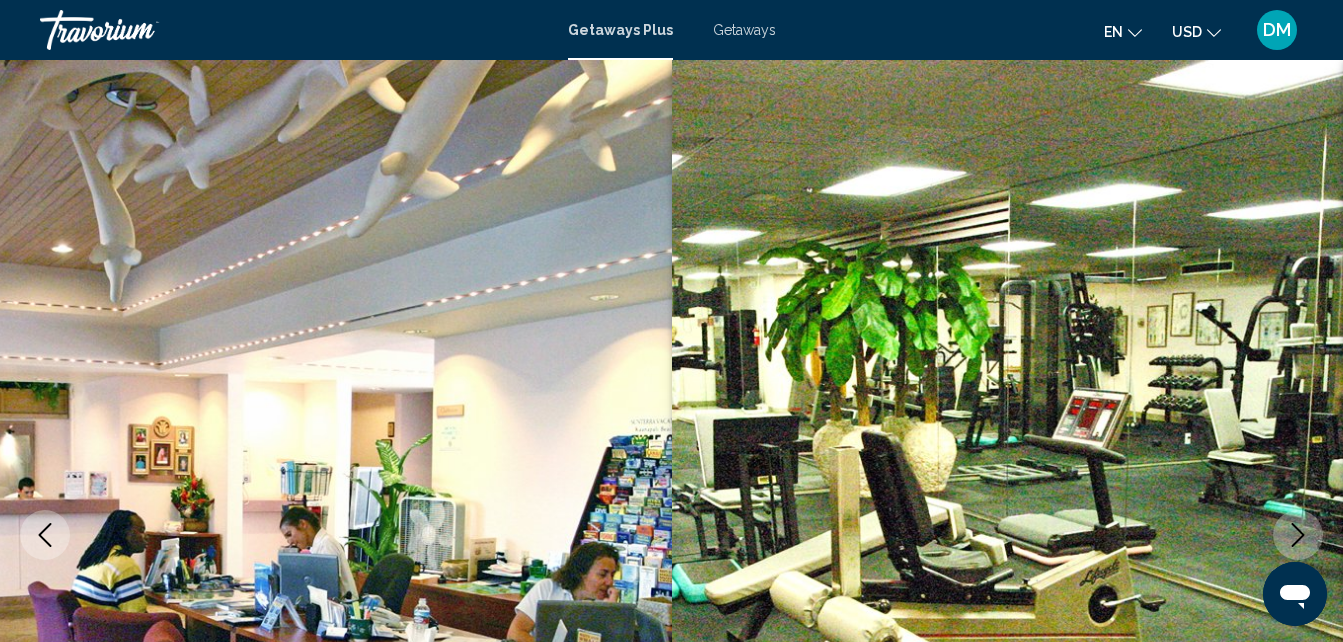 scroll, scrollTop: 214, scrollLeft: 0, axis: vertical 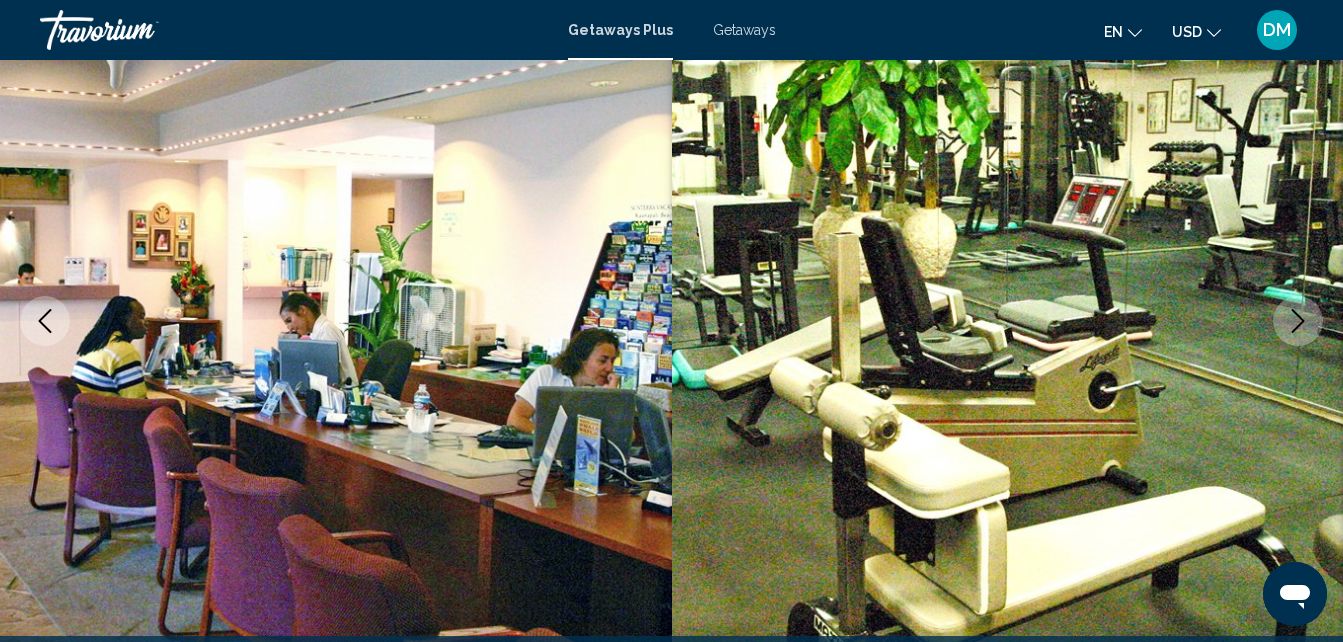 click at bounding box center [1298, 321] 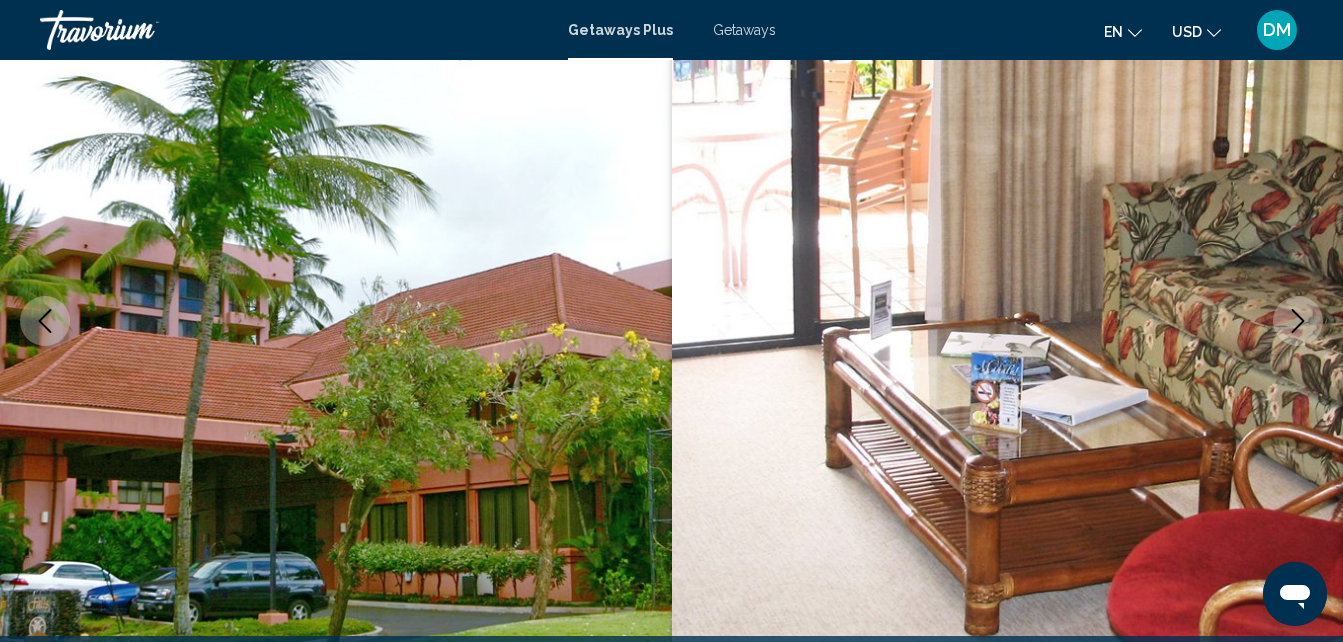 click at bounding box center [1298, 321] 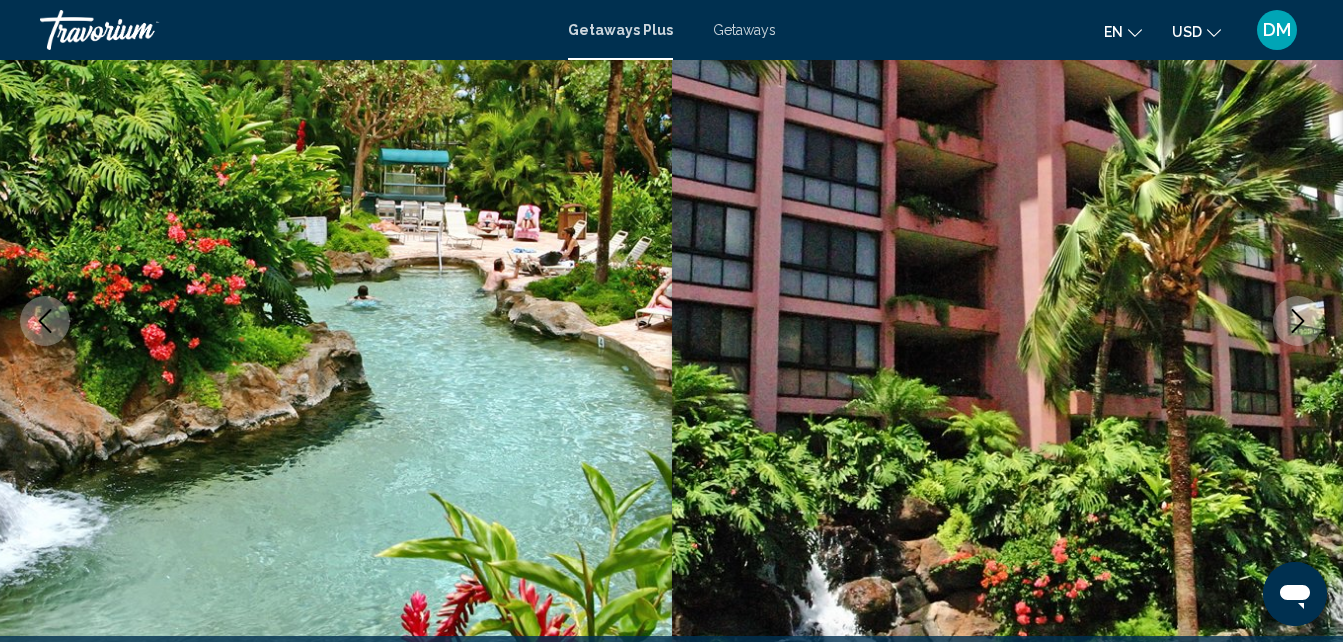 click at bounding box center (1298, 321) 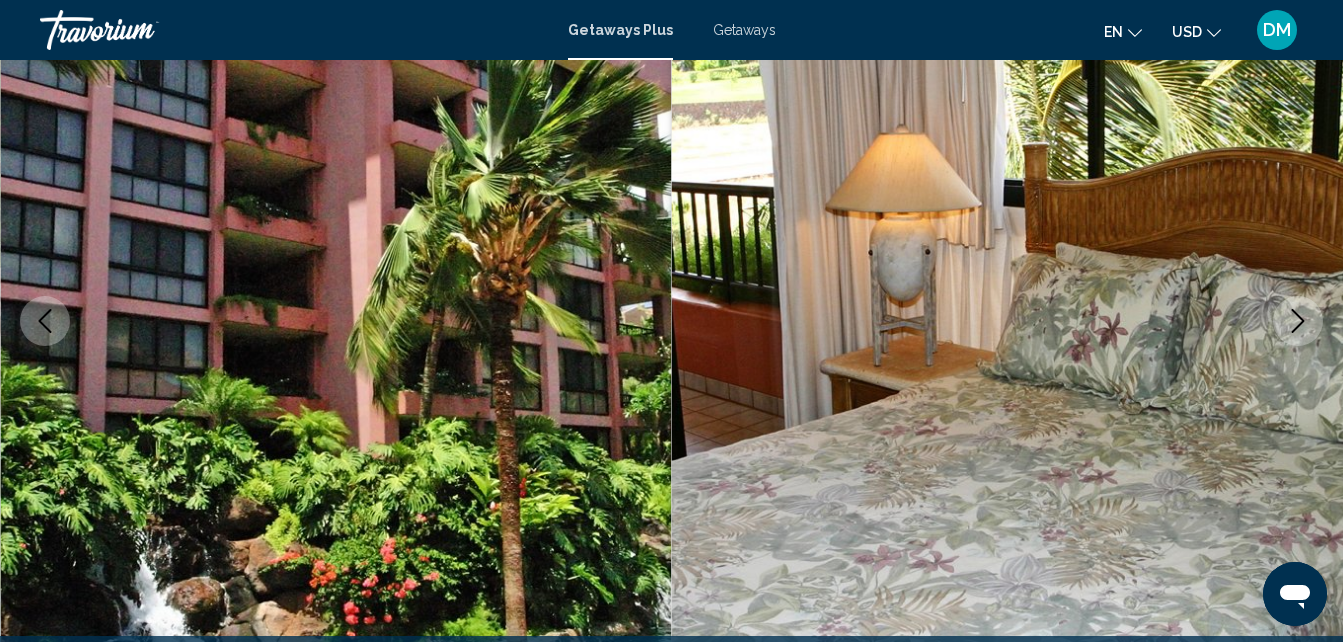 click at bounding box center [1298, 321] 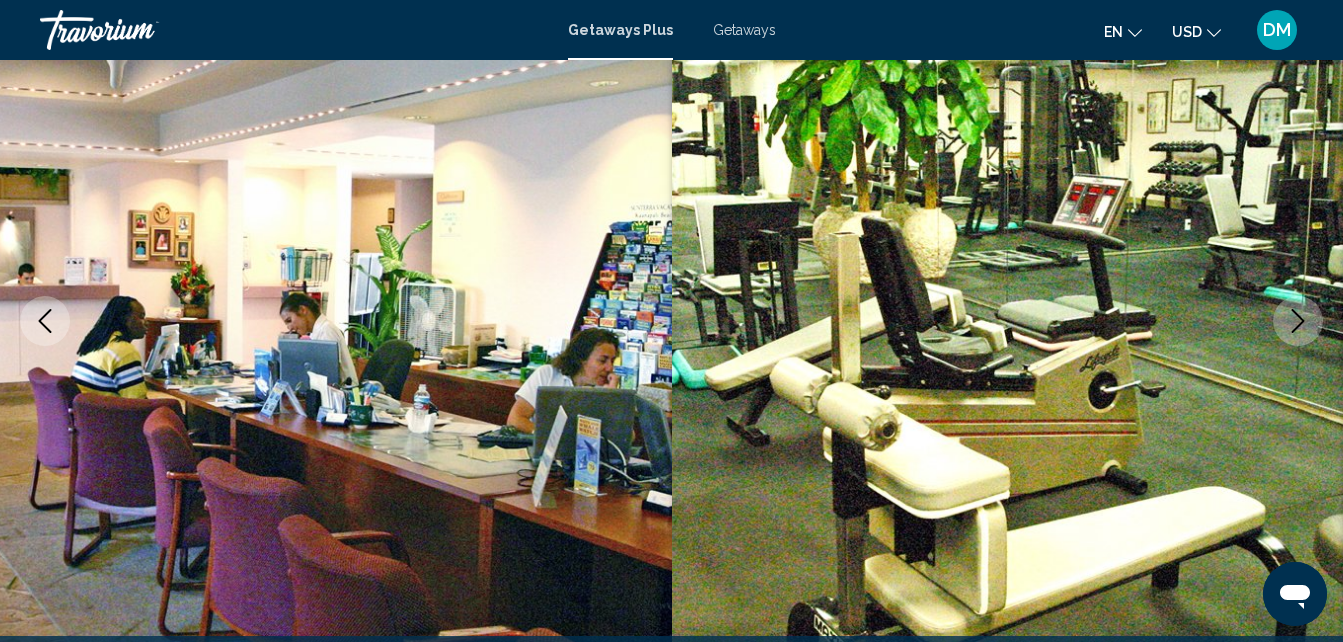 click at bounding box center [1298, 321] 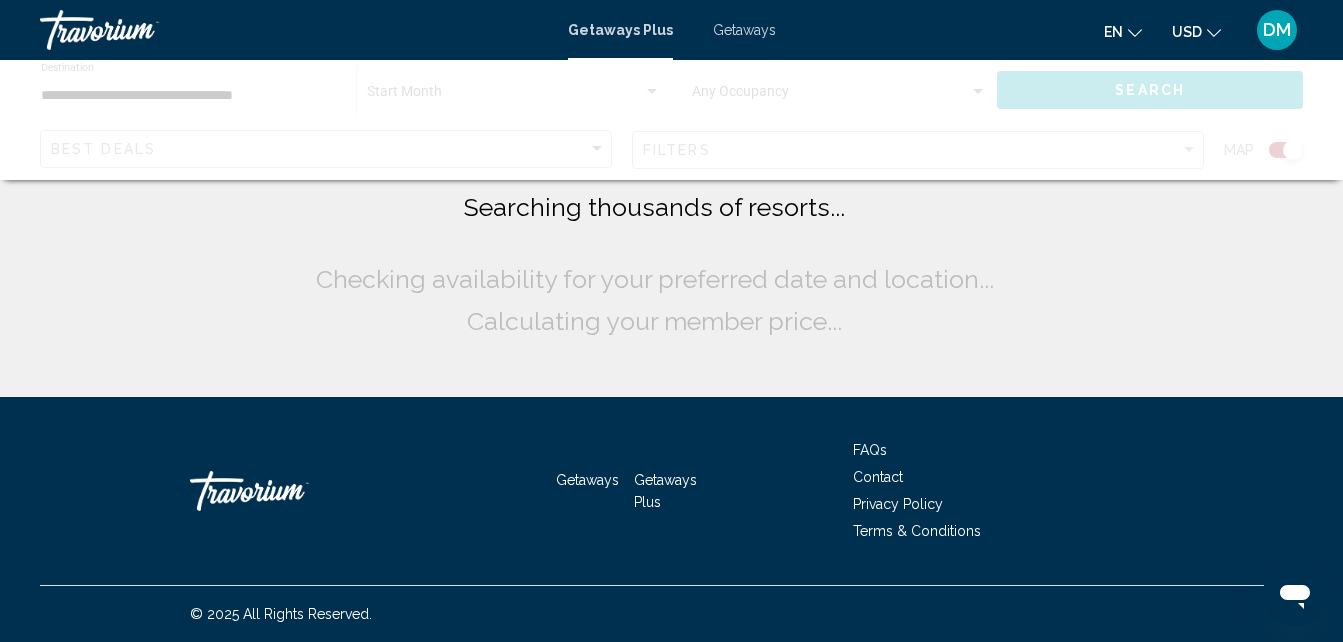 scroll, scrollTop: 0, scrollLeft: 0, axis: both 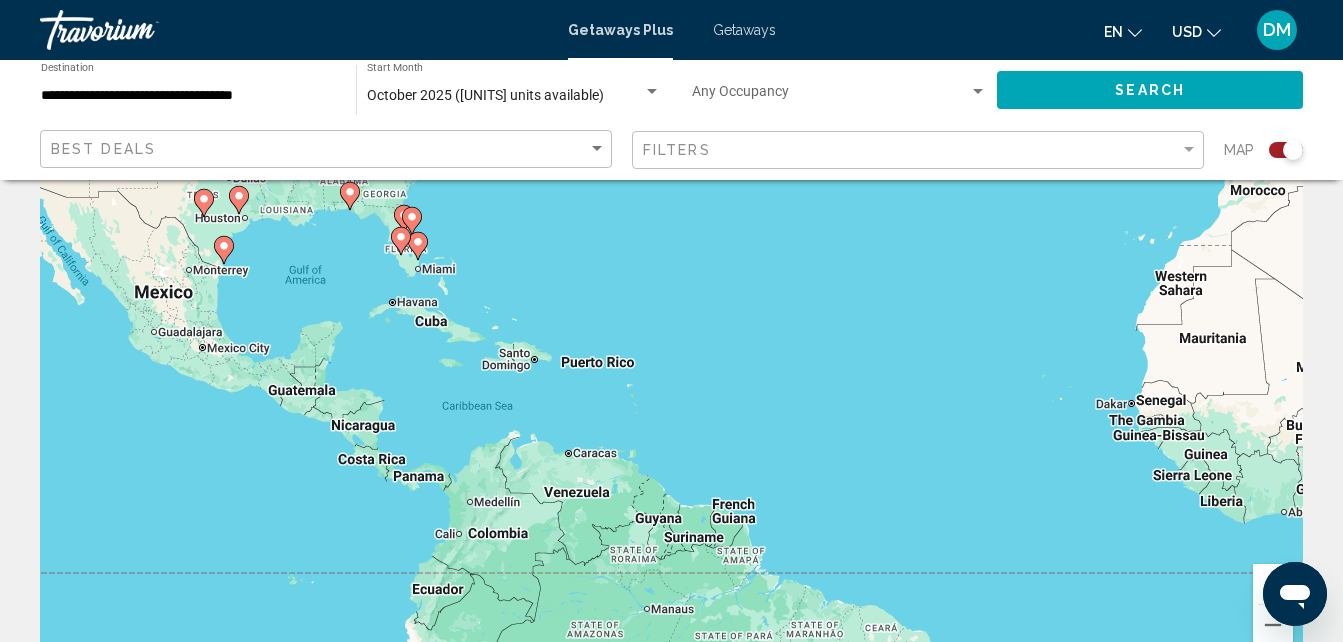 drag, startPoint x: 564, startPoint y: 334, endPoint x: 551, endPoint y: 293, distance: 43.011627 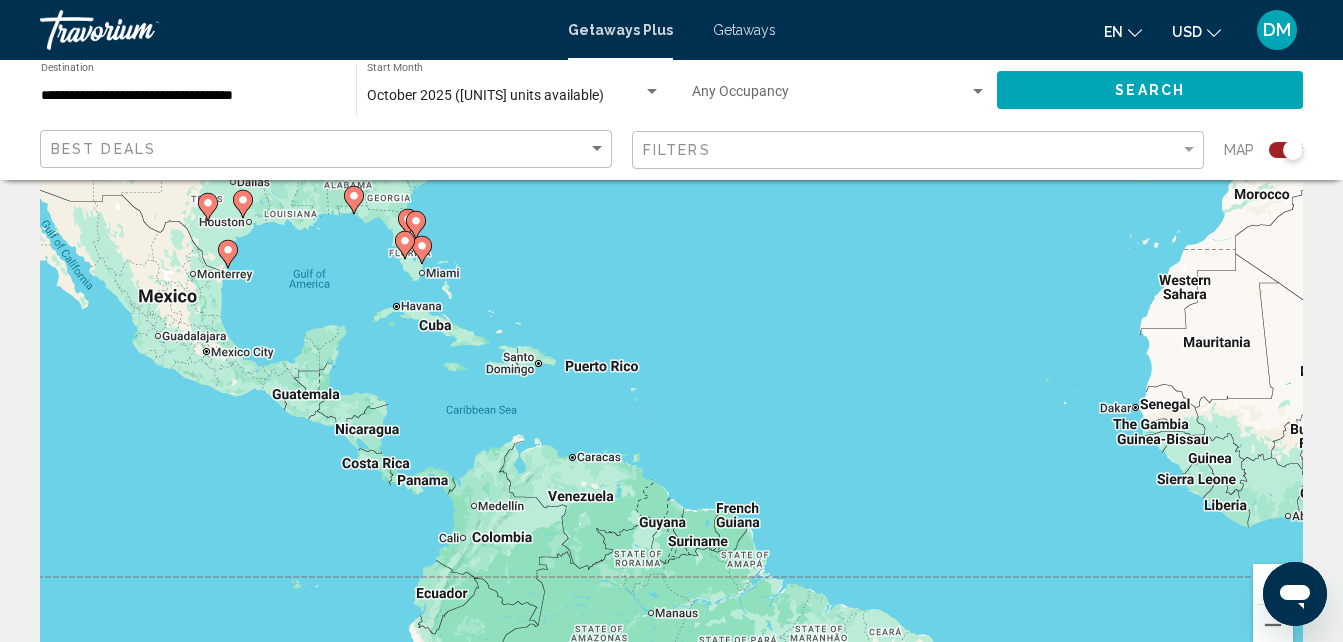 click on "To navigate, press the arrow keys. To activate drag with keyboard, press Alt + Enter. Once in keyboard drag state, use the arrow keys to move the marker. To complete the drag, press the Enter key. To cancel, press Escape." at bounding box center [671, 369] 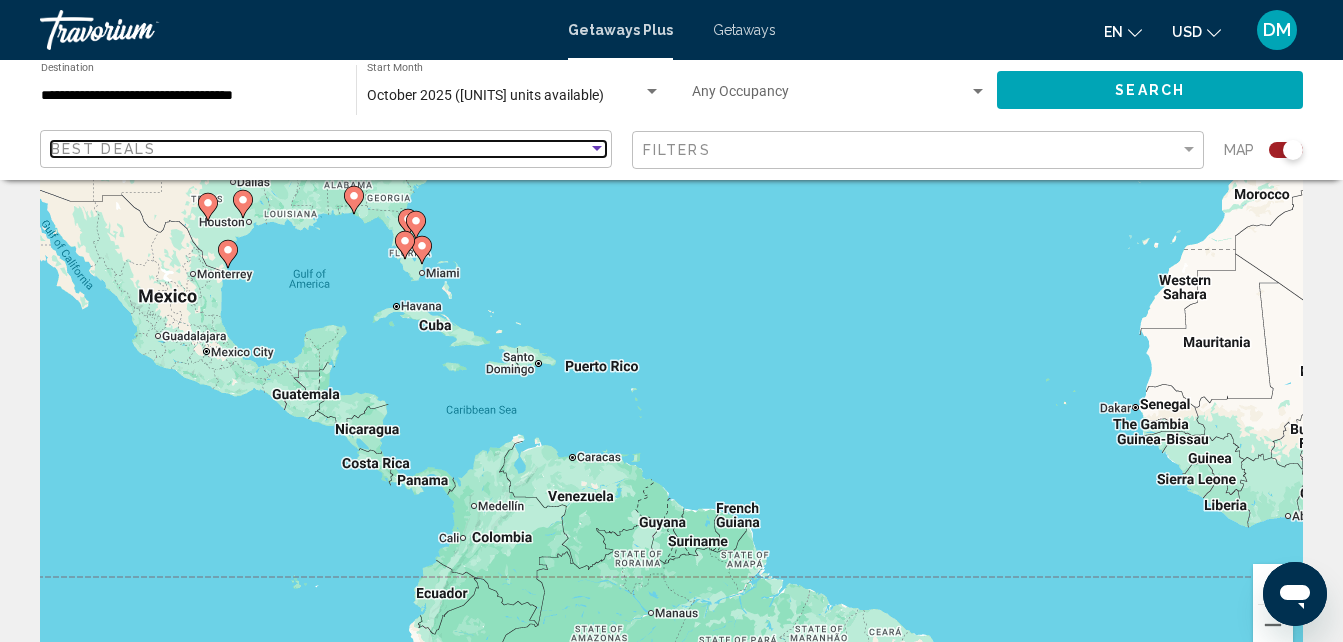 click at bounding box center (597, 148) 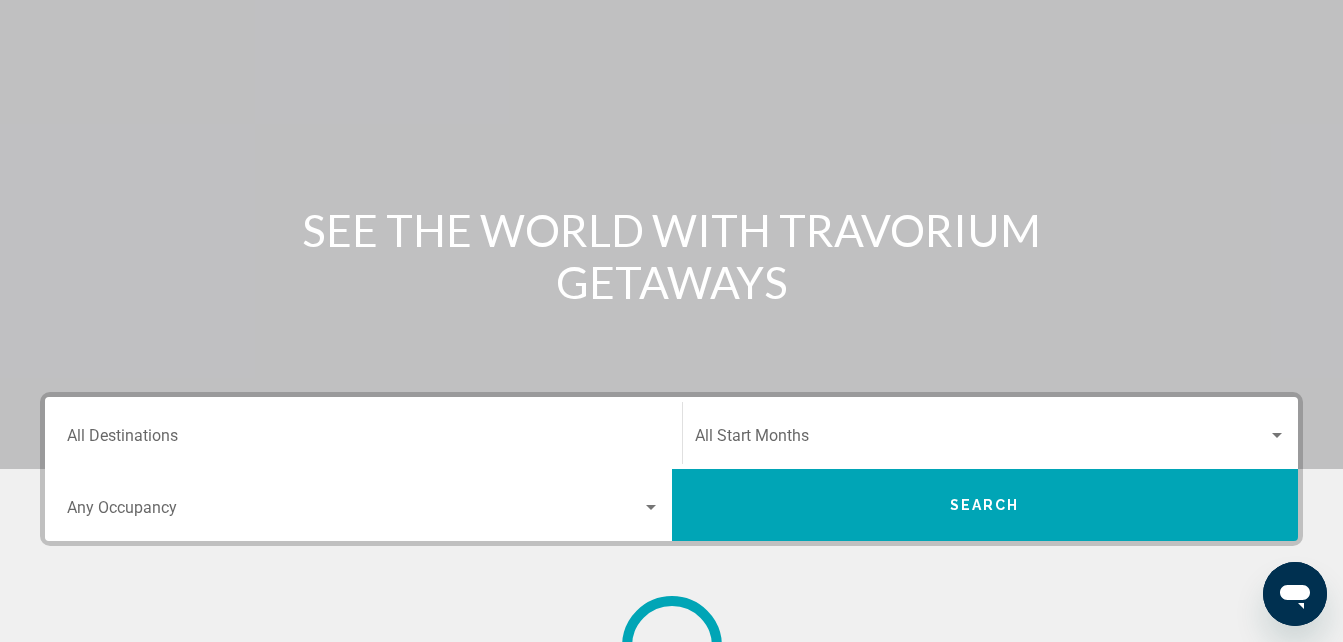 scroll, scrollTop: 0, scrollLeft: 0, axis: both 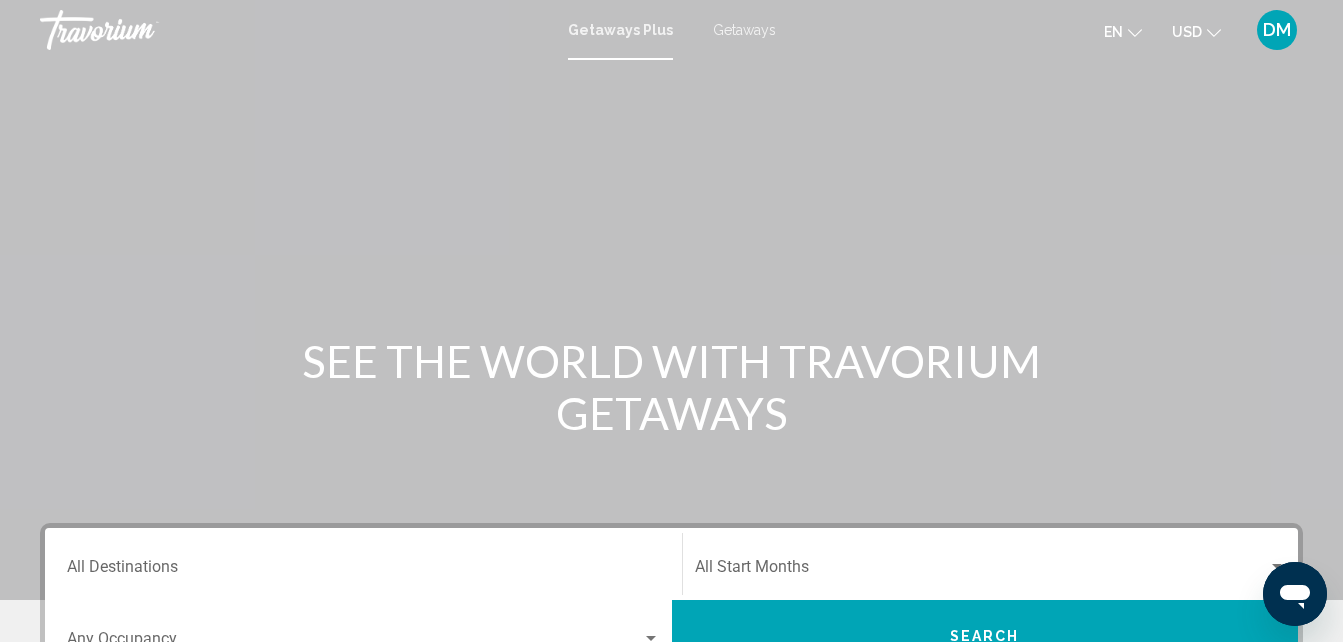 click on "Destination All Destinations" at bounding box center [363, 571] 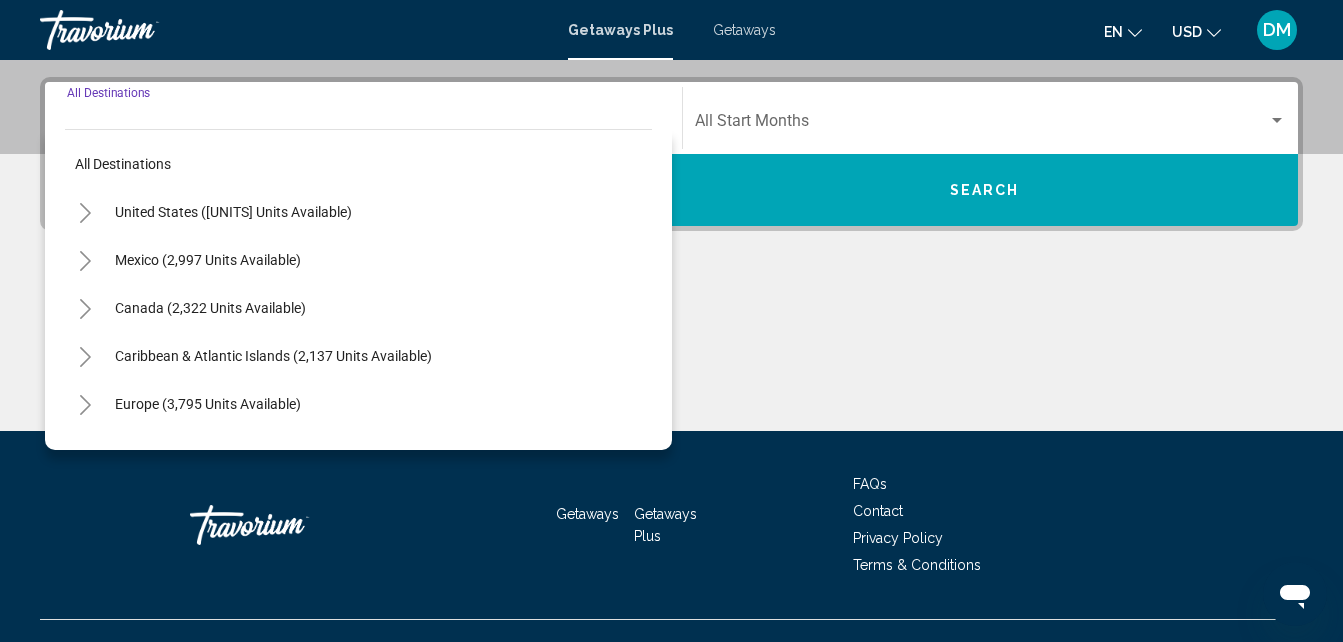 scroll, scrollTop: 458, scrollLeft: 0, axis: vertical 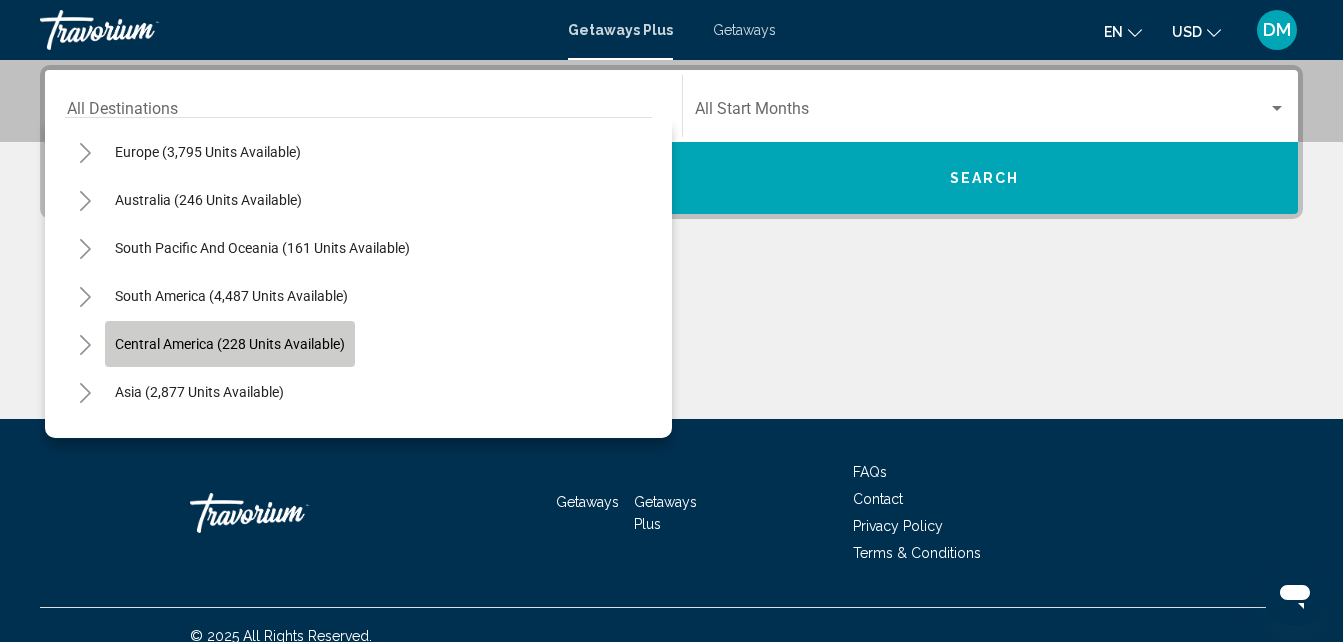 click on "Central America (228 units available)" at bounding box center [230, 344] 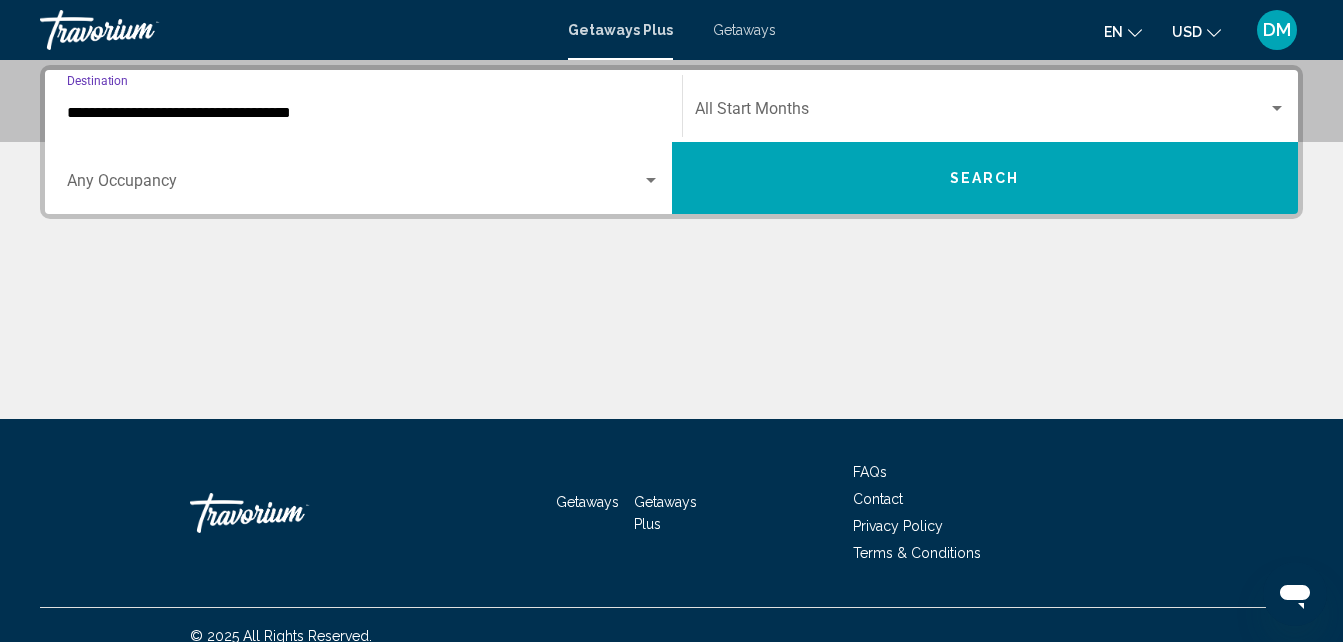 click at bounding box center (671, 344) 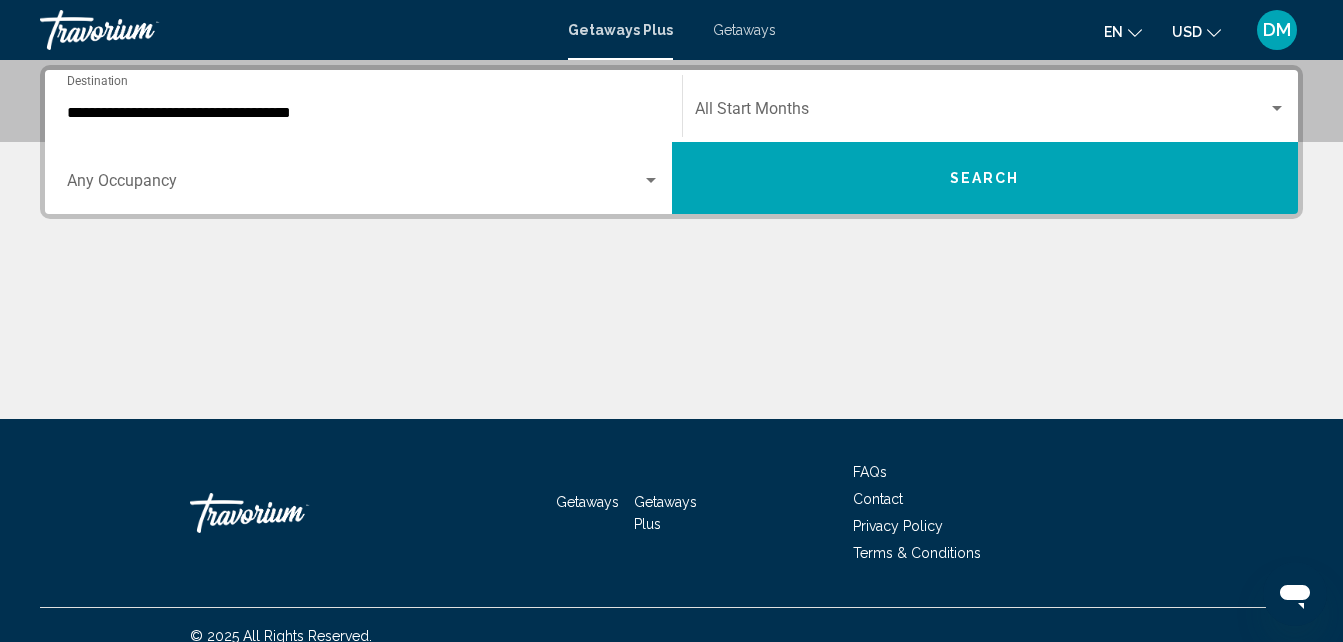 click on "Start Month All Start Months" at bounding box center [991, 106] 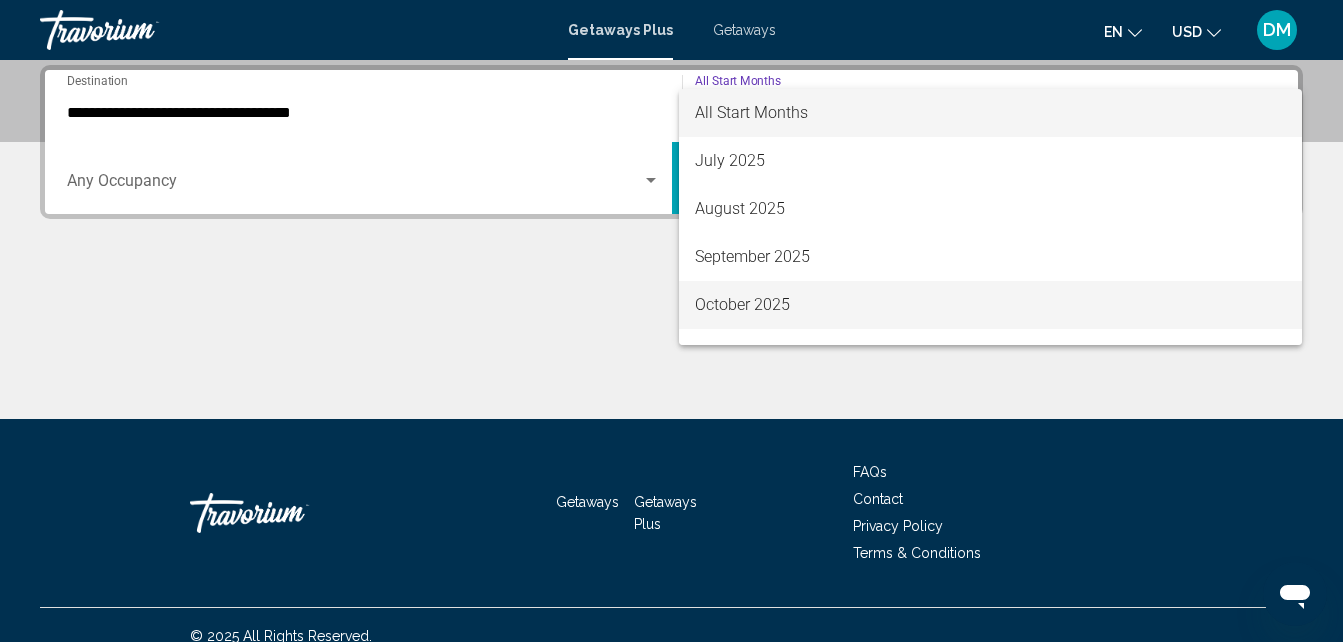 click on "October 2025" at bounding box center (991, 305) 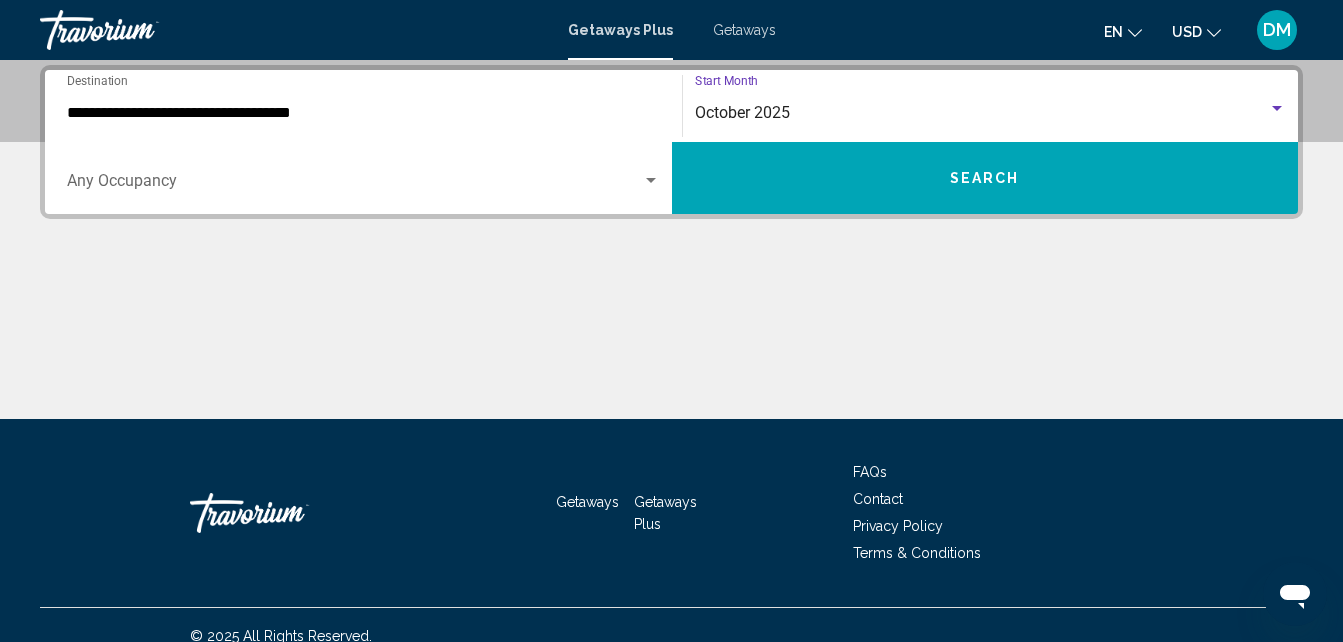 click on "Search" at bounding box center (985, 178) 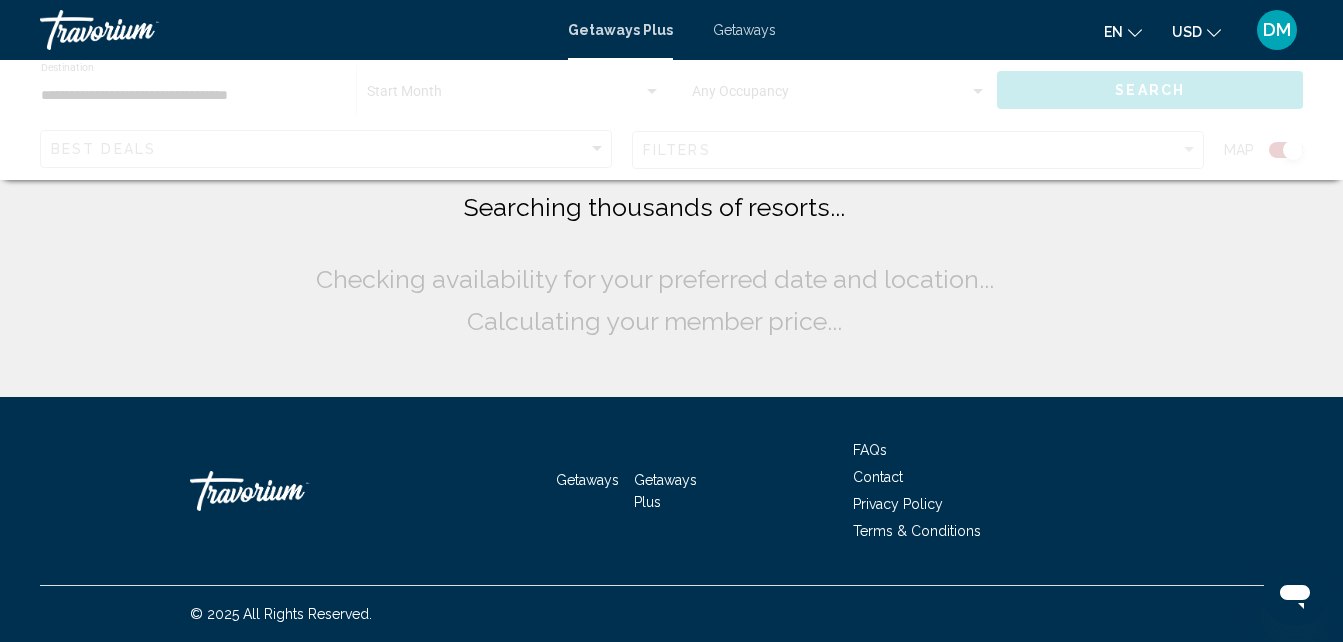 scroll, scrollTop: 0, scrollLeft: 0, axis: both 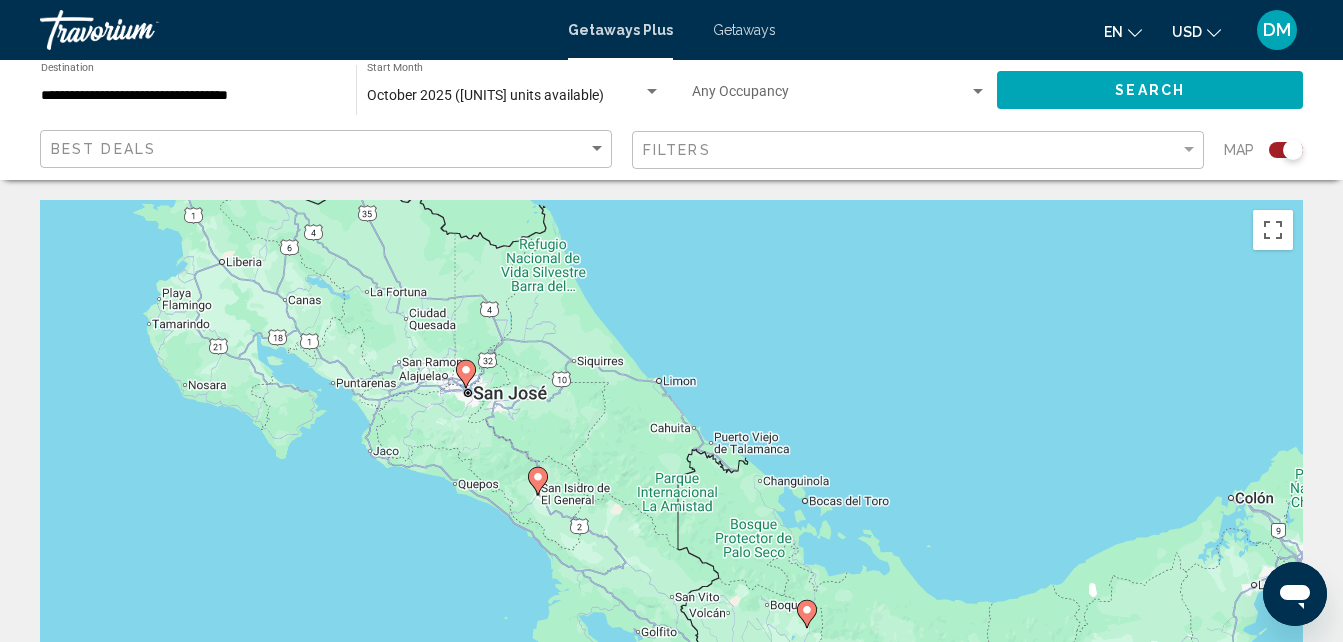click at bounding box center (807, 610) 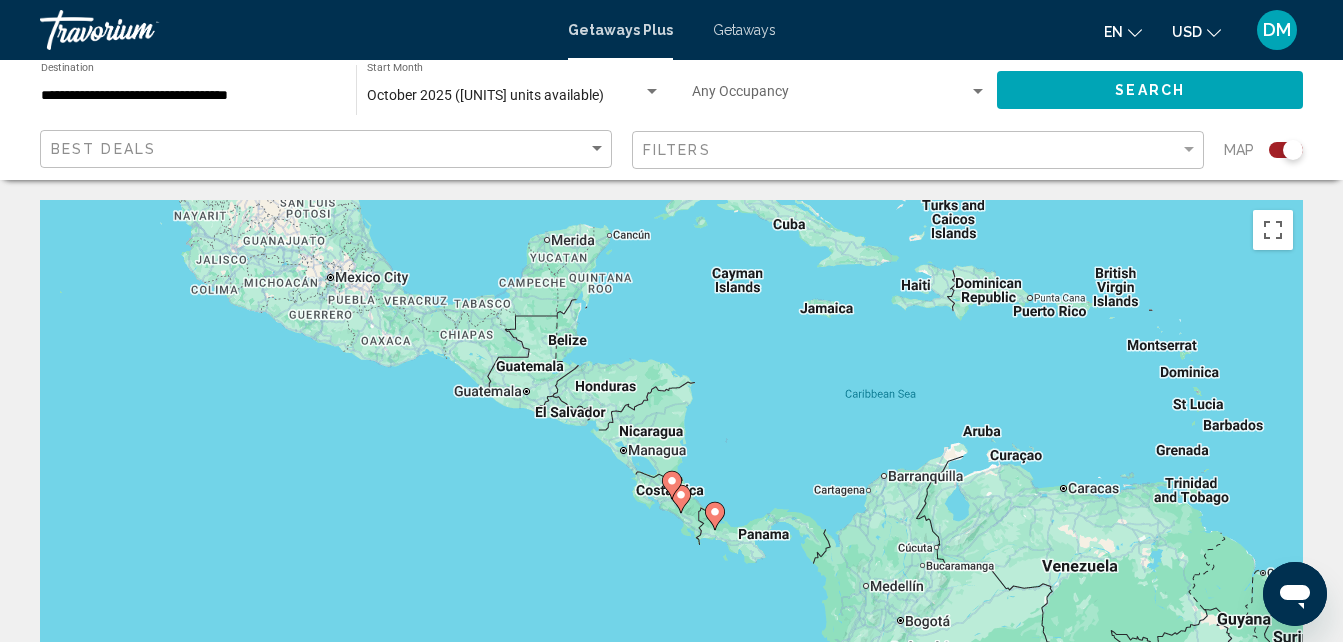 click at bounding box center (715, 512) 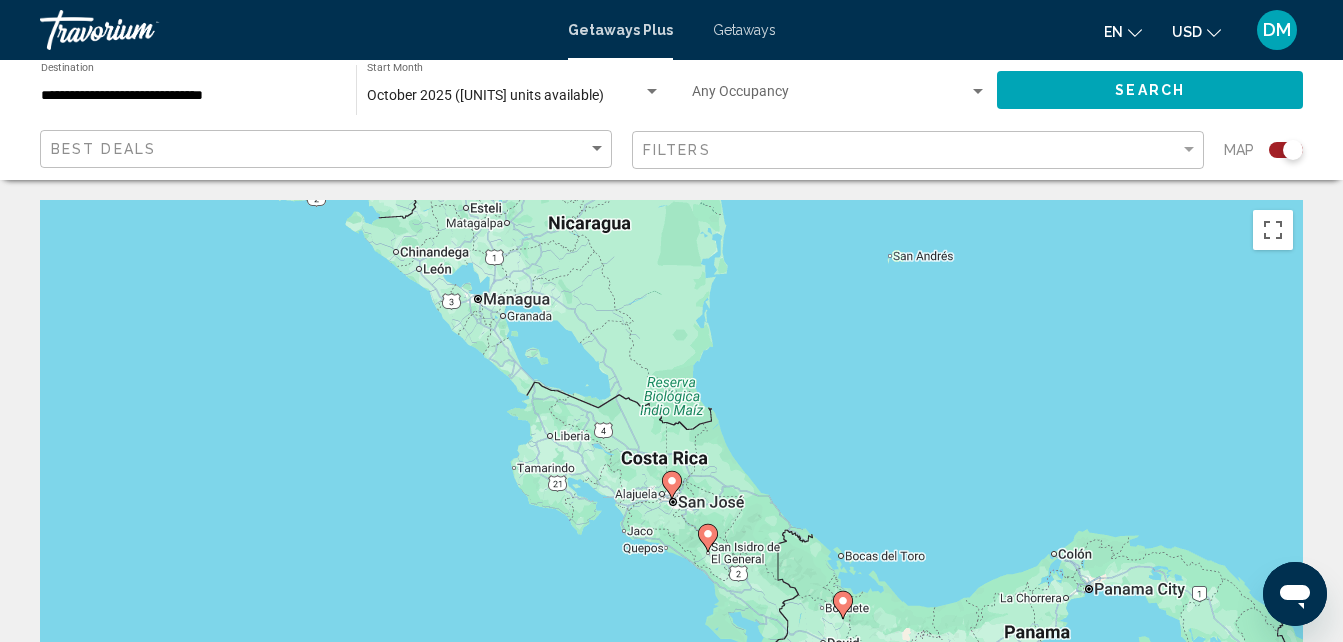 click at bounding box center (843, 601) 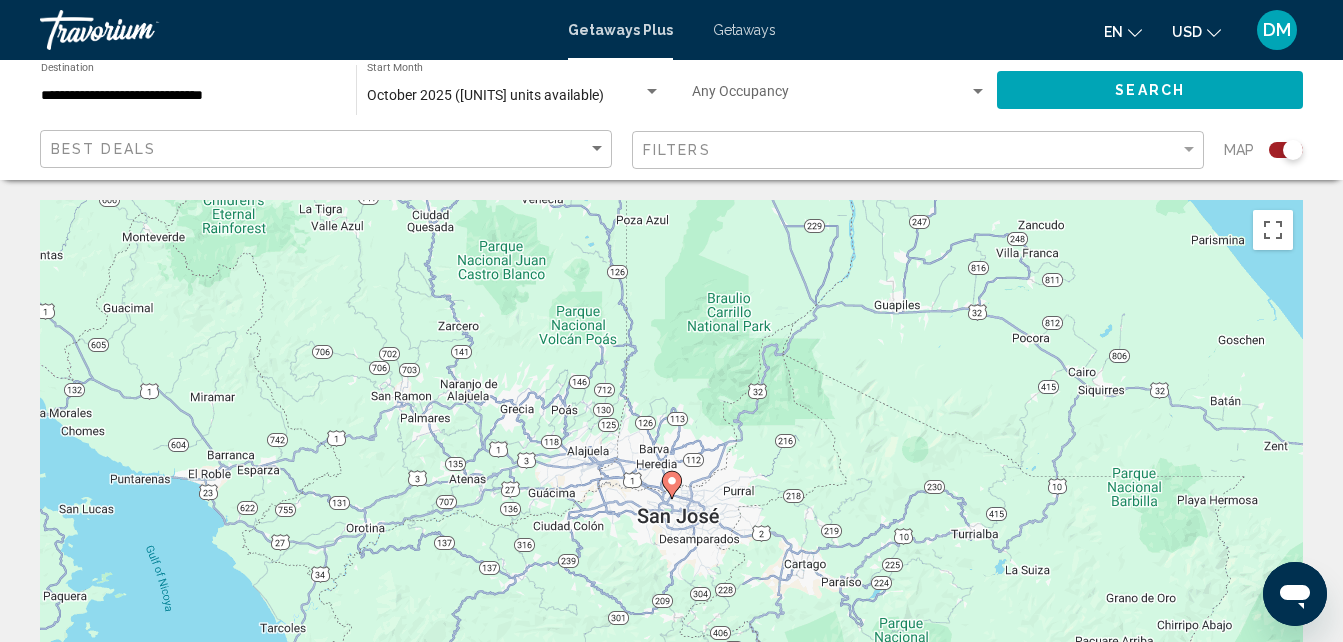 click at bounding box center (672, 481) 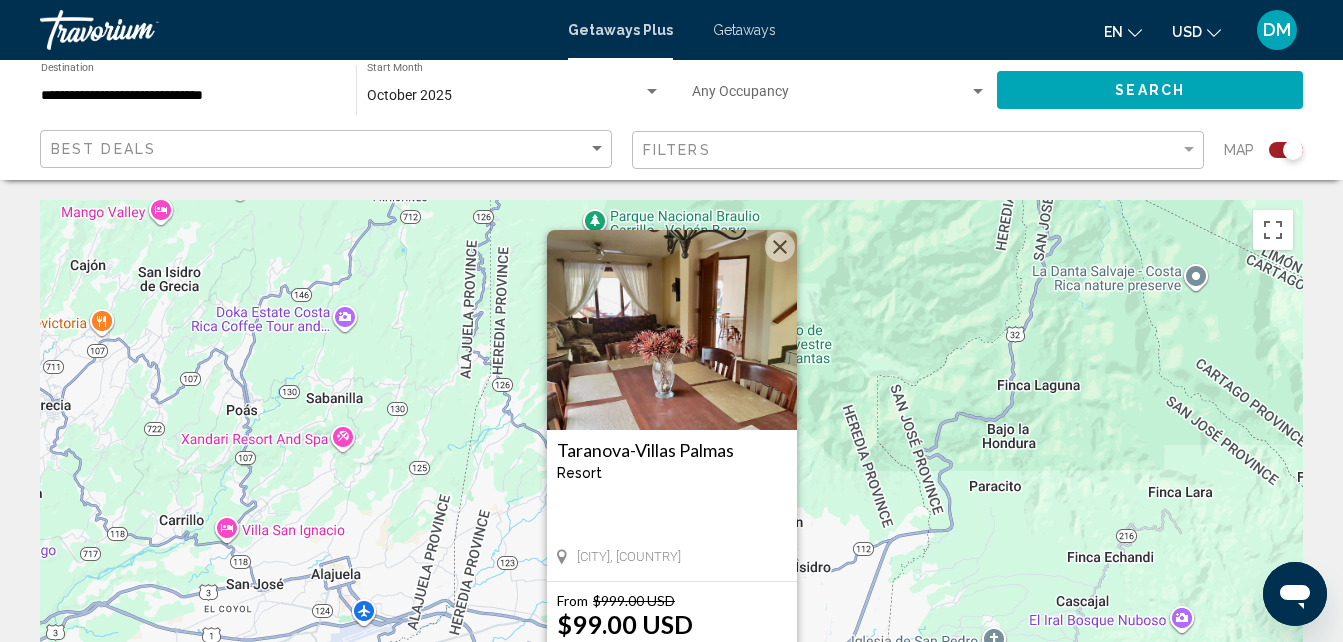 click on "Taranova-Villas Palmas Resort - This is an adults only resort [CITY], [COUNTRY] From $999.00 USD $99.00 USD For 7 nights You save $900.00 USD View Resort" at bounding box center [671, 500] 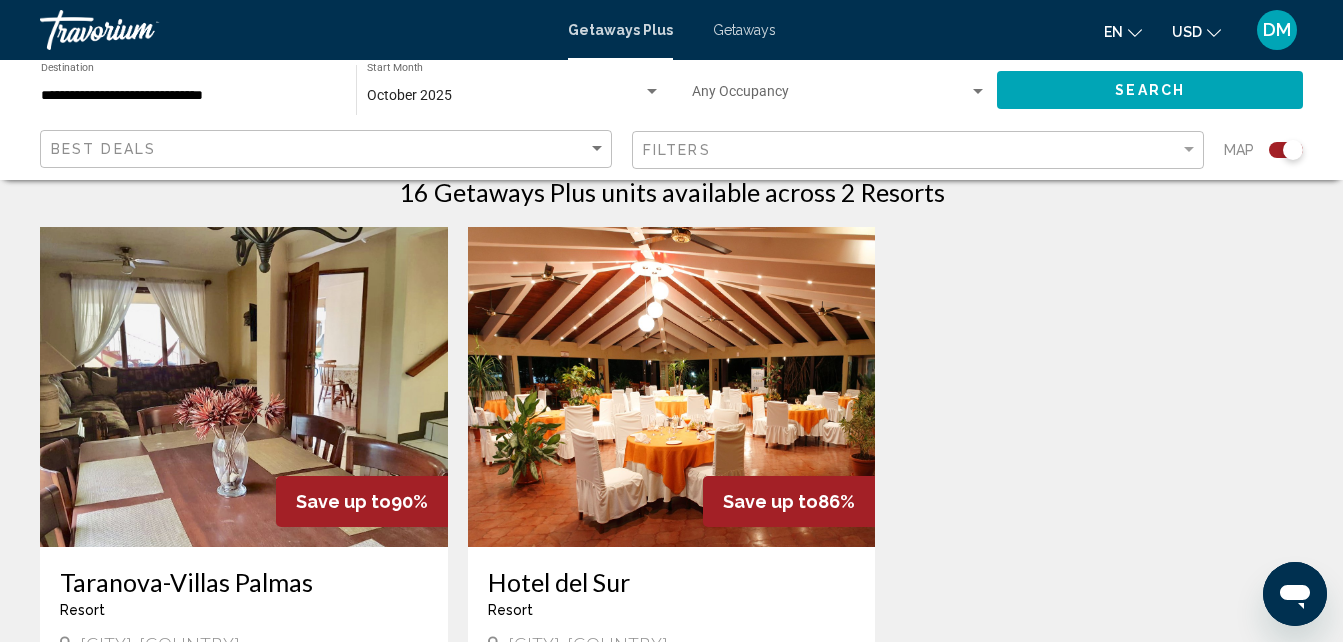 scroll, scrollTop: 721, scrollLeft: 0, axis: vertical 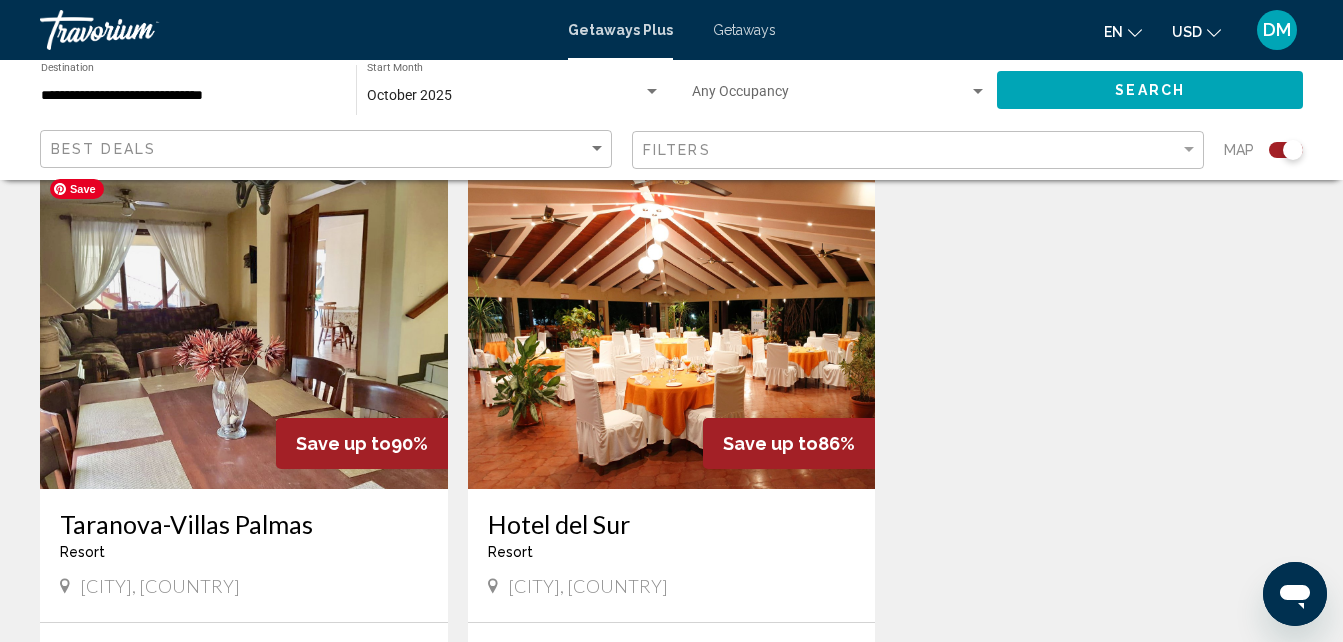 click at bounding box center (244, 329) 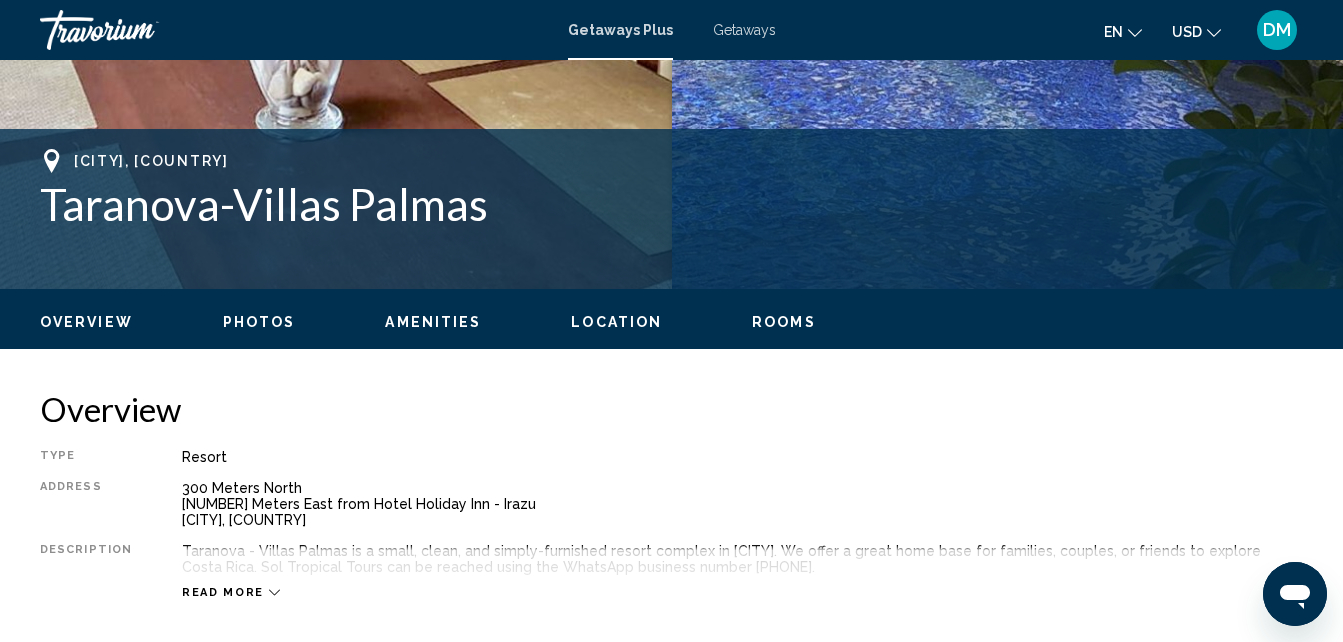 scroll, scrollTop: 214, scrollLeft: 0, axis: vertical 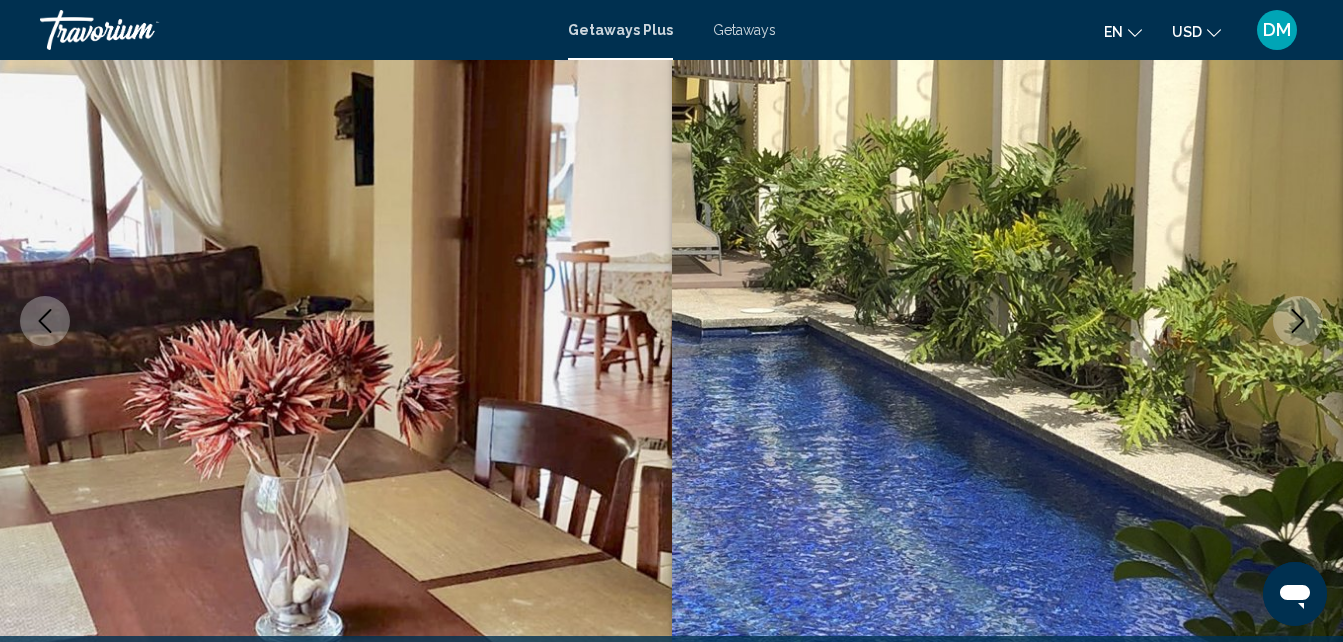 click at bounding box center [1298, 321] 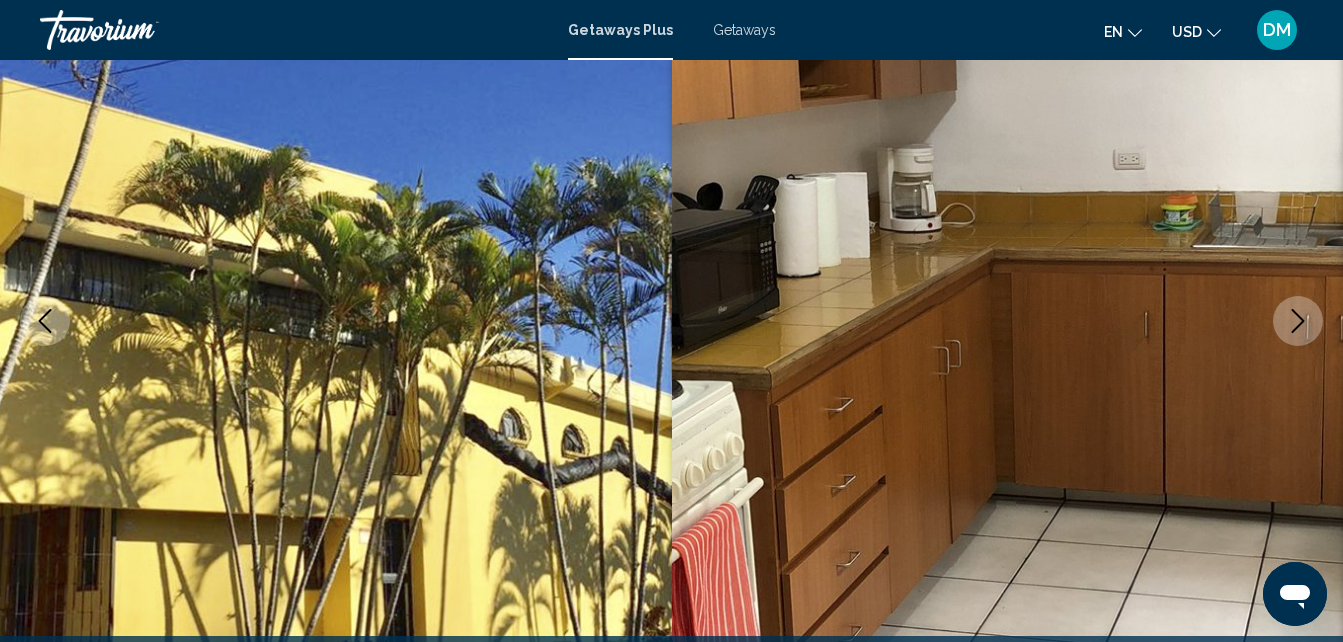 click at bounding box center [1298, 321] 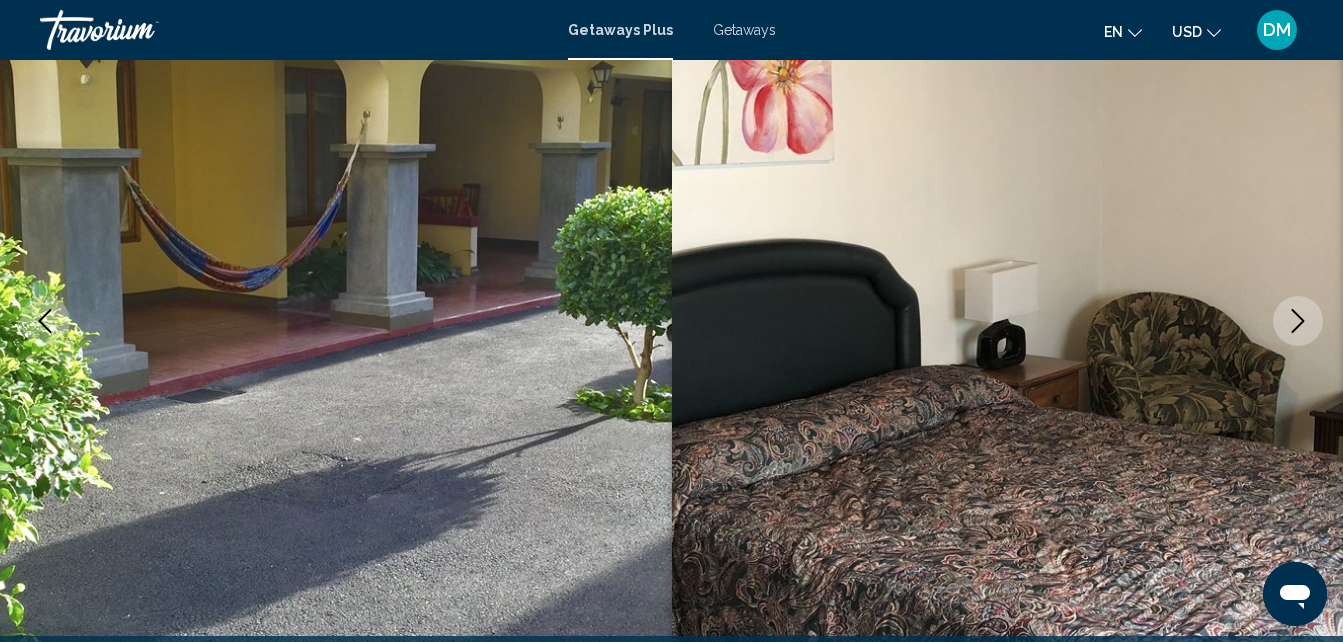 click at bounding box center (1298, 321) 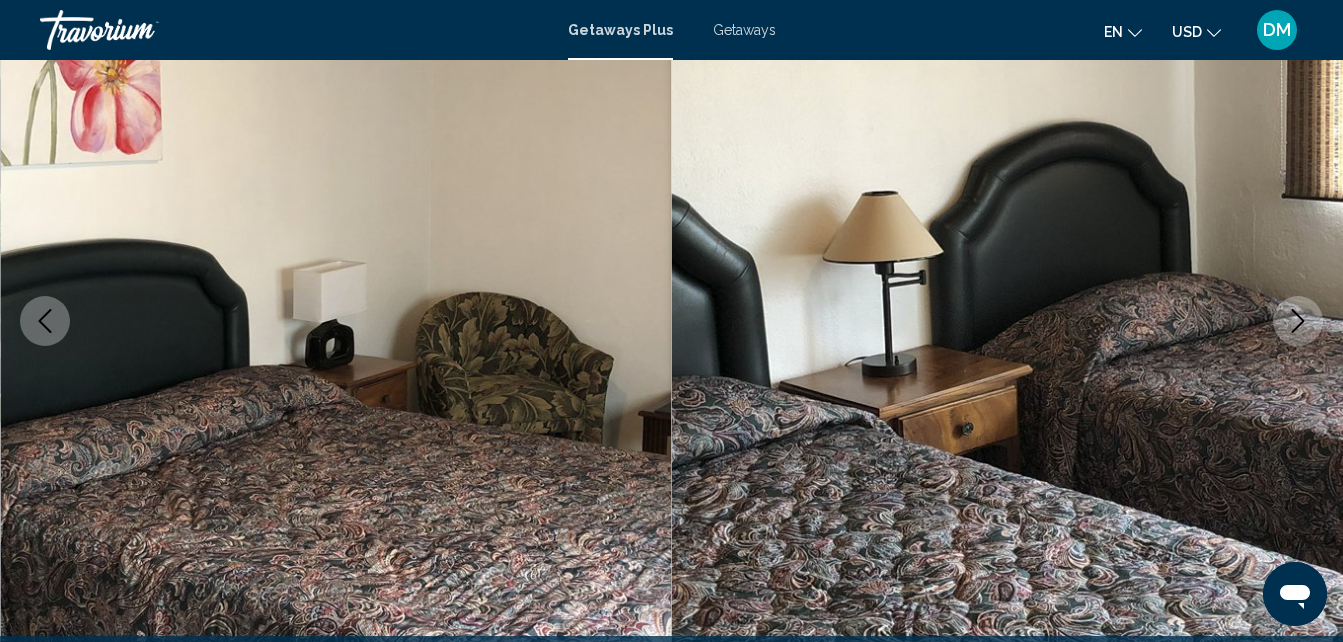 click at bounding box center (1298, 321) 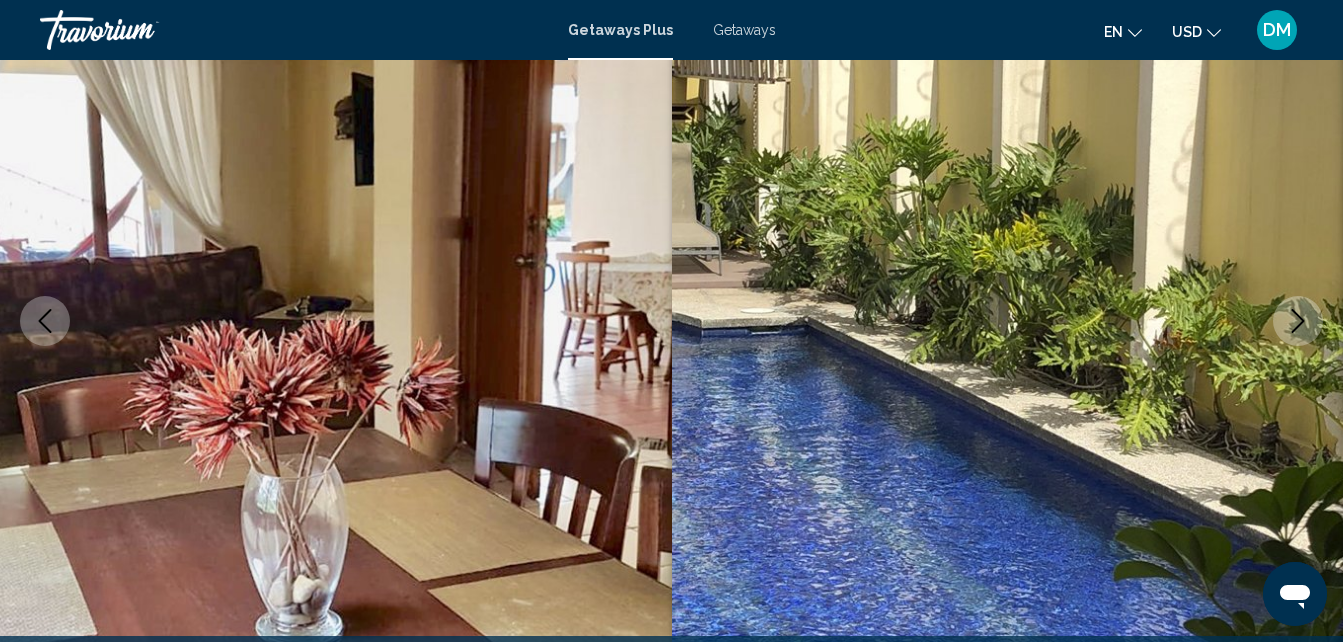 click at bounding box center [1298, 321] 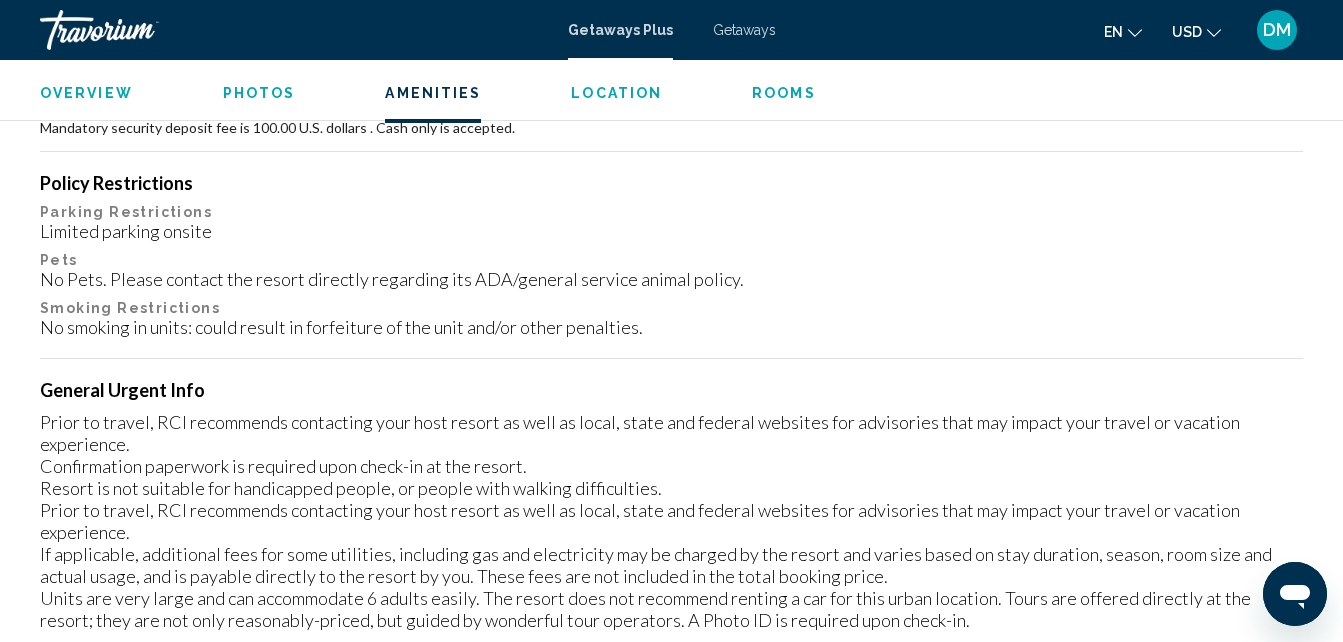 scroll, scrollTop: 2066, scrollLeft: 0, axis: vertical 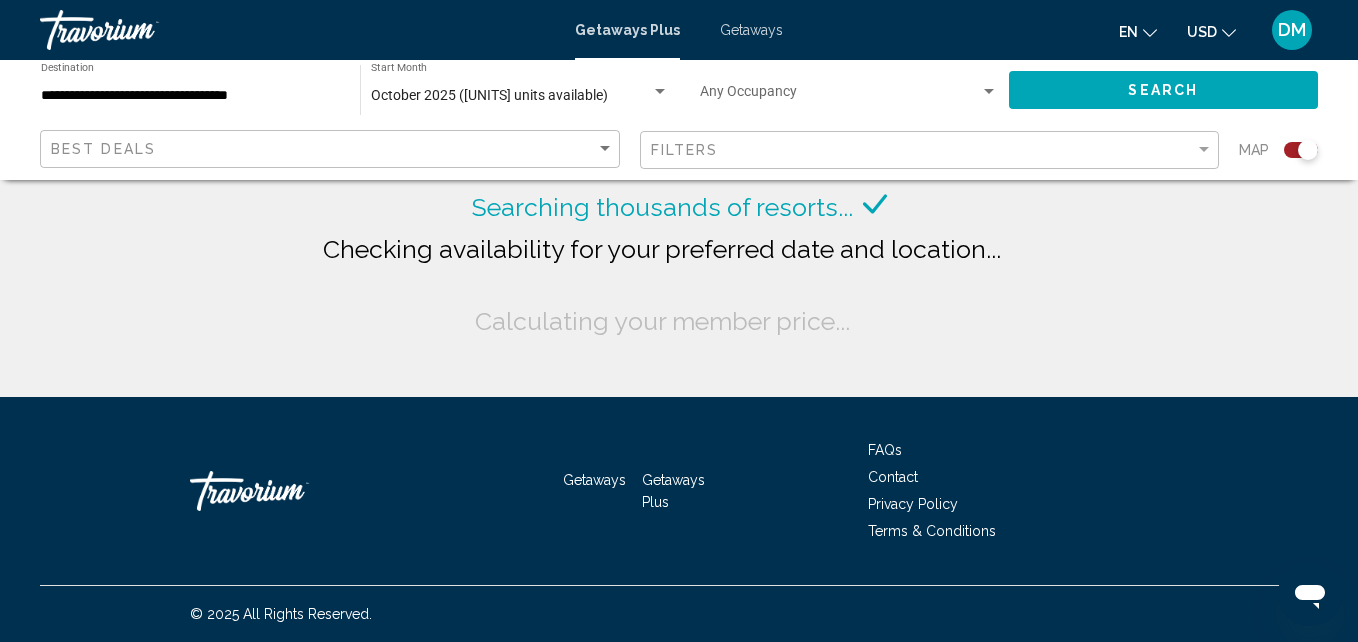 click on "Getaways Plus" at bounding box center [681, 489] 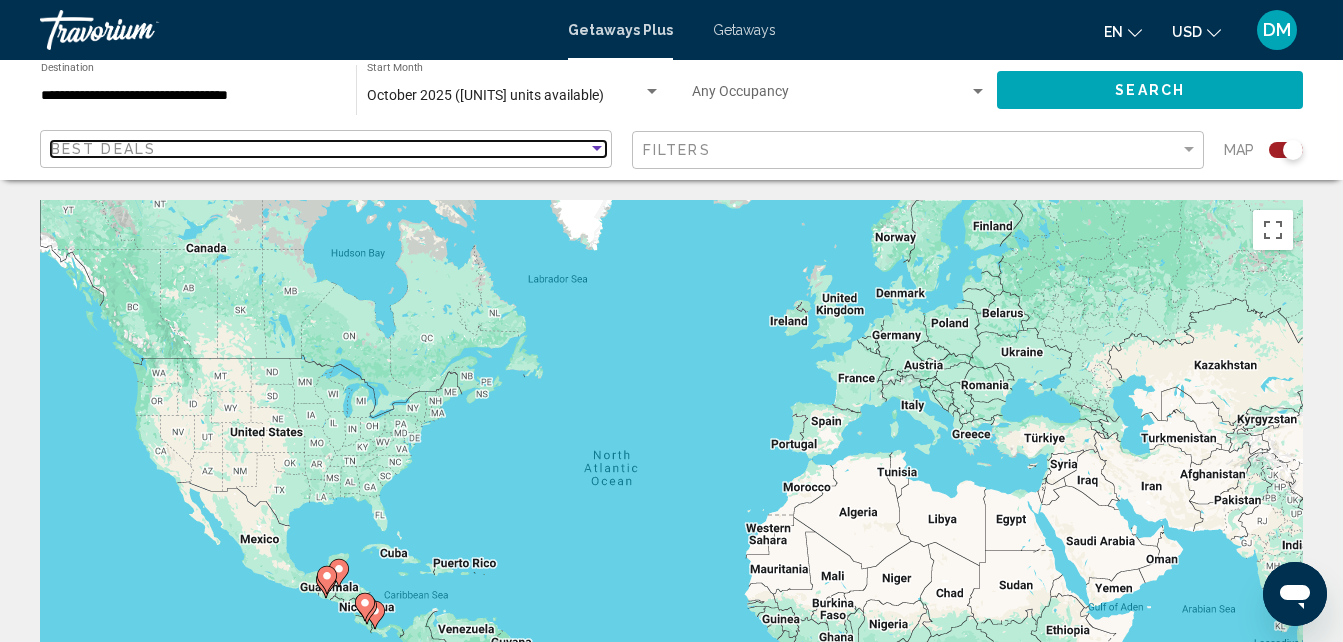 click at bounding box center (597, 149) 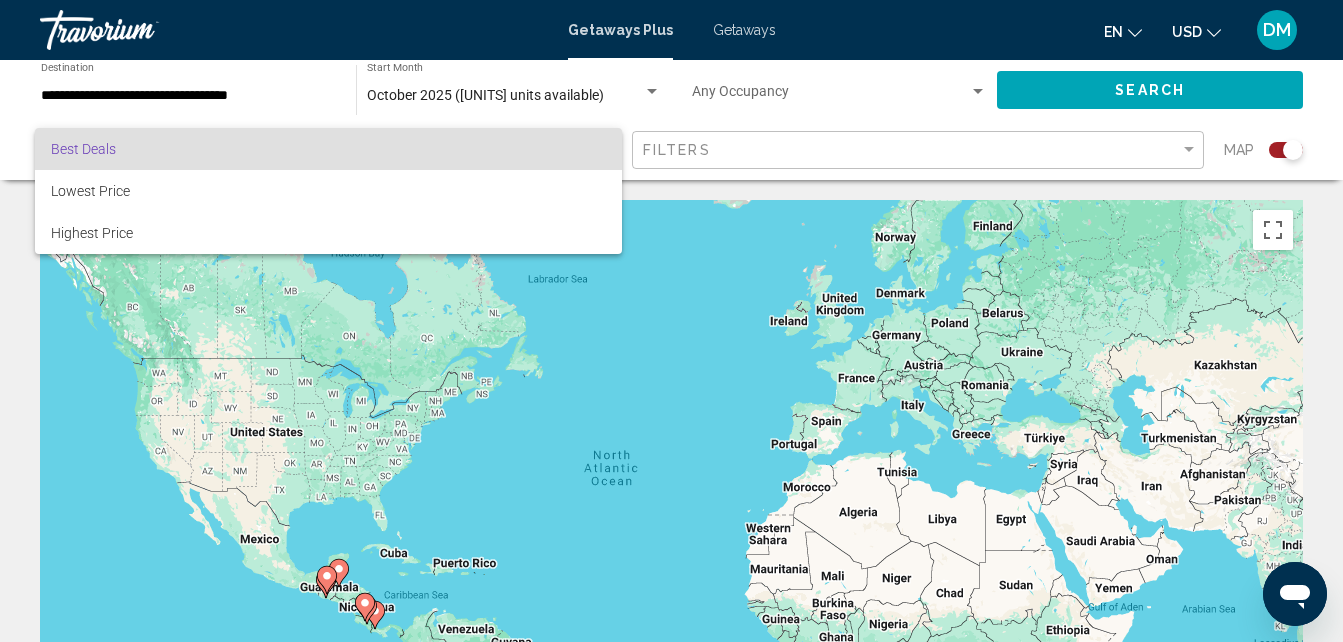 click at bounding box center [671, 321] 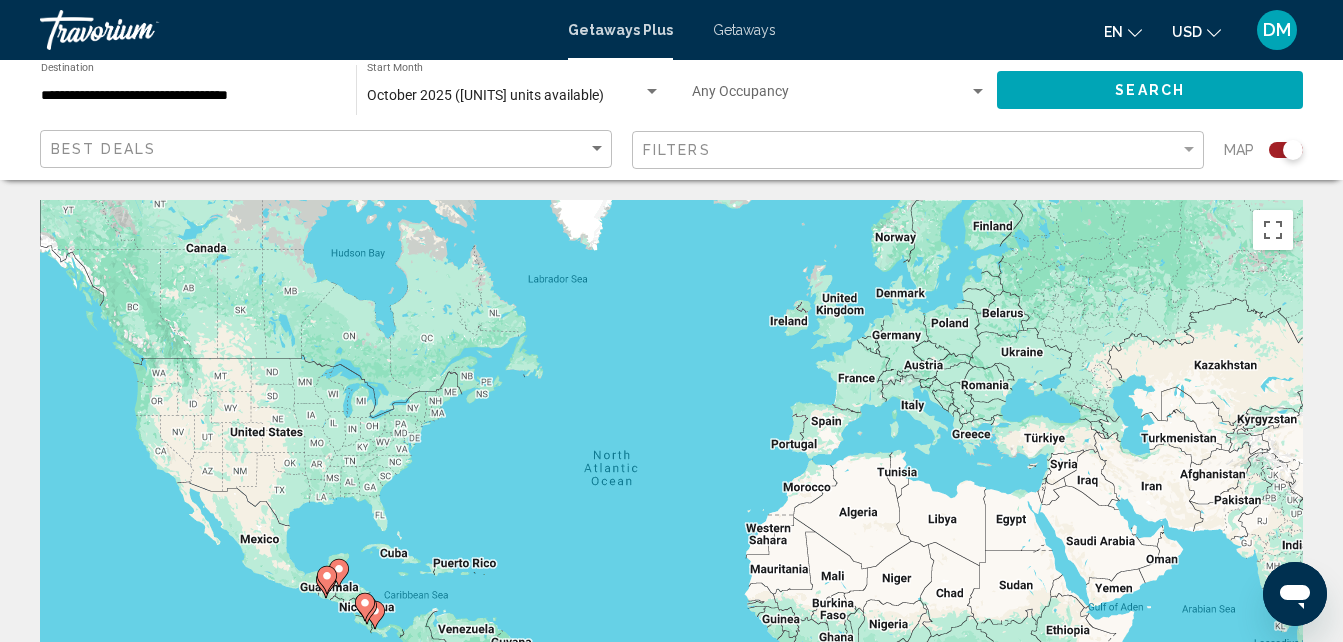 click on "**********" at bounding box center (188, 96) 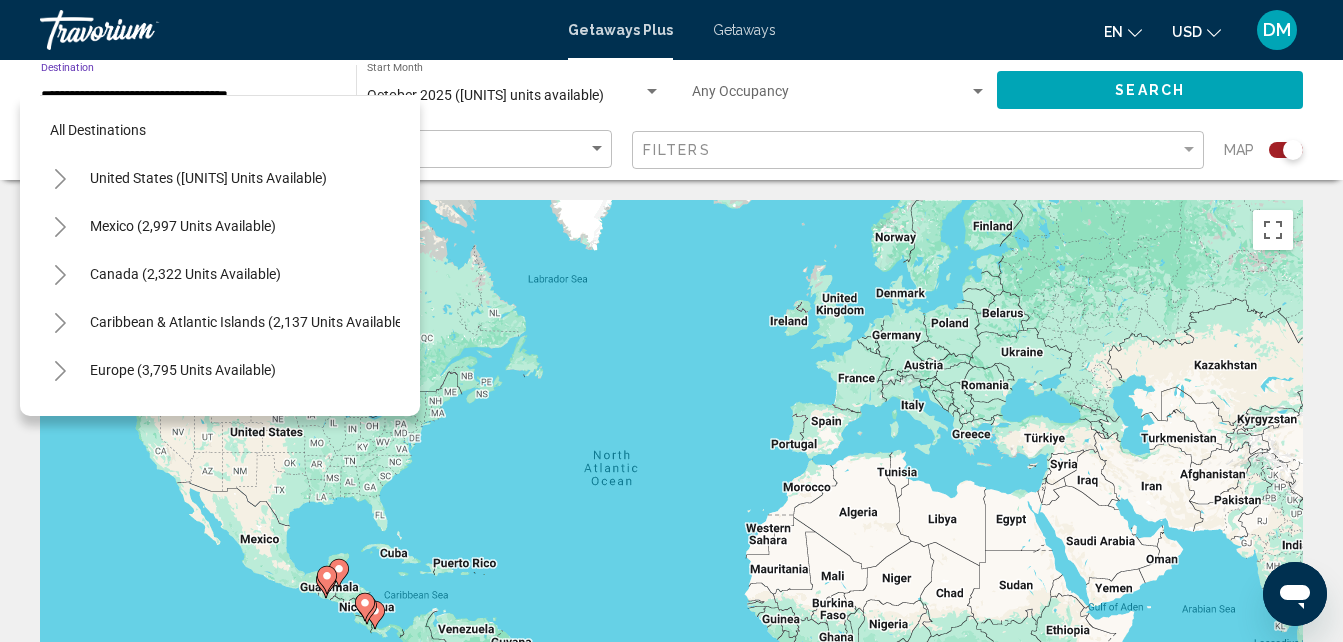 scroll, scrollTop: 319, scrollLeft: 0, axis: vertical 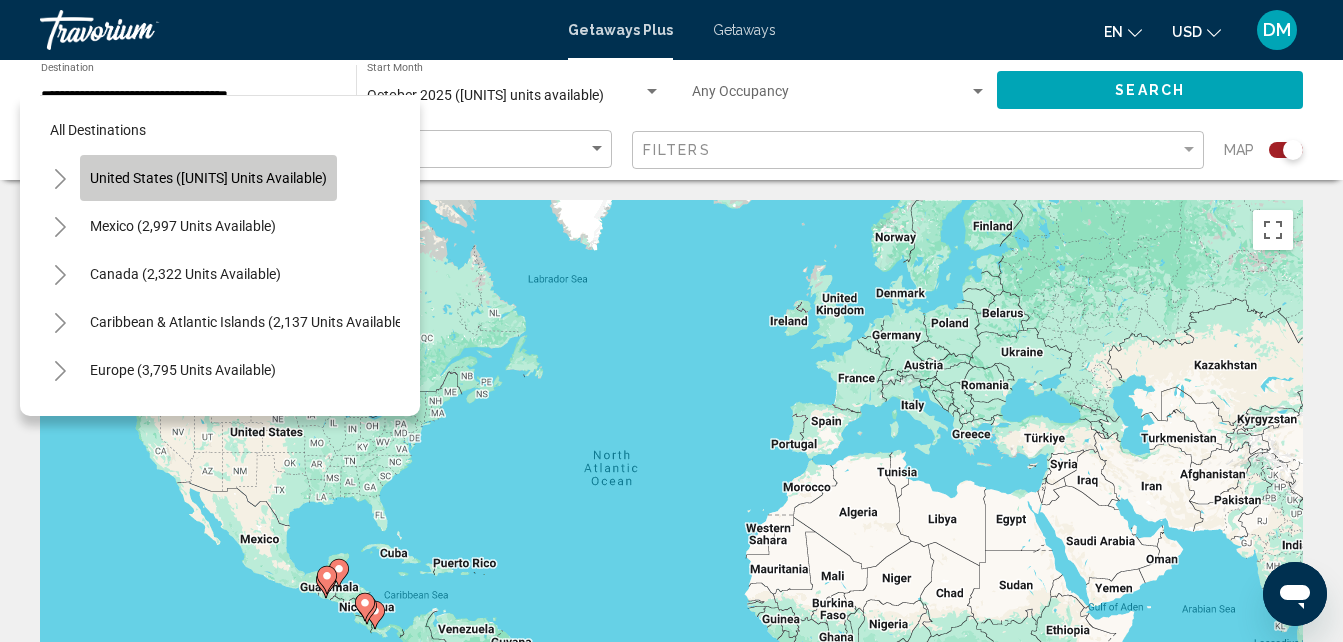 click on "United States ([UNITS] units available)" at bounding box center (208, 178) 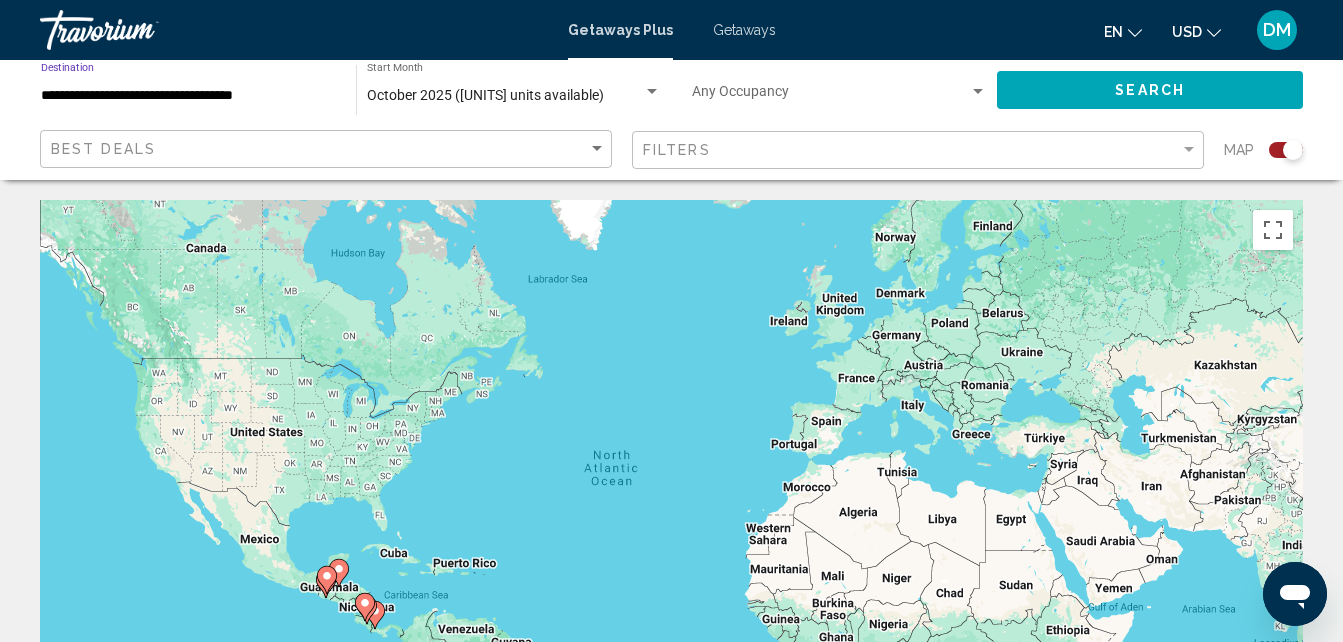 click on "To navigate, press the arrow keys. To activate drag with keyboard, press Alt + Enter. Once in keyboard drag state, use the arrow keys to move the marker. To complete the drag, press the Enter key. To cancel, press Escape." at bounding box center (671, 500) 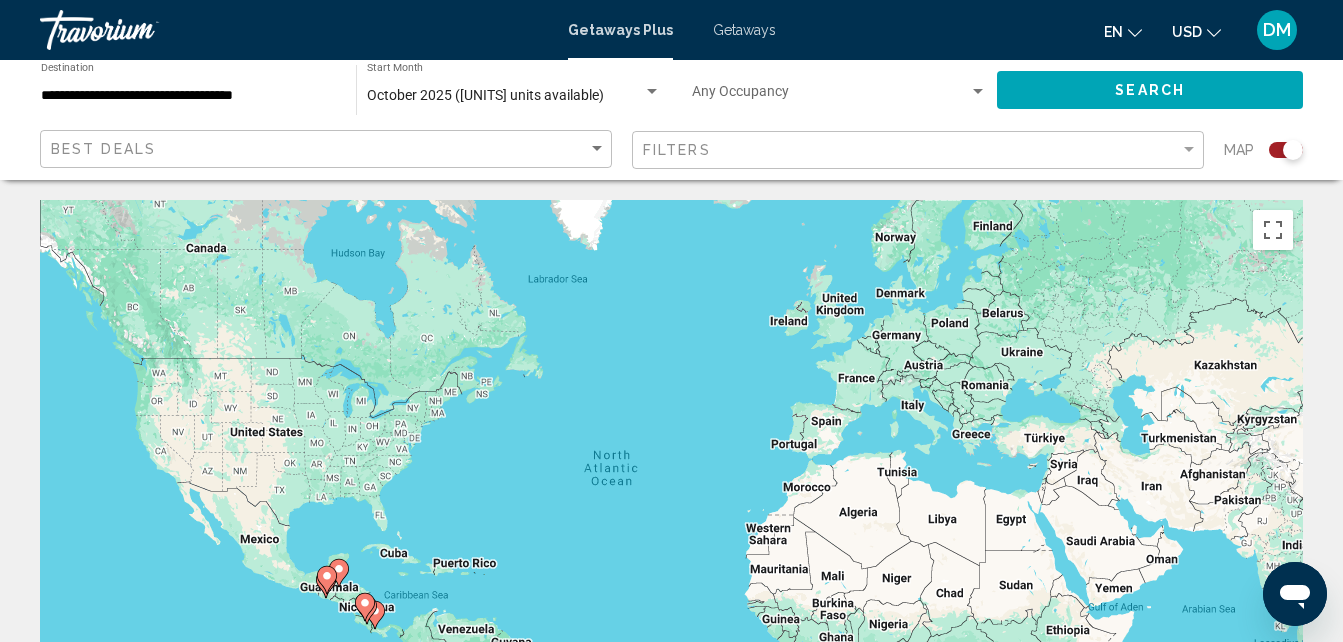 click on "Search" at bounding box center [1150, 89] 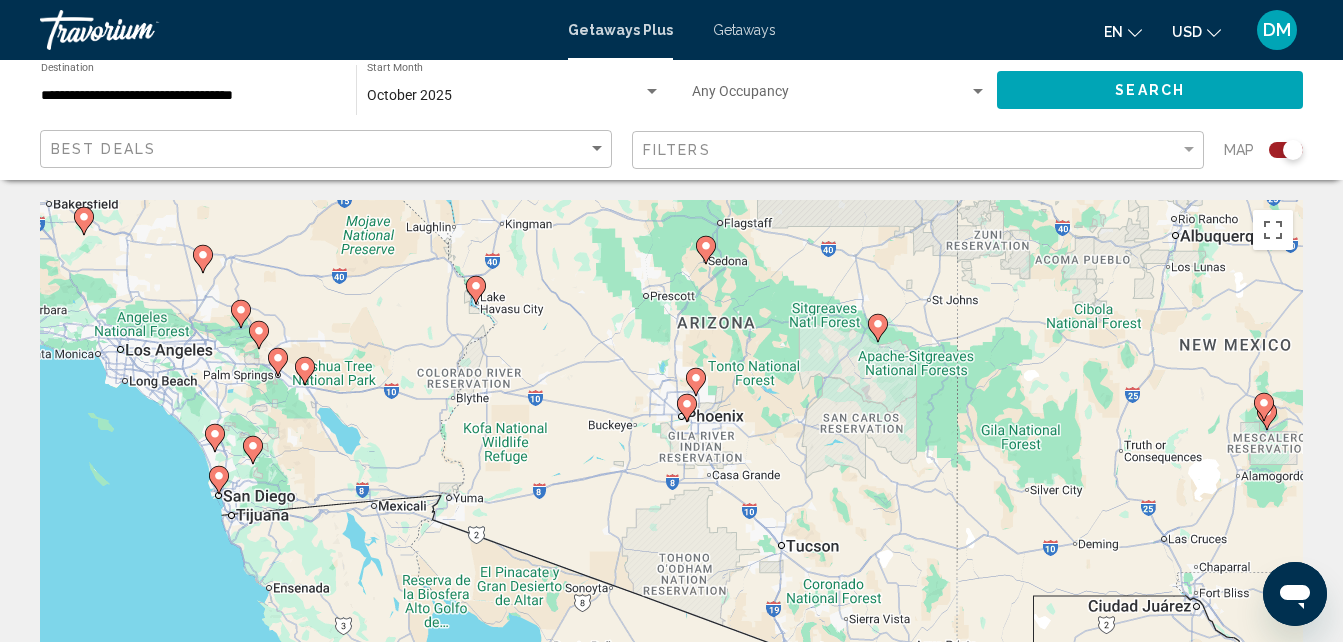click at bounding box center (475, 290) 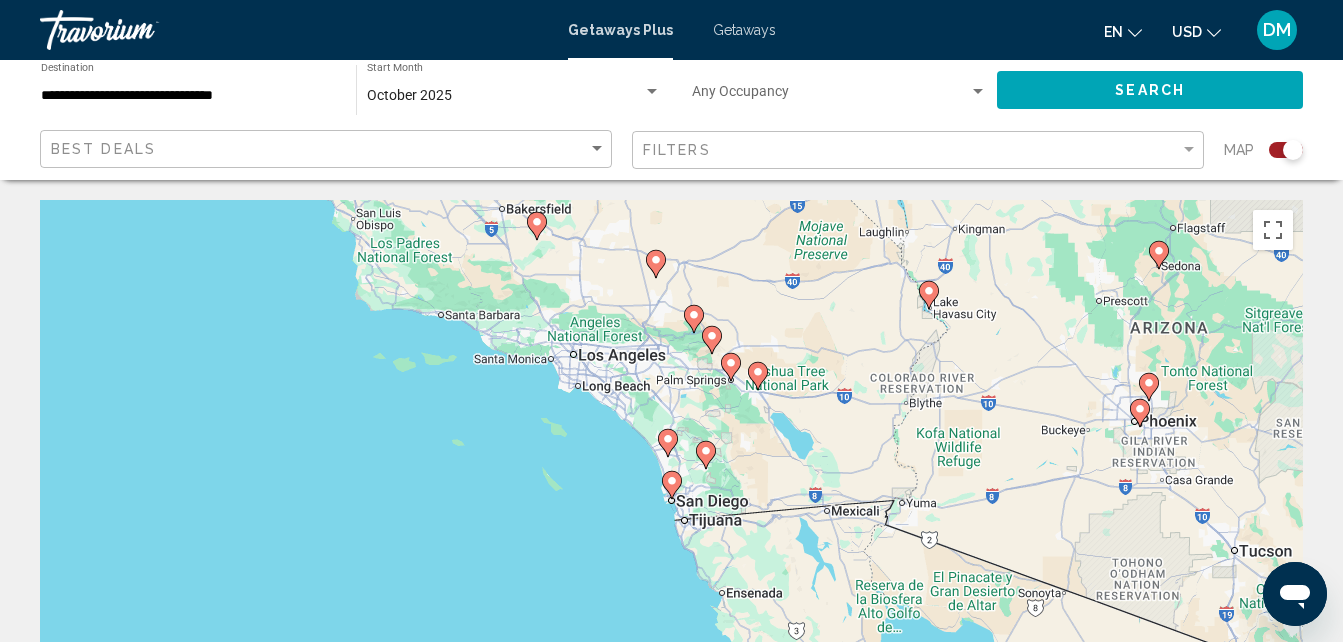 click at bounding box center (929, 291) 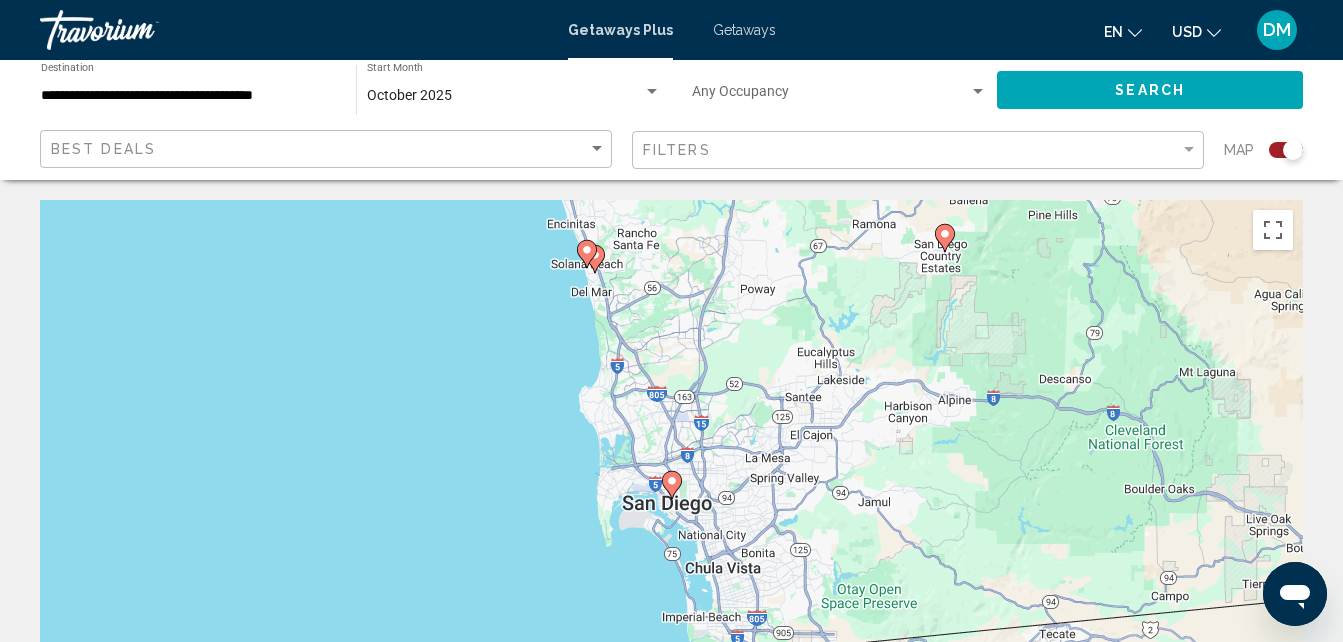 click at bounding box center [595, 255] 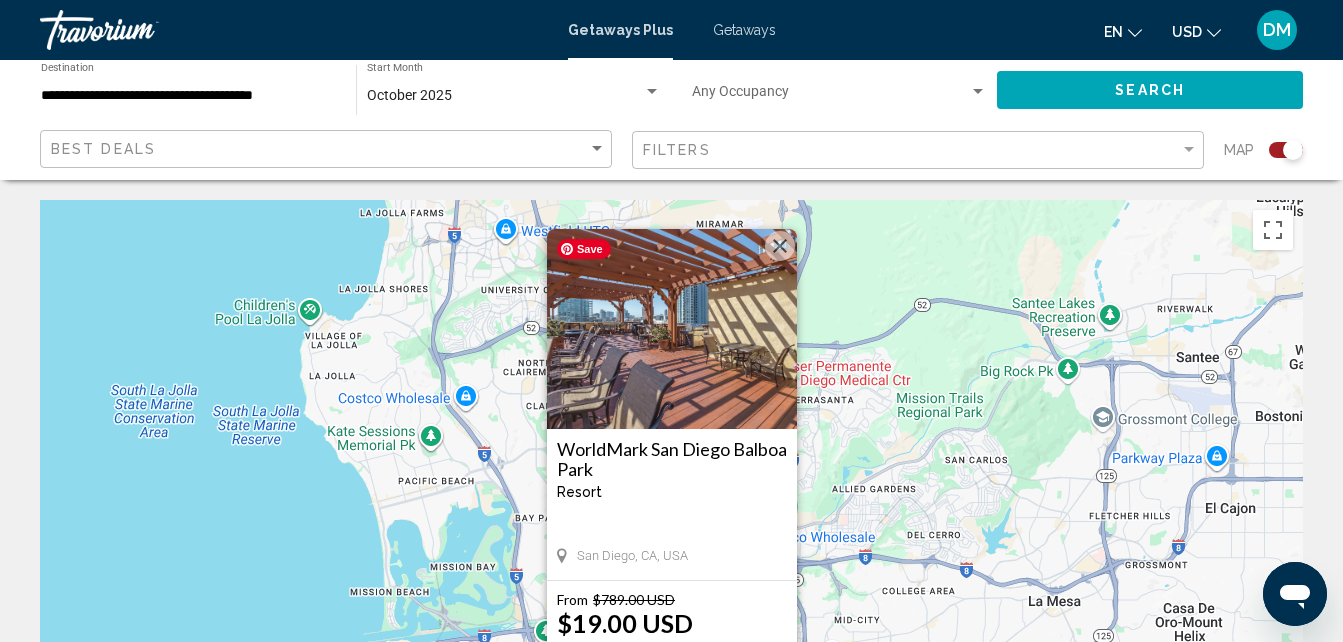 click at bounding box center [672, 329] 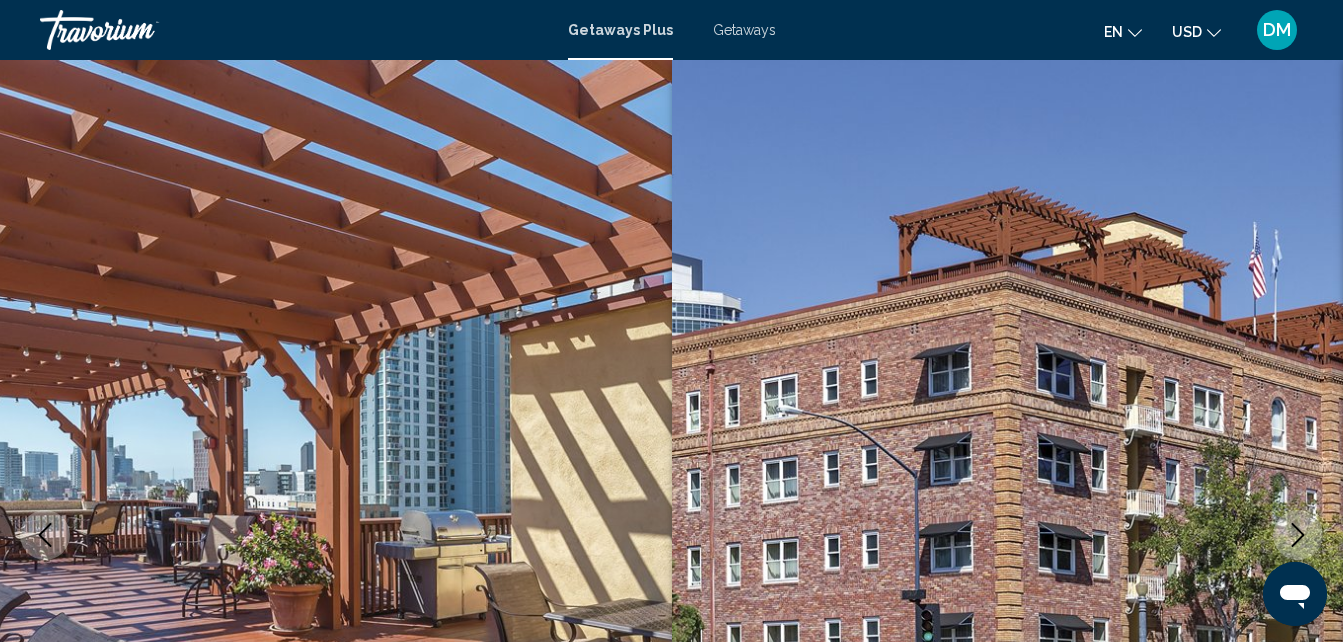 scroll, scrollTop: 214, scrollLeft: 0, axis: vertical 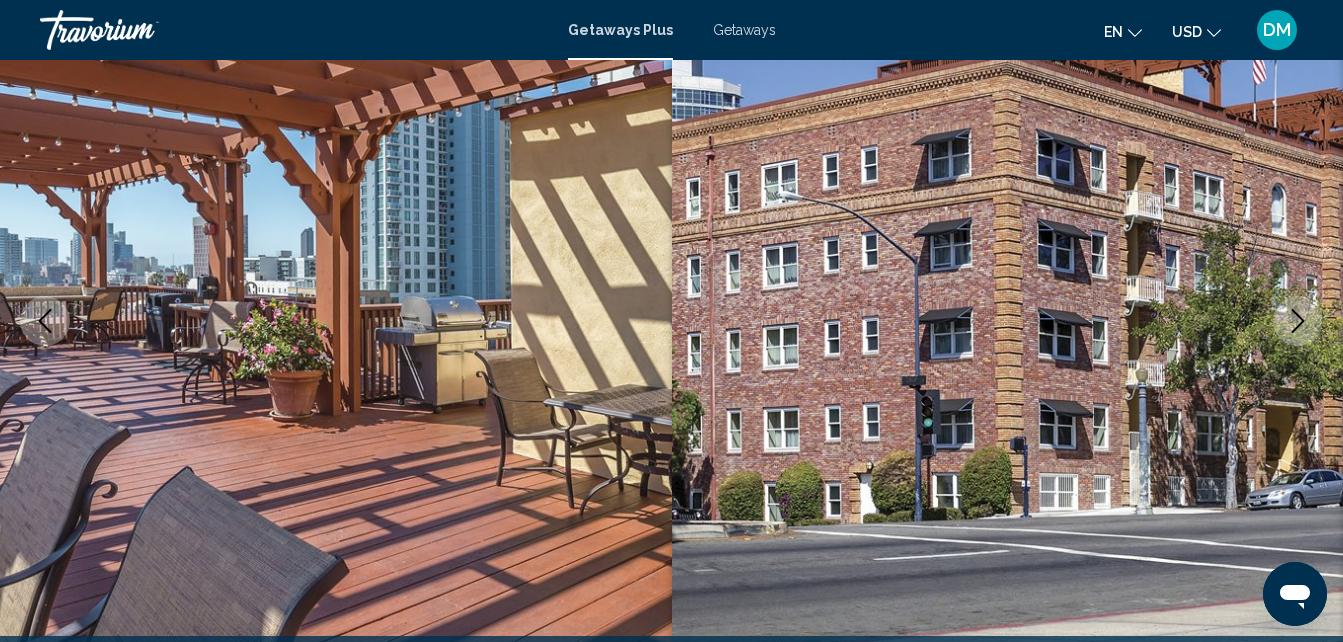 click at bounding box center (1298, 321) 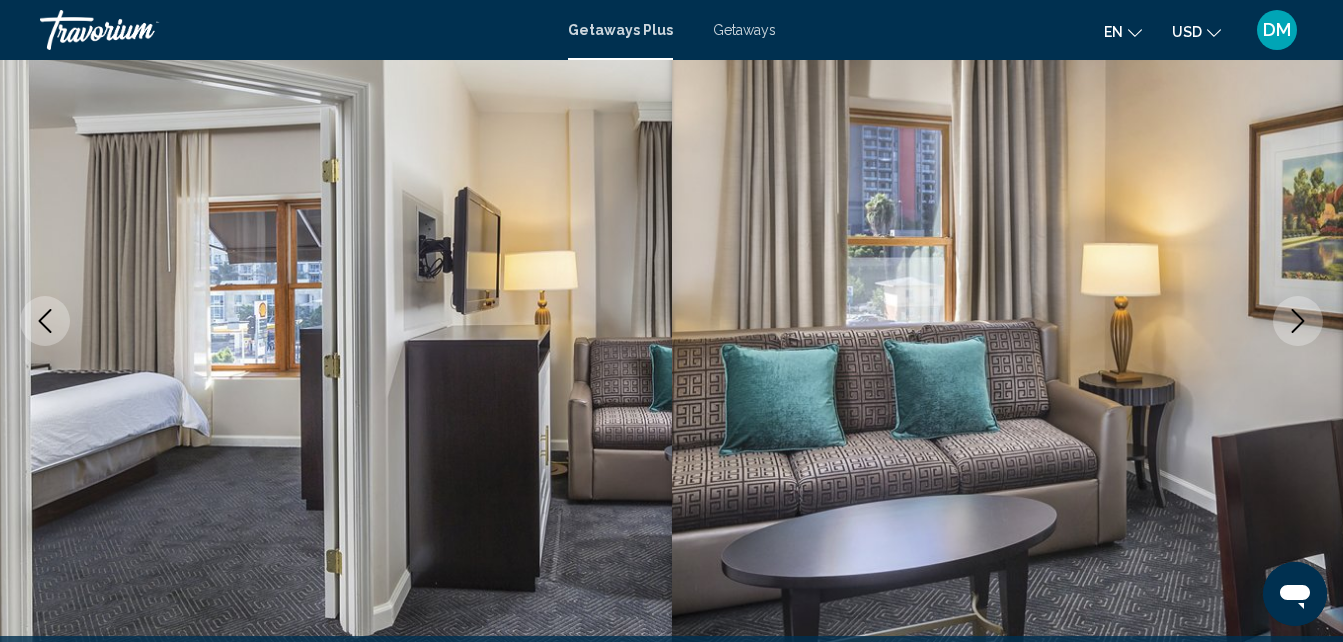 click at bounding box center [1298, 321] 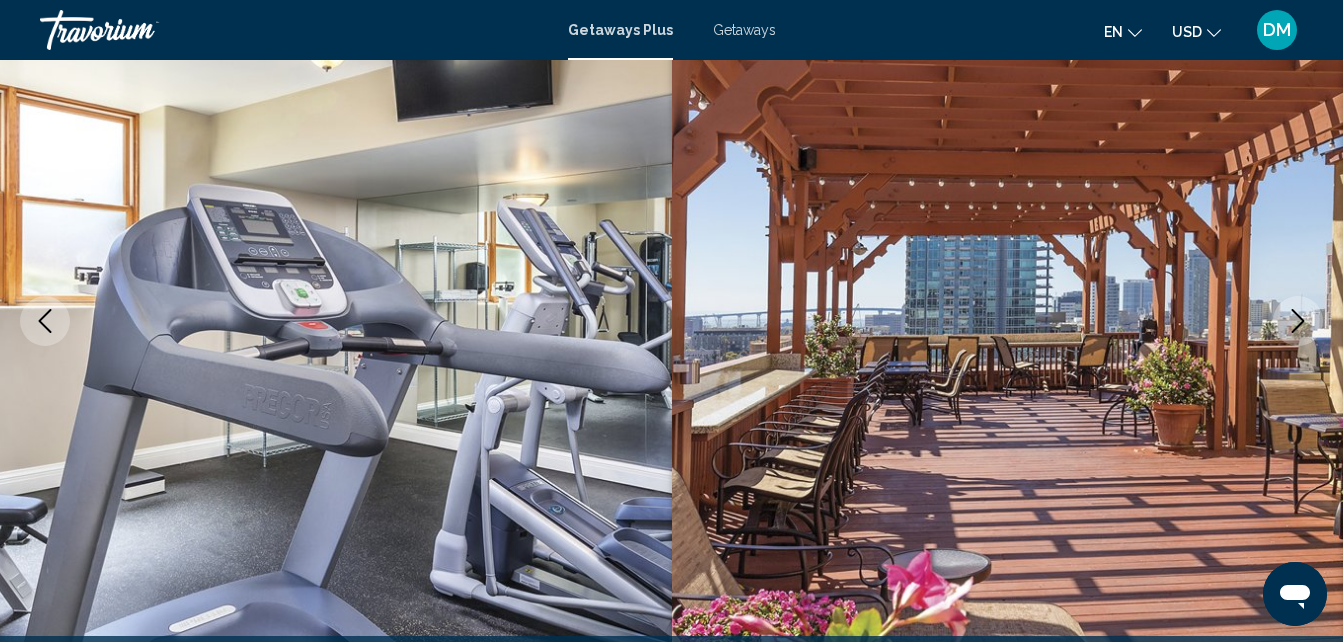 click at bounding box center [1298, 321] 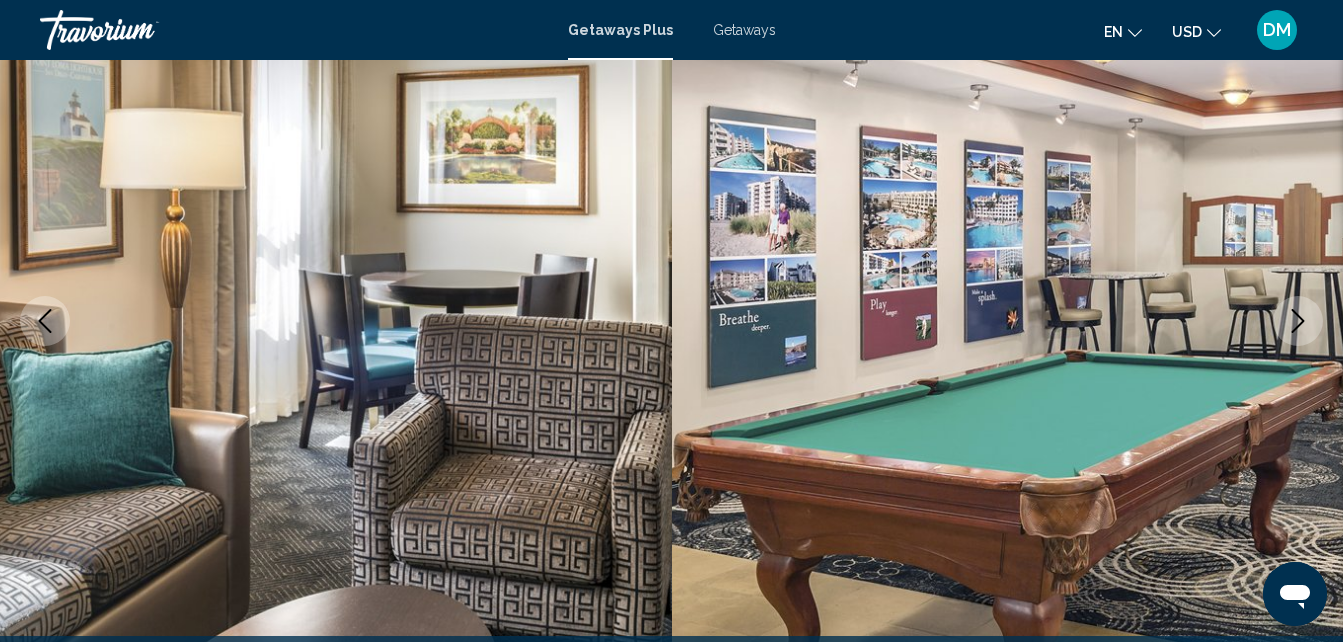 click at bounding box center (1298, 321) 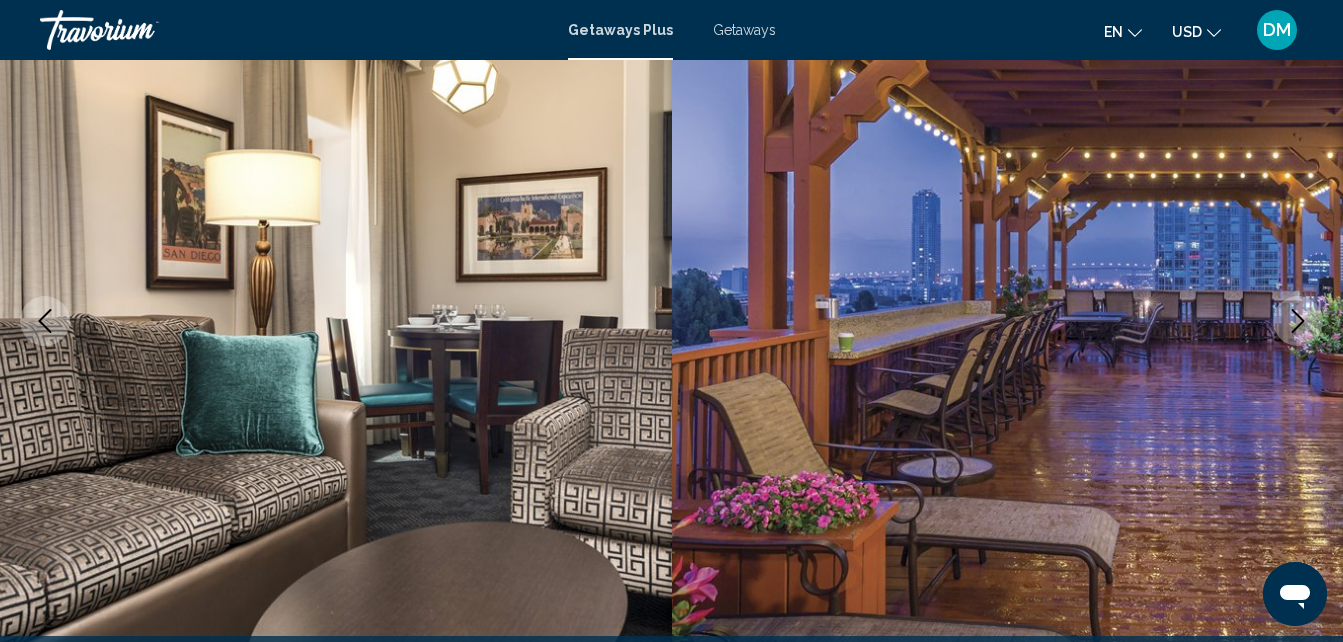 click at bounding box center [1298, 321] 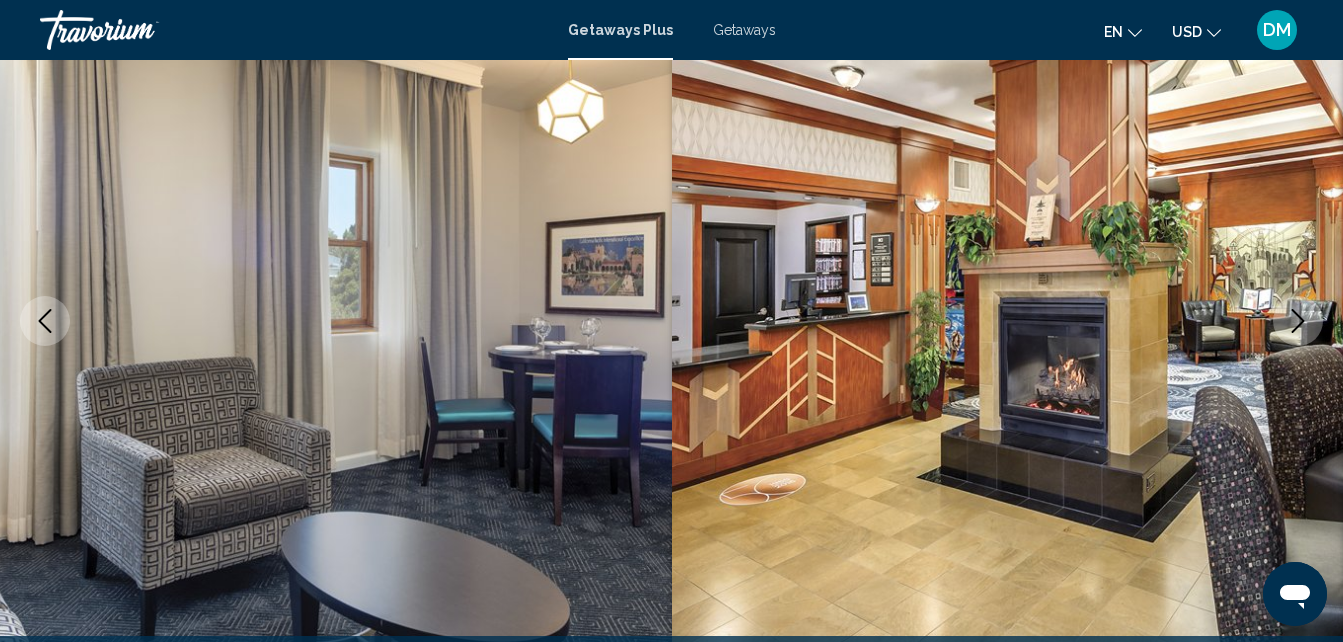 click at bounding box center [1298, 321] 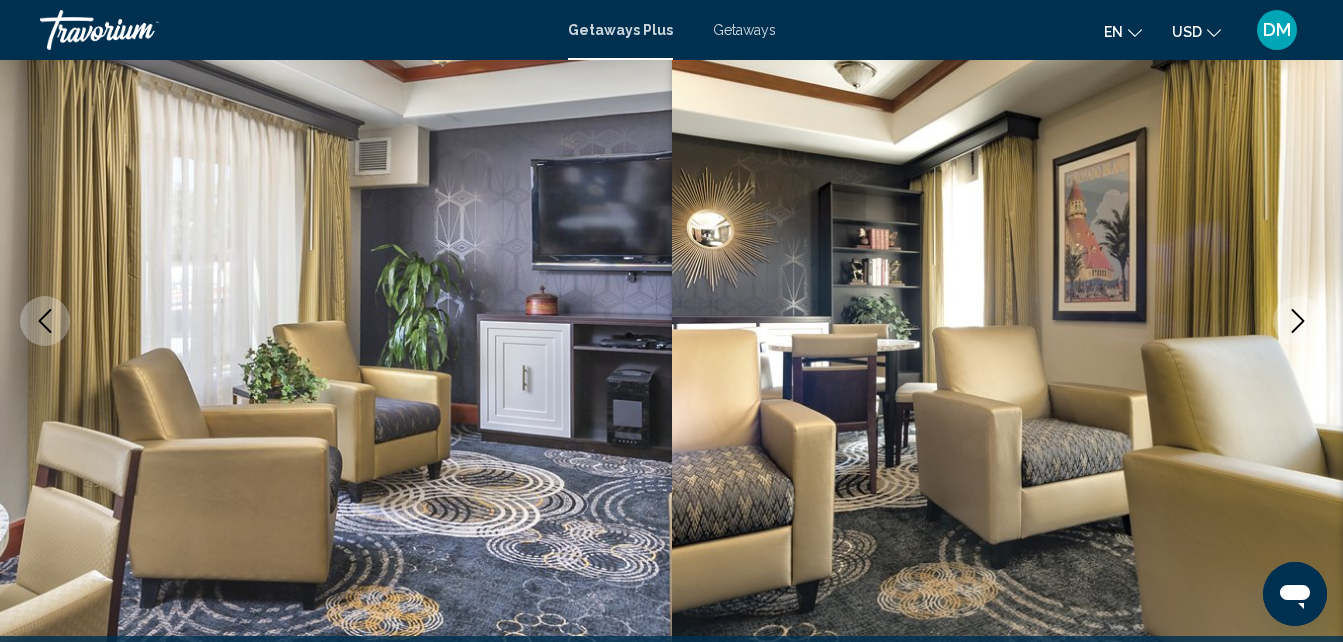 click at bounding box center (1298, 321) 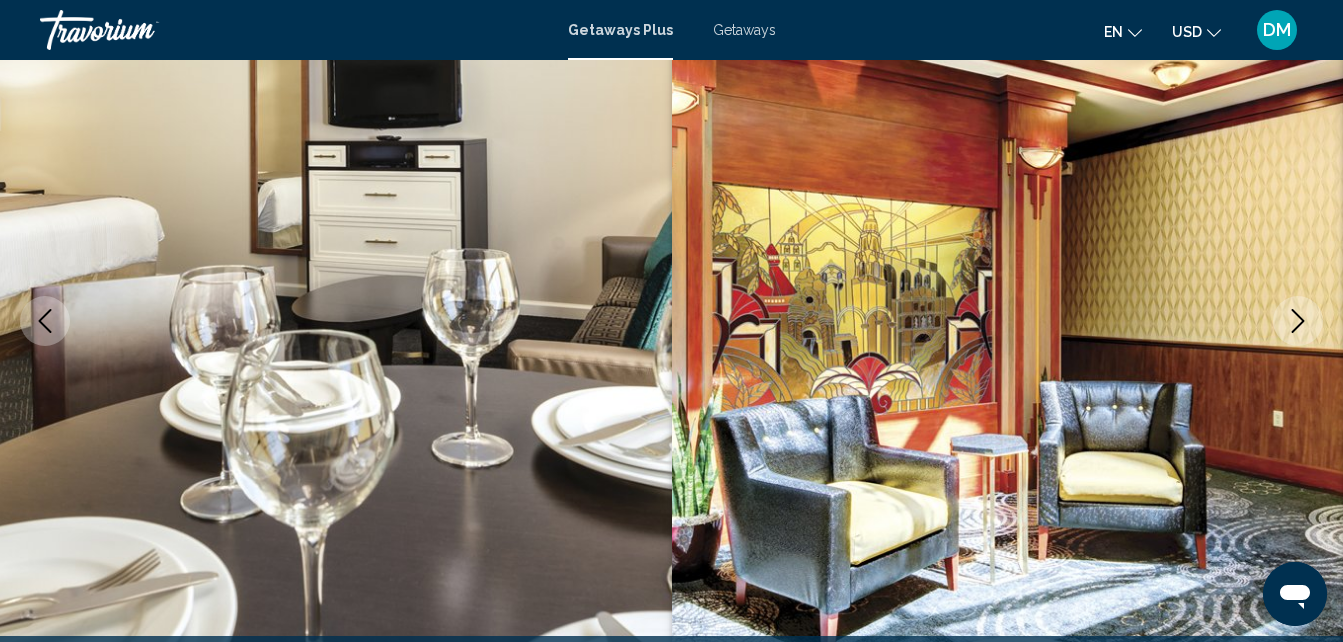 click at bounding box center (1298, 321) 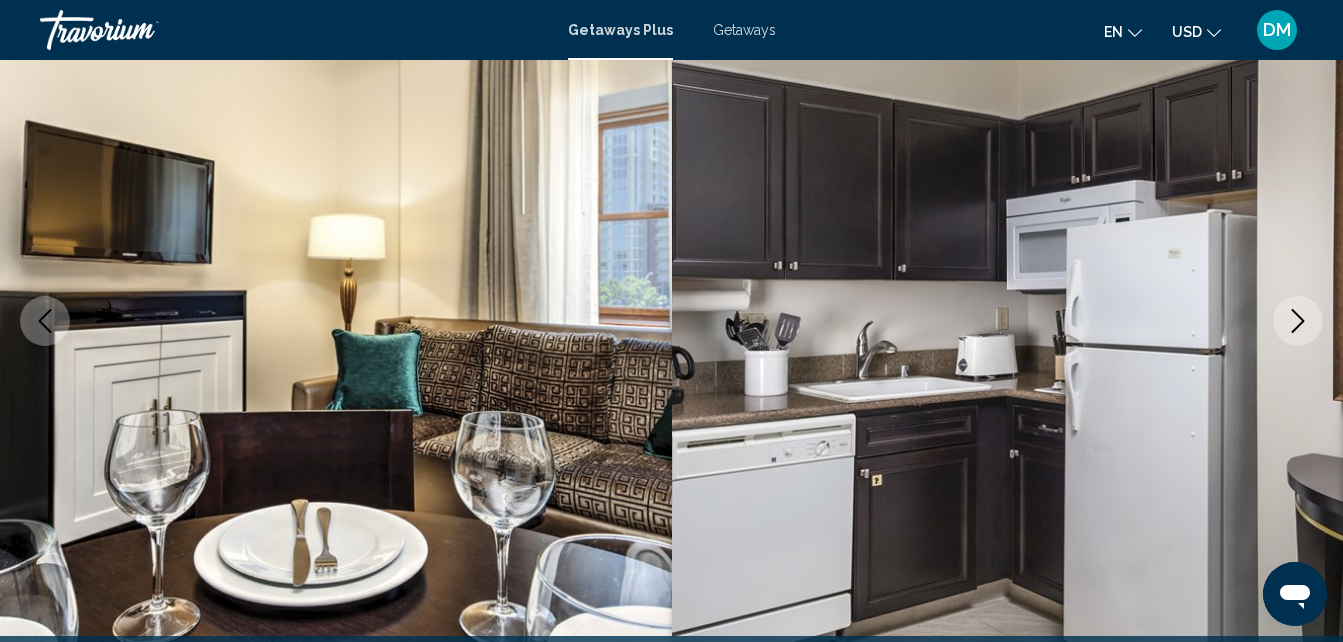 click at bounding box center [1298, 321] 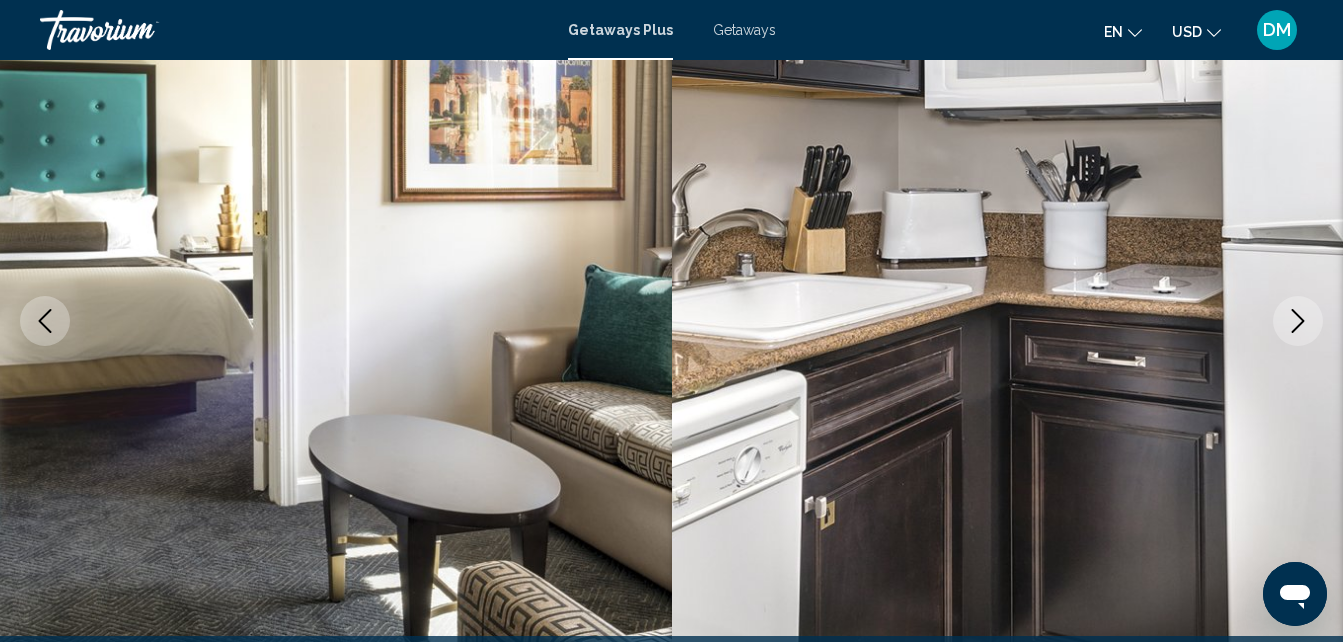click at bounding box center (1298, 321) 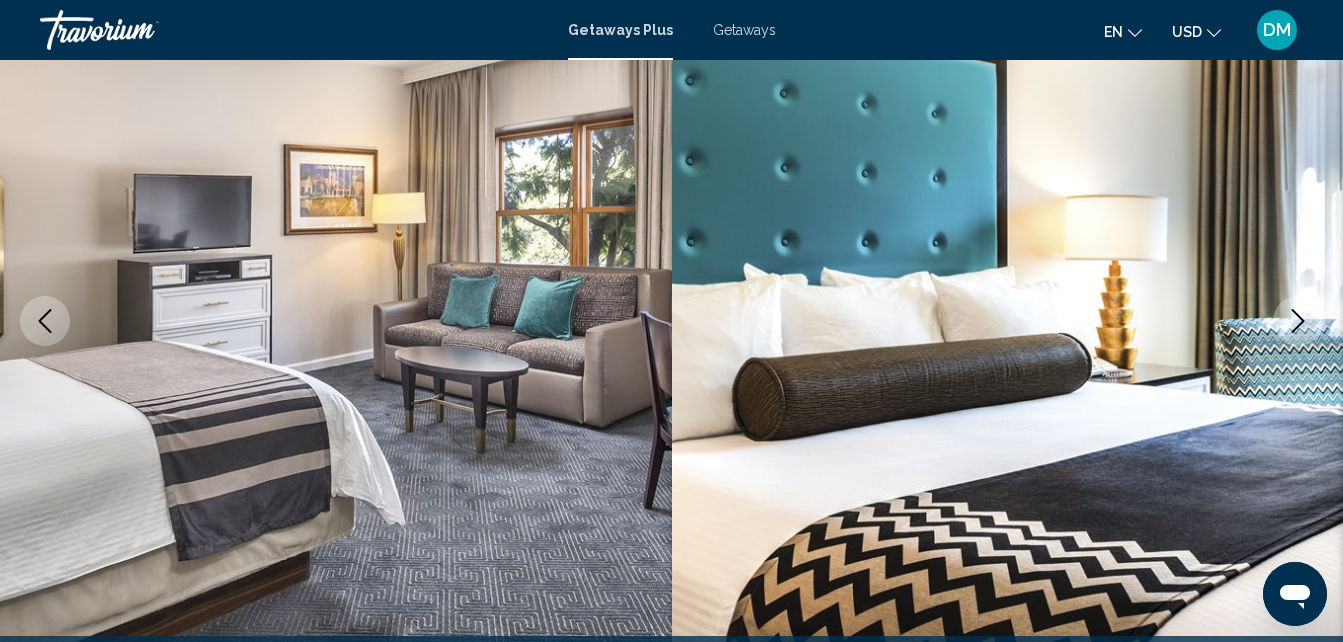 click at bounding box center (1298, 321) 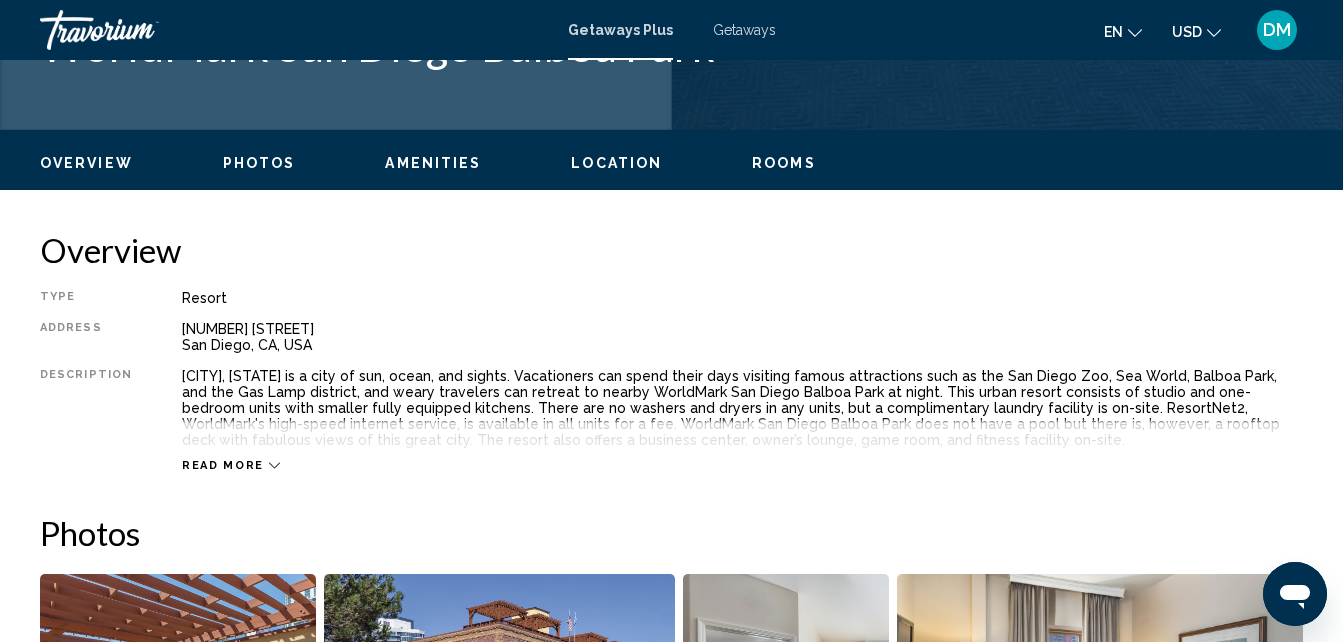 scroll, scrollTop: 959, scrollLeft: 0, axis: vertical 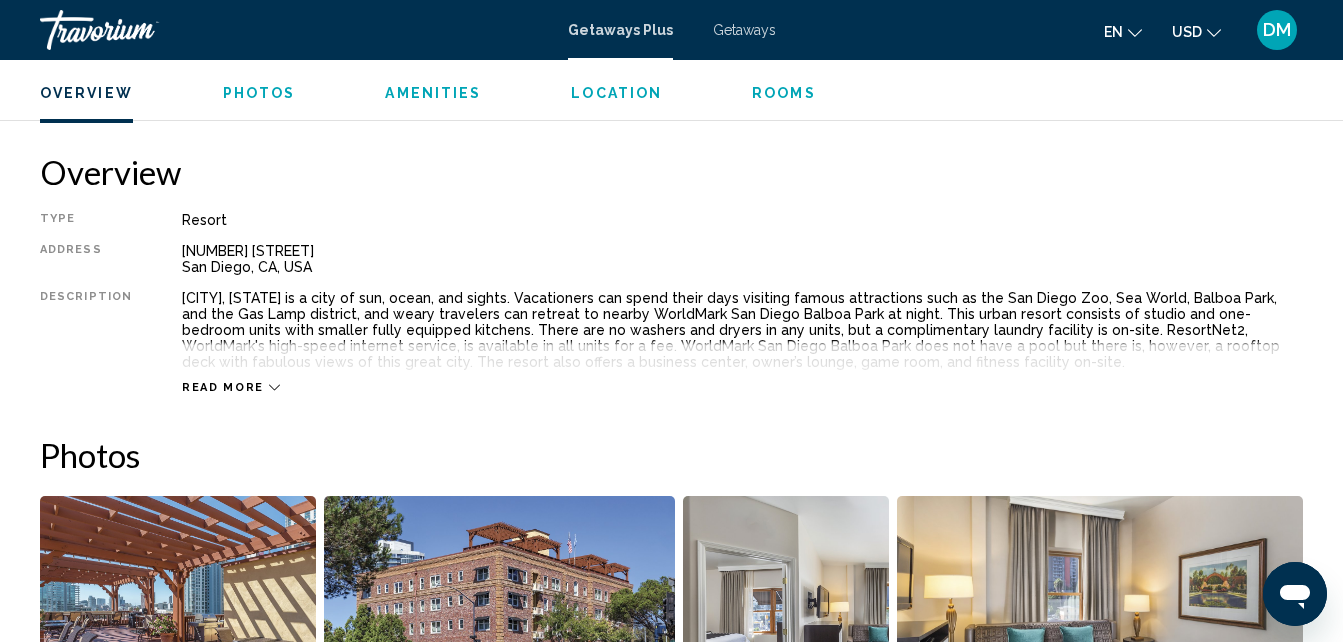 click at bounding box center (274, 387) 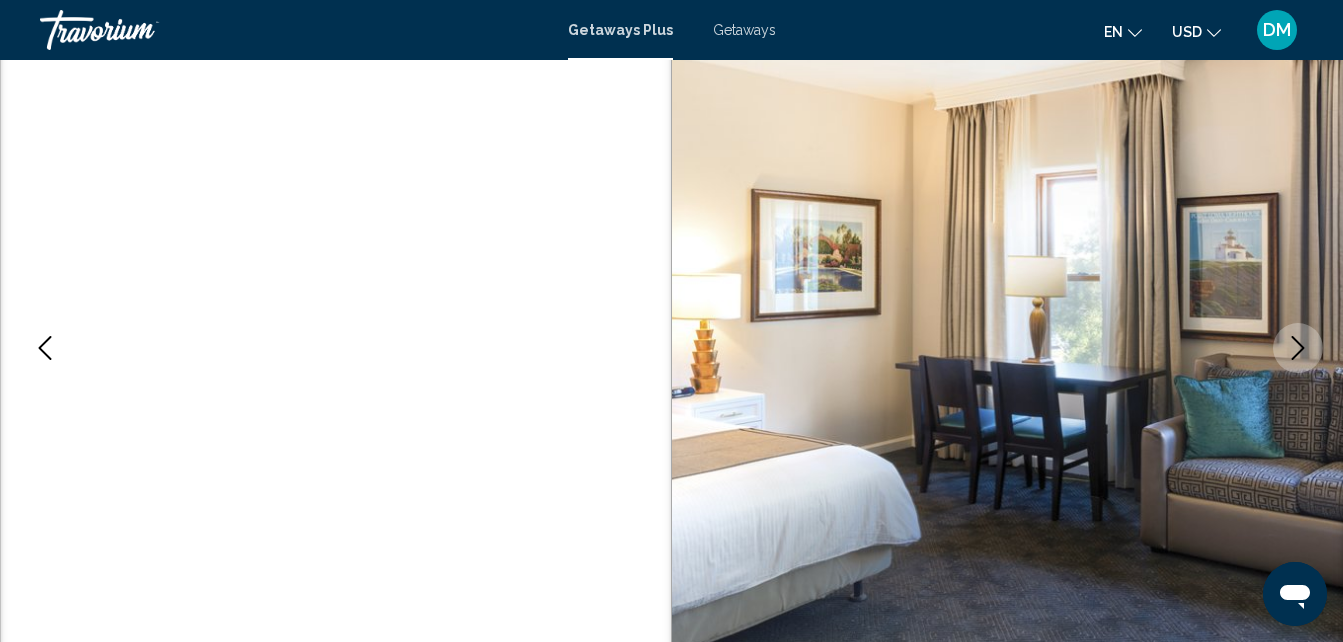 scroll, scrollTop: 0, scrollLeft: 0, axis: both 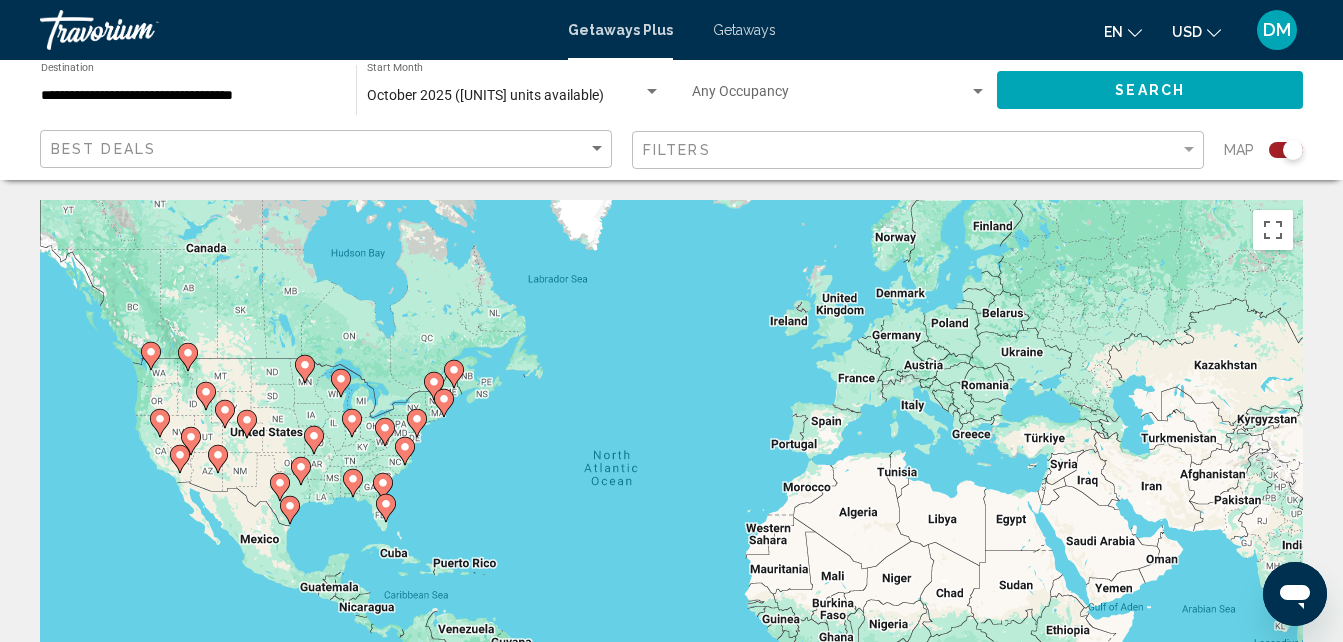 click at bounding box center (383, 483) 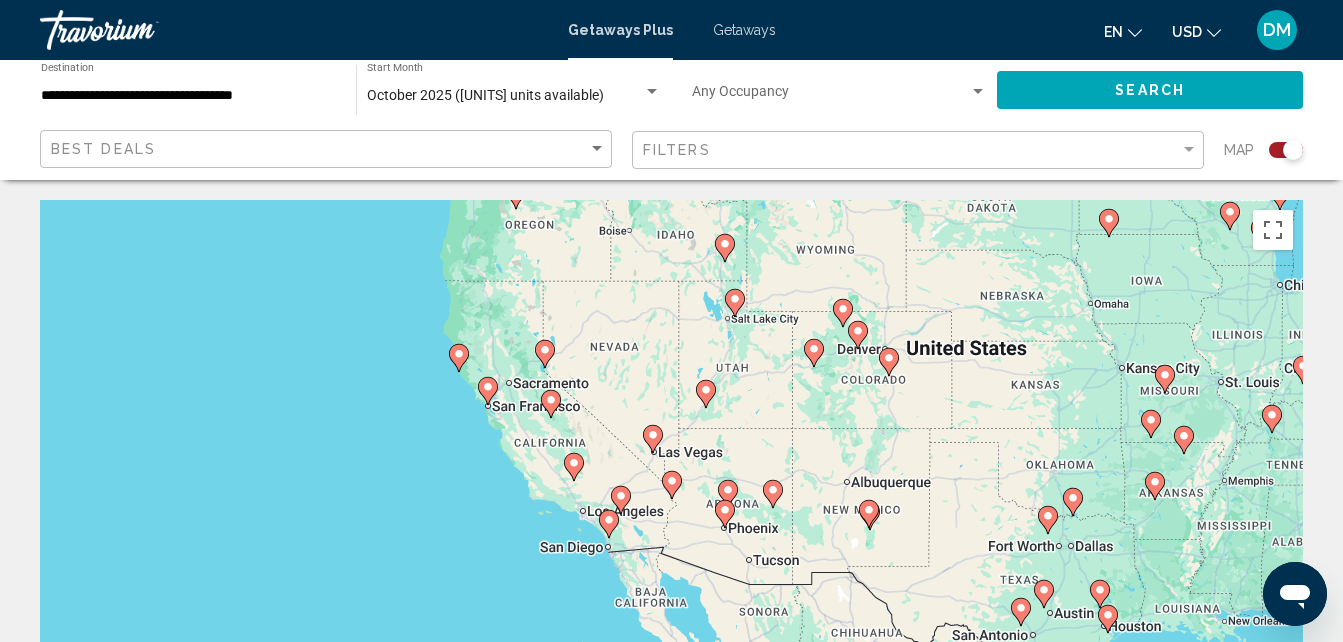 click at bounding box center [1420, 643] 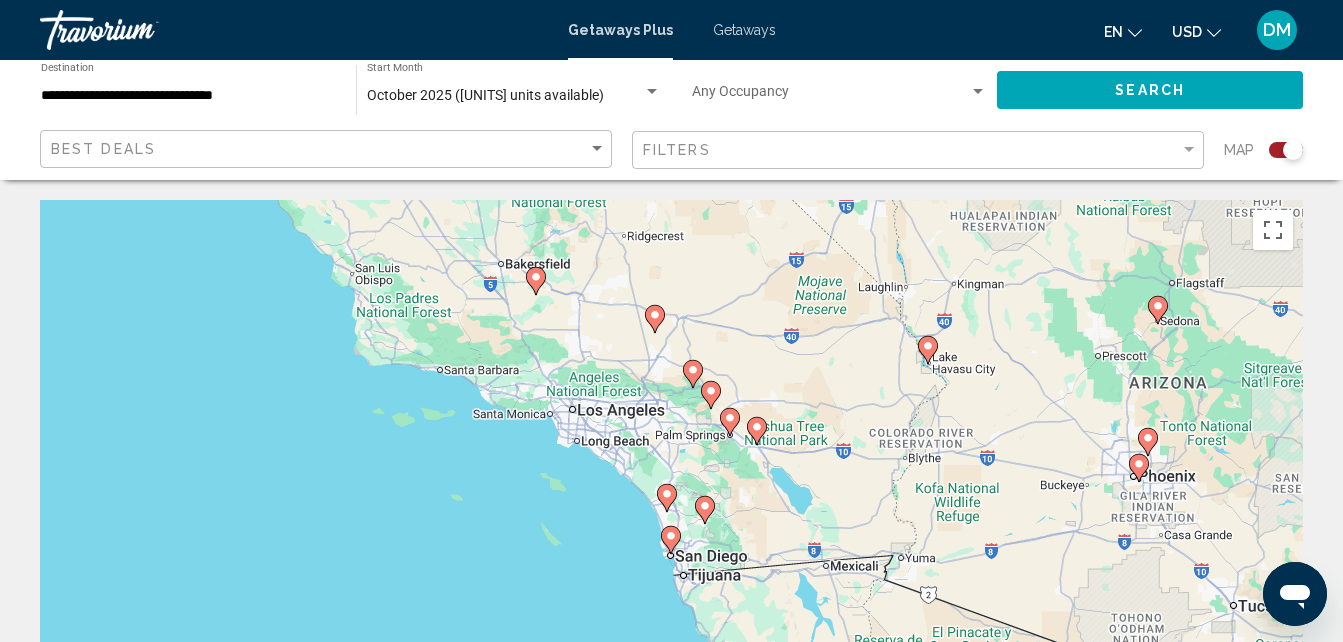 click at bounding box center (928, 346) 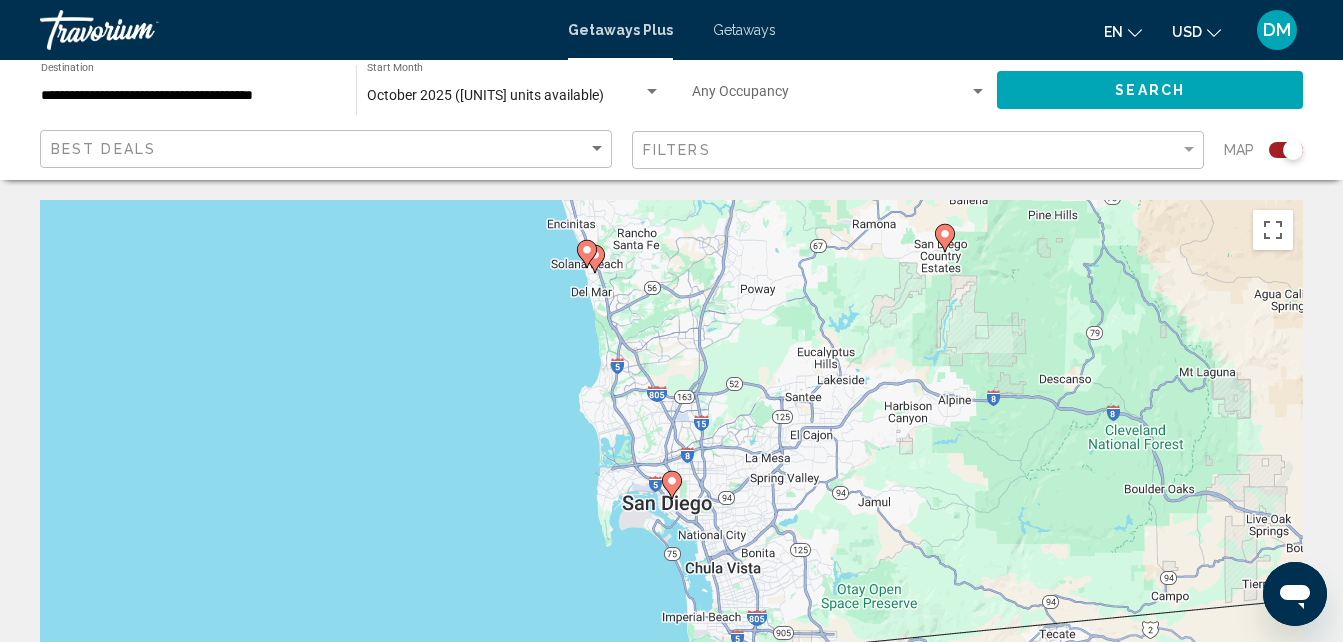 click at bounding box center (595, 255) 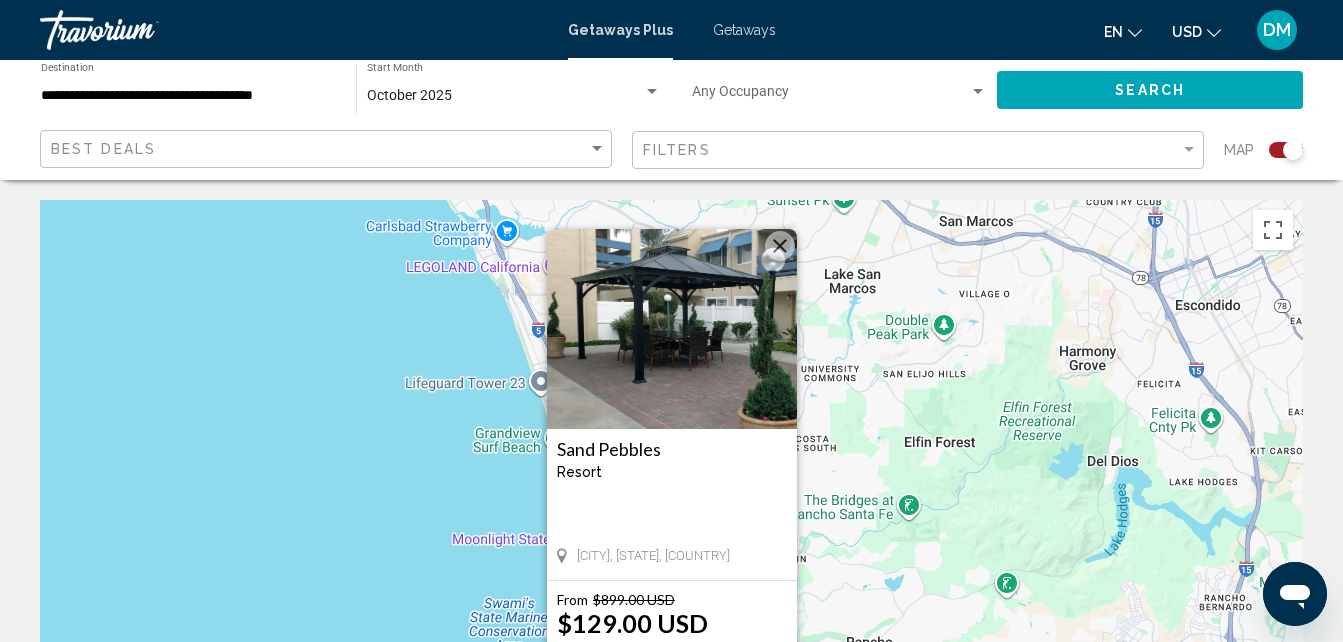 click on "Sand Pebbles Resort - This is an adults only resort [CITY], [STATE], USA From $899.00 USD $129.00 USD For 7 nights You save $770.00 USD View Resort" at bounding box center [671, 500] 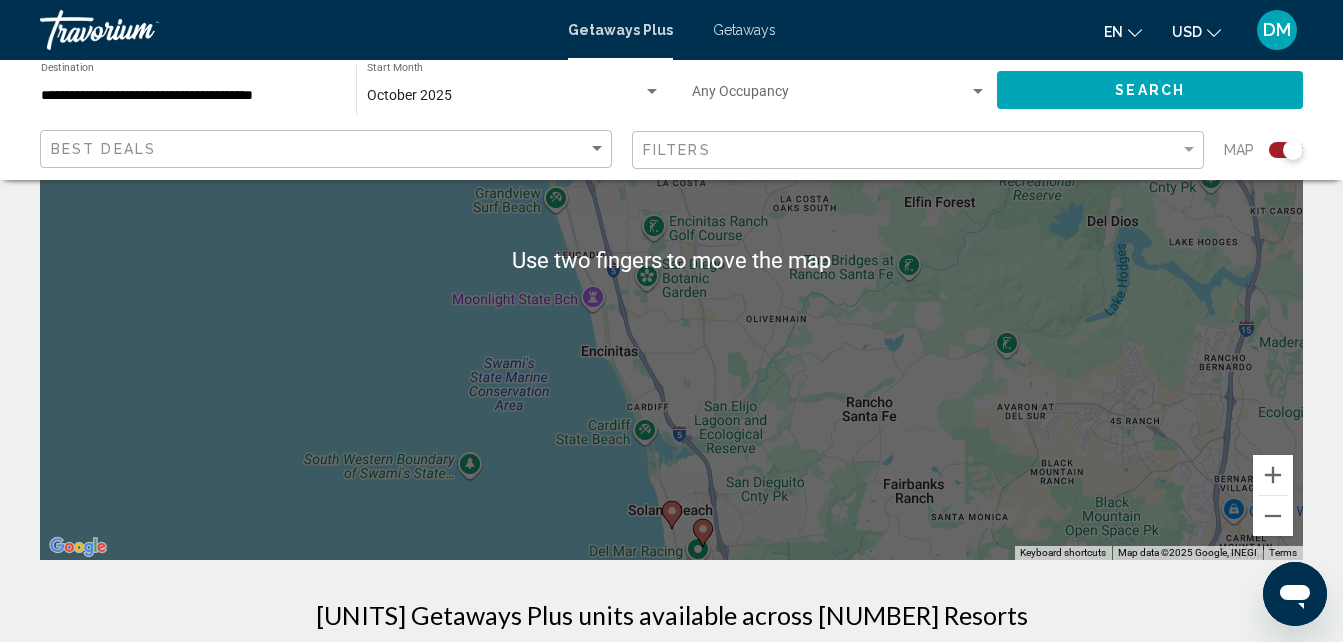 scroll, scrollTop: 242, scrollLeft: 0, axis: vertical 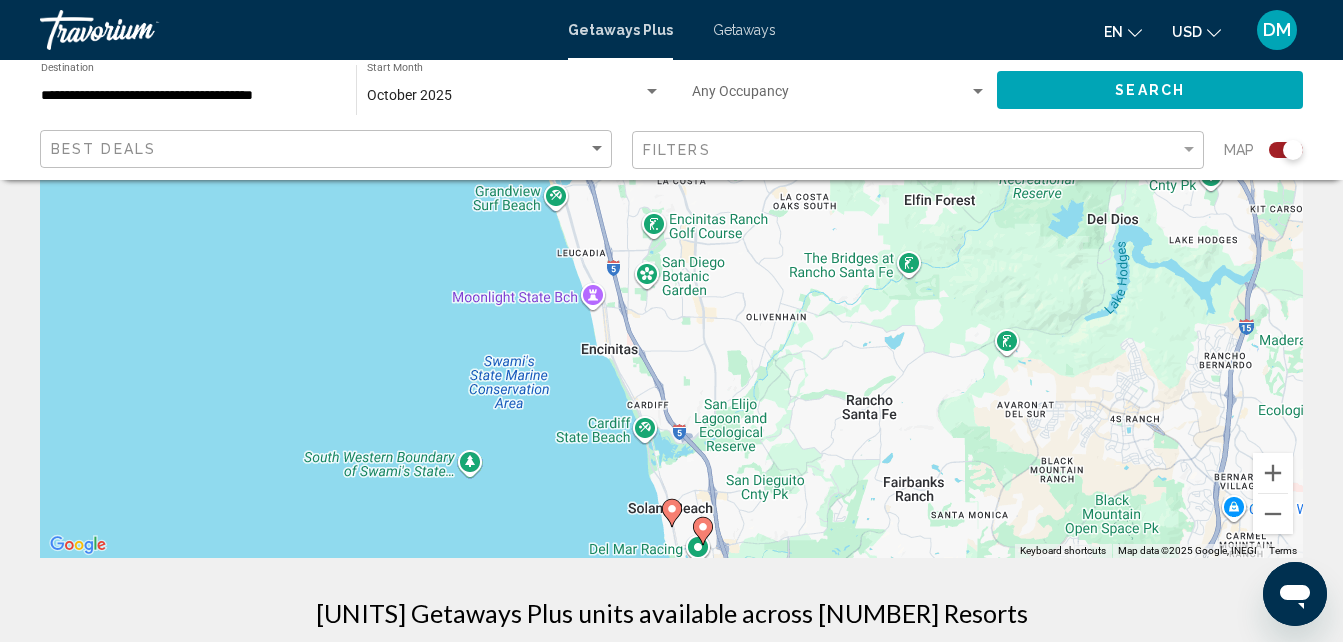 click at bounding box center [703, 527] 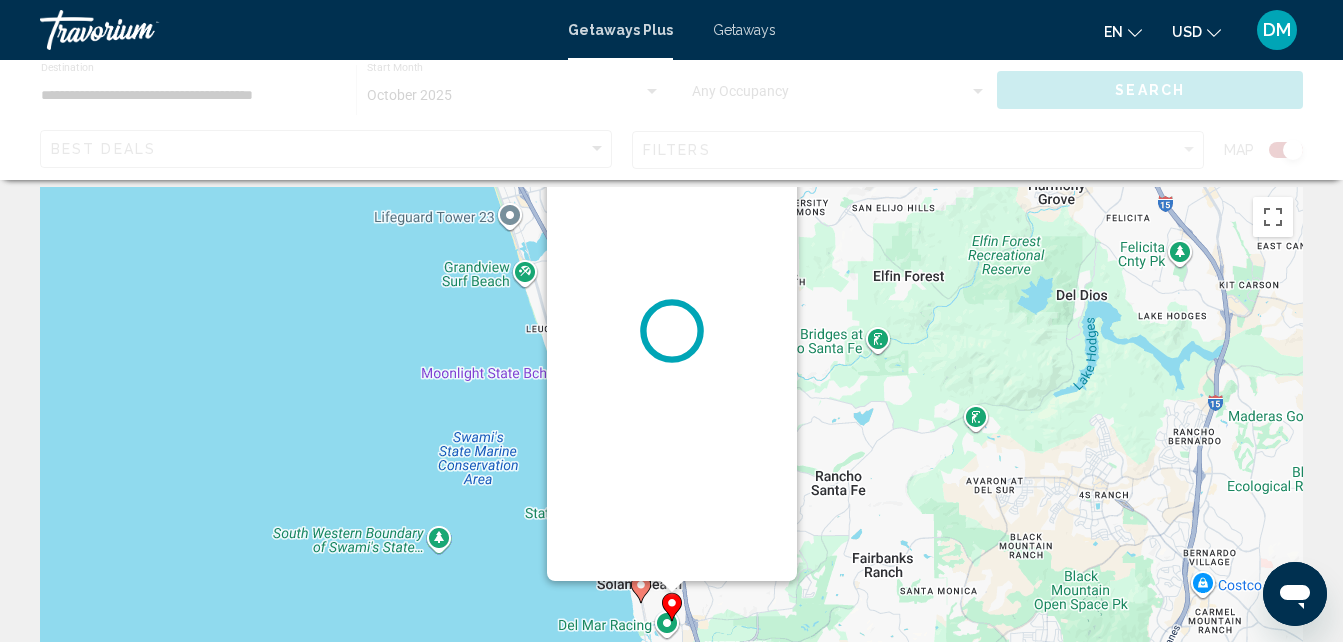 scroll, scrollTop: 0, scrollLeft: 0, axis: both 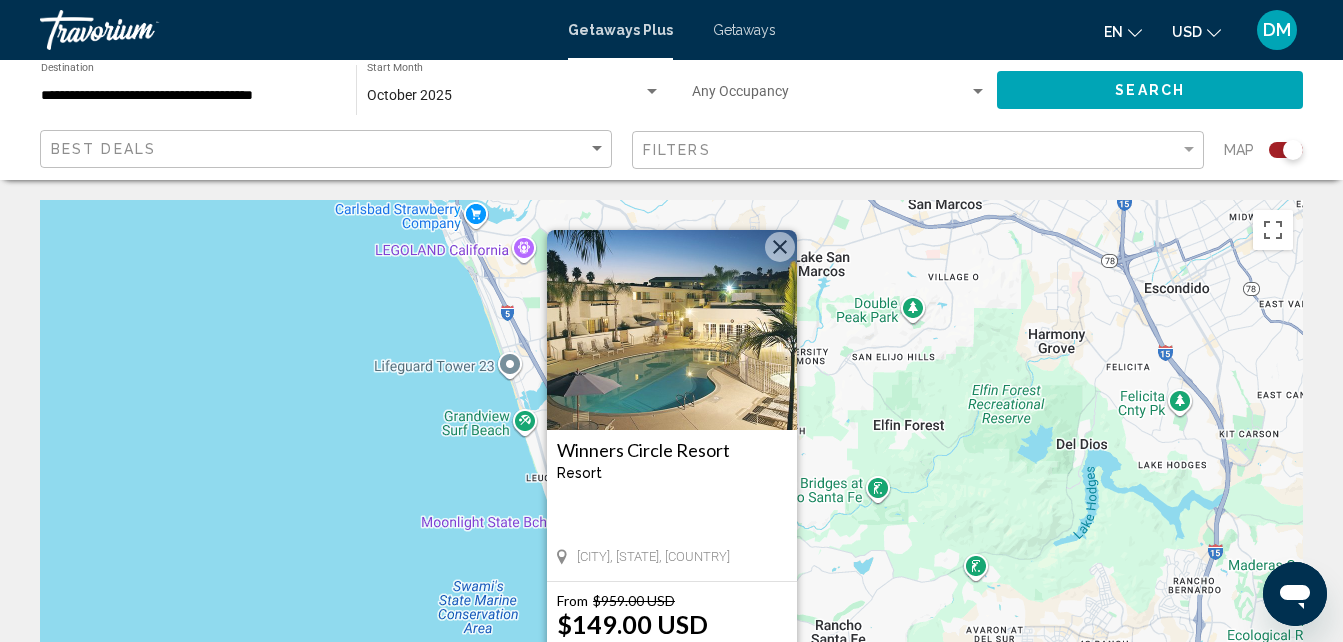 click on "Winners Circle Resort Resort - This is an adults only resort [CITY], [STATE], USA From $959.00 USD $149.00 USD For 7 nights You save $810.00 USD View Resort" at bounding box center (671, 500) 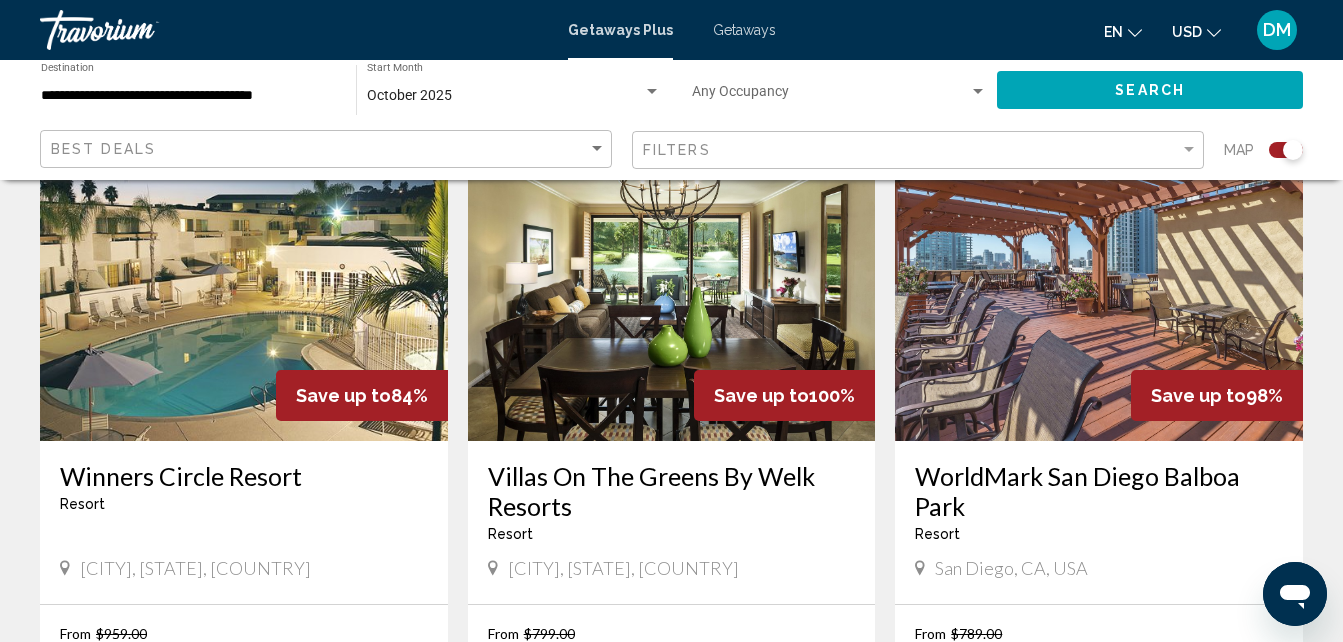 scroll, scrollTop: 826, scrollLeft: 0, axis: vertical 